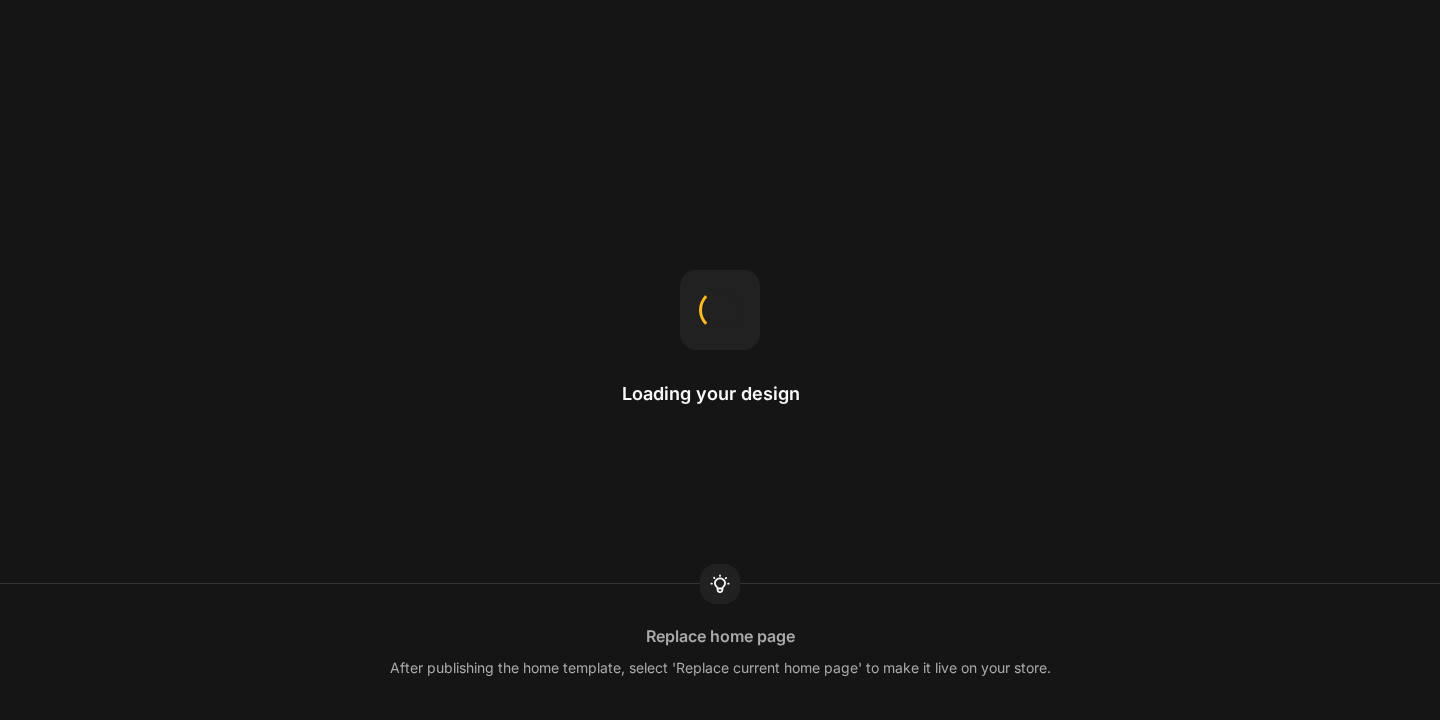 scroll, scrollTop: 0, scrollLeft: 0, axis: both 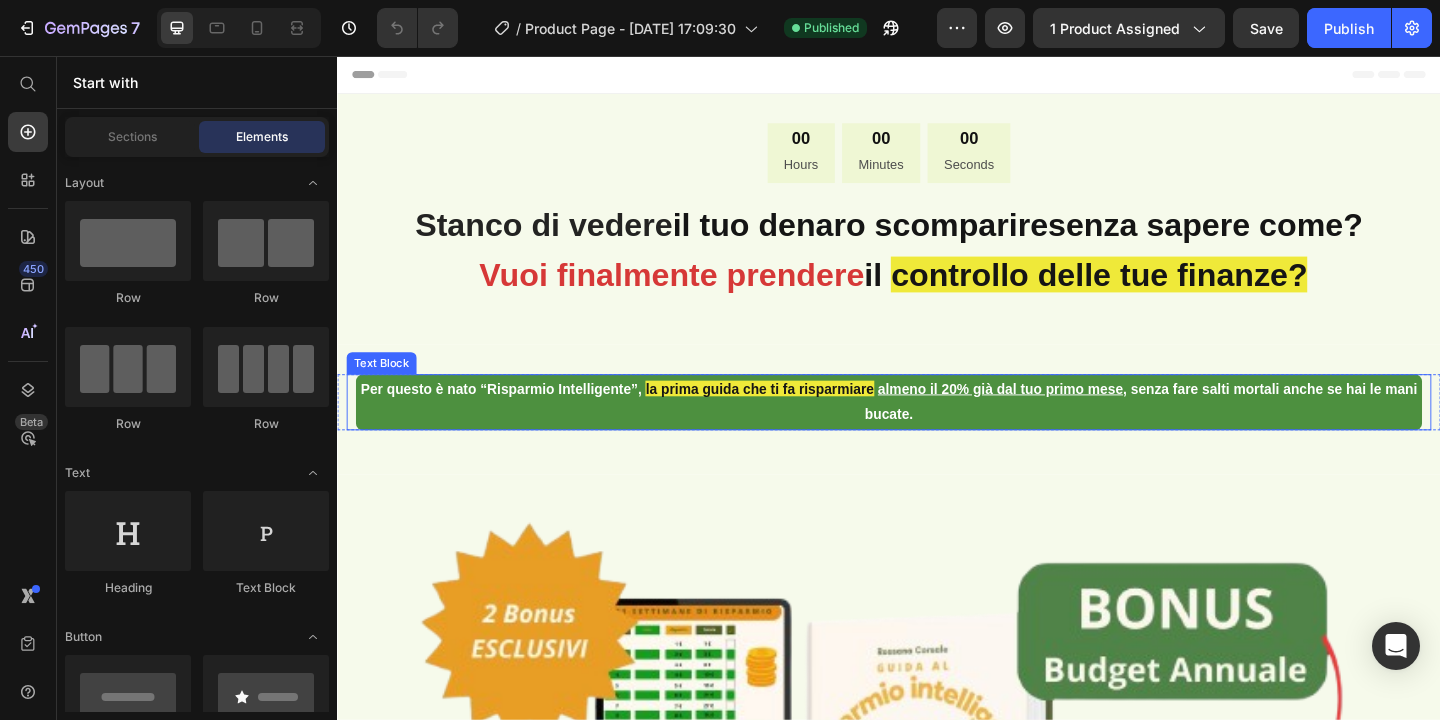 click on "Per questo è nato “Risparmio Intelligente”," at bounding box center [515, 417] 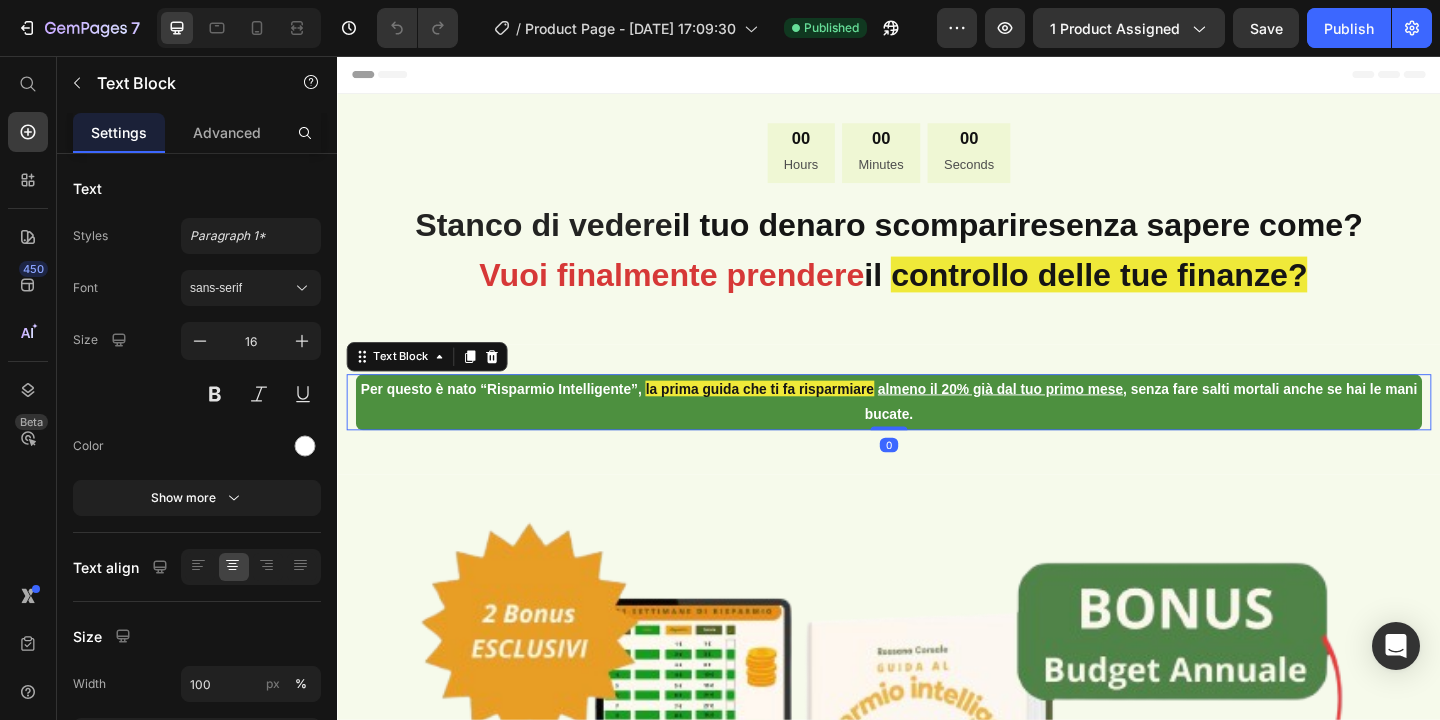 click on "Per questo è nato “Risparmio Intelligente”," at bounding box center (515, 417) 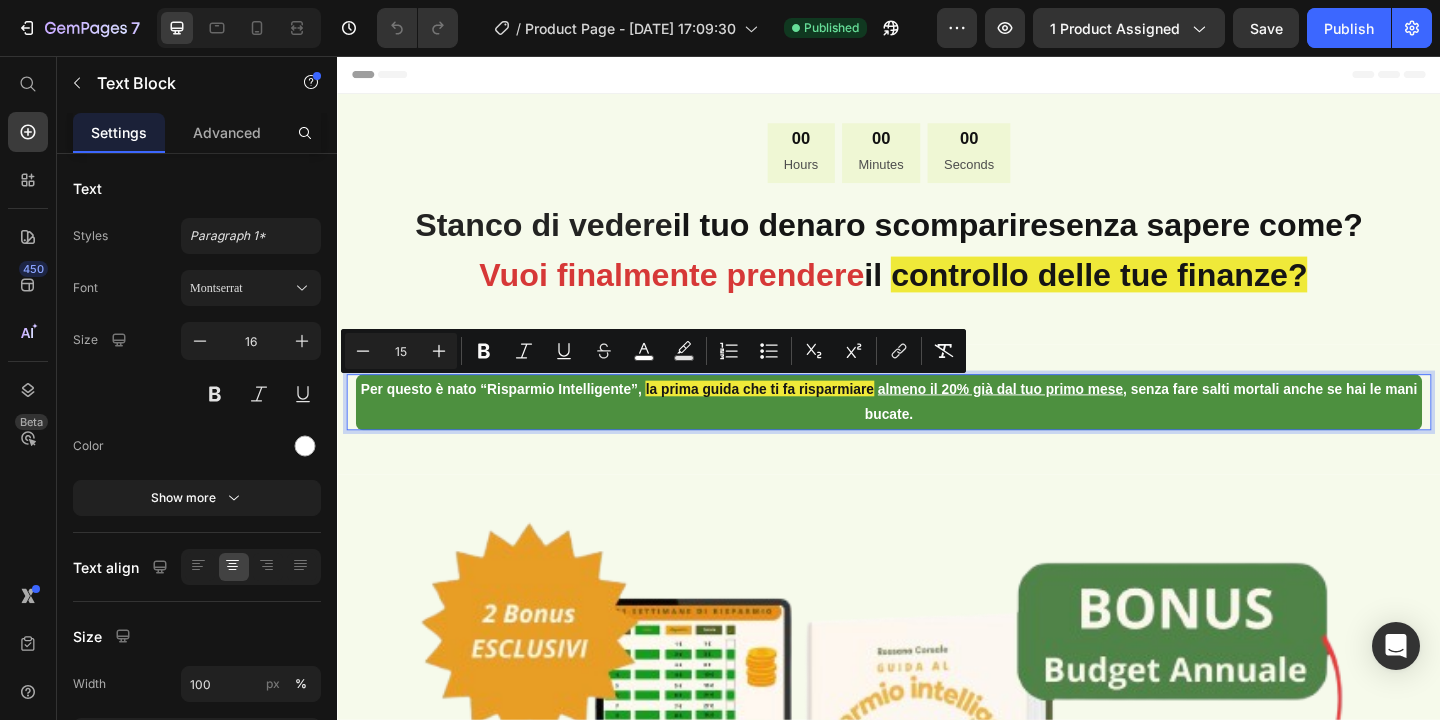 click on "Per questo è nato “Risparmio Intelligente”," at bounding box center (515, 417) 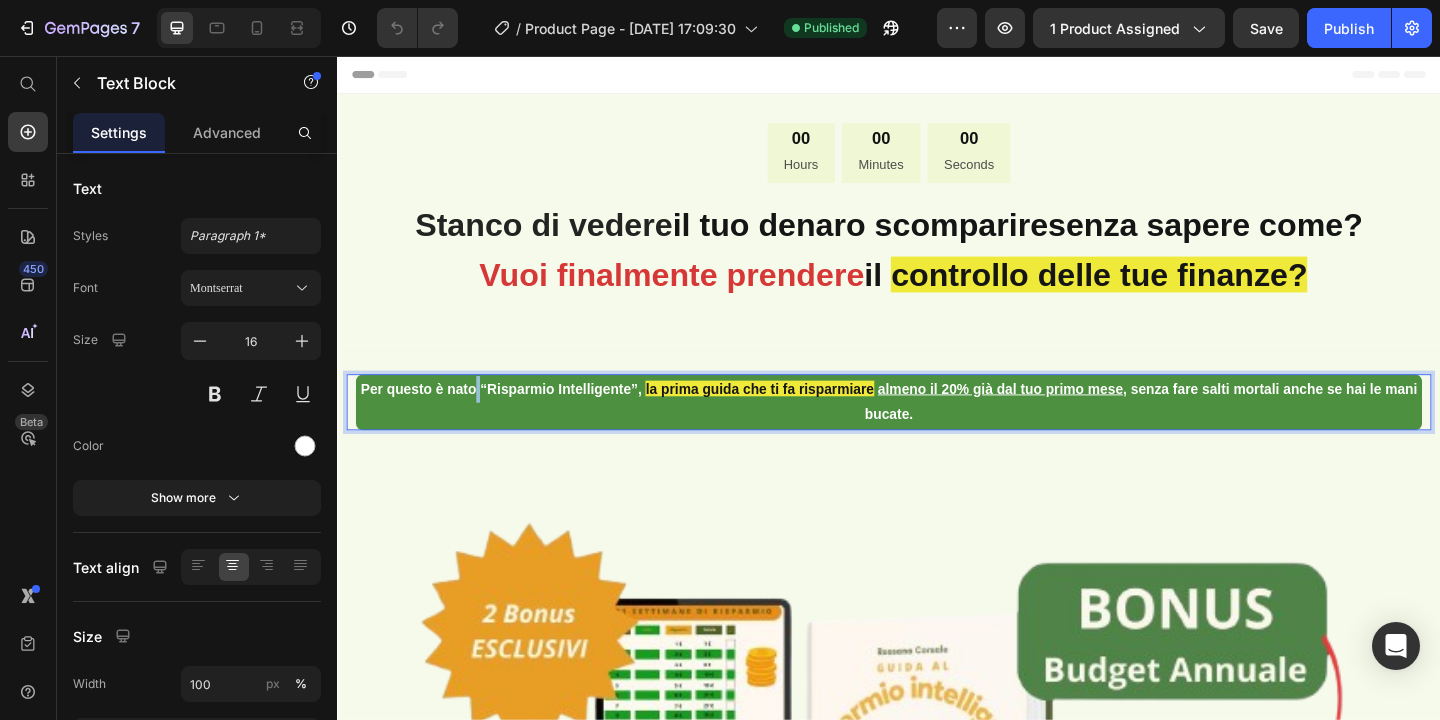click on "Per questo è nato “Risparmio Intelligente”," at bounding box center [515, 417] 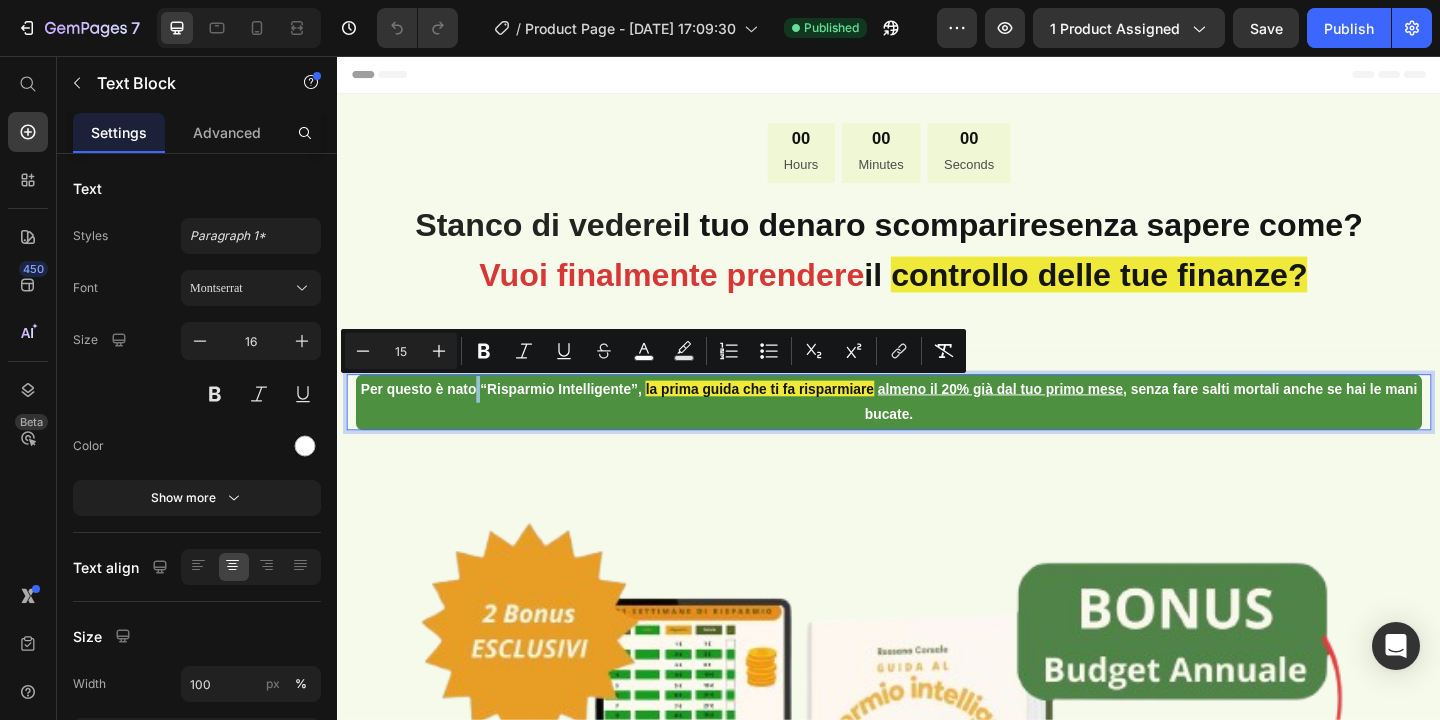click on "Per questo è nato “Risparmio Intelligente”," at bounding box center (515, 417) 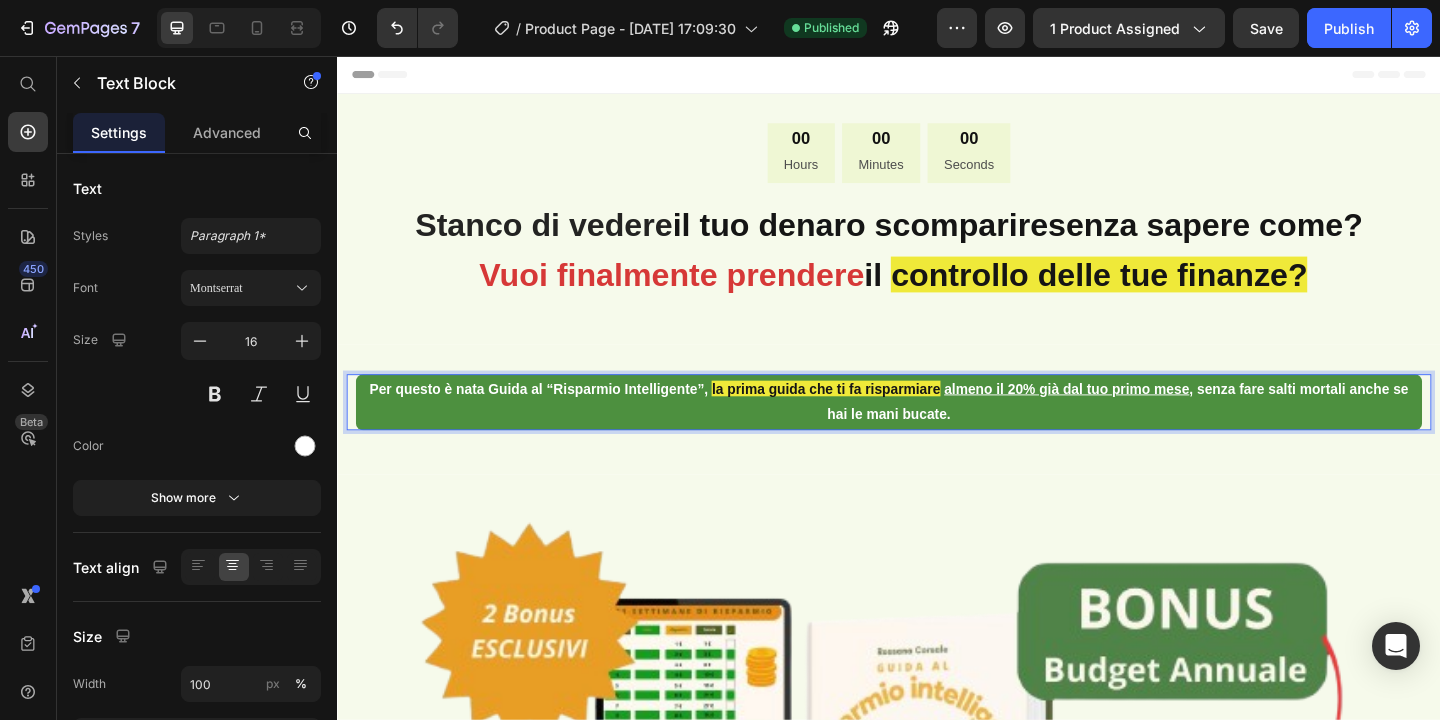click on "Per questo è nata Guida al “Risparmio Intelligente”," at bounding box center [556, 417] 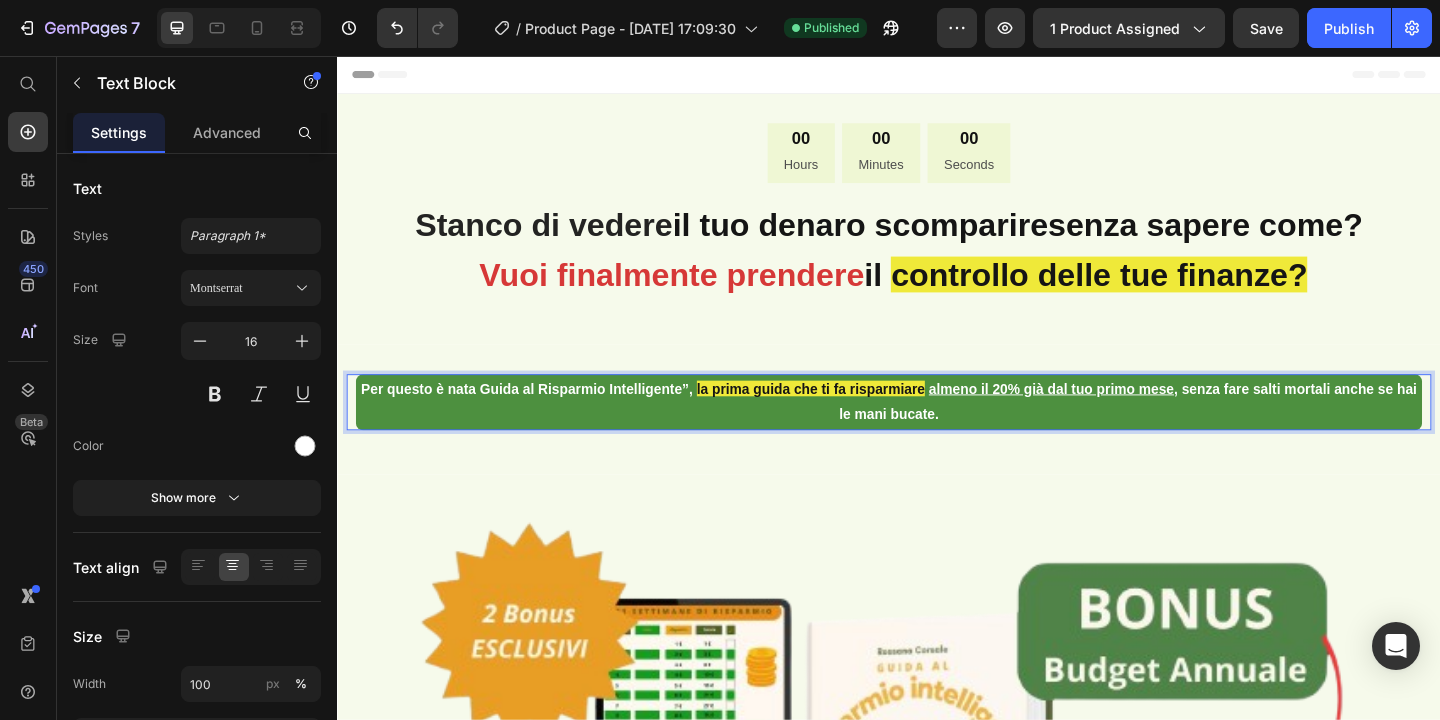 click on "Per questo è nata Guida al Risparmio Intelligente”," at bounding box center (543, 417) 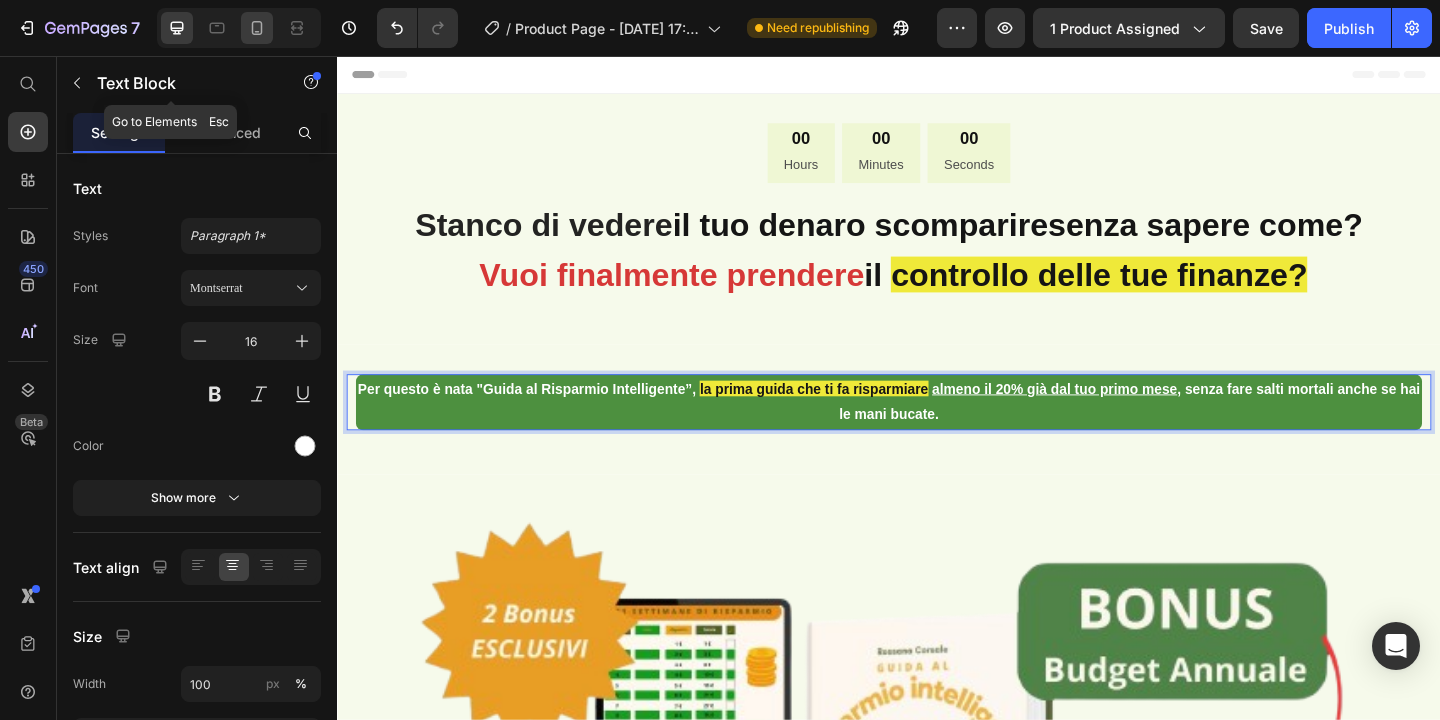 click 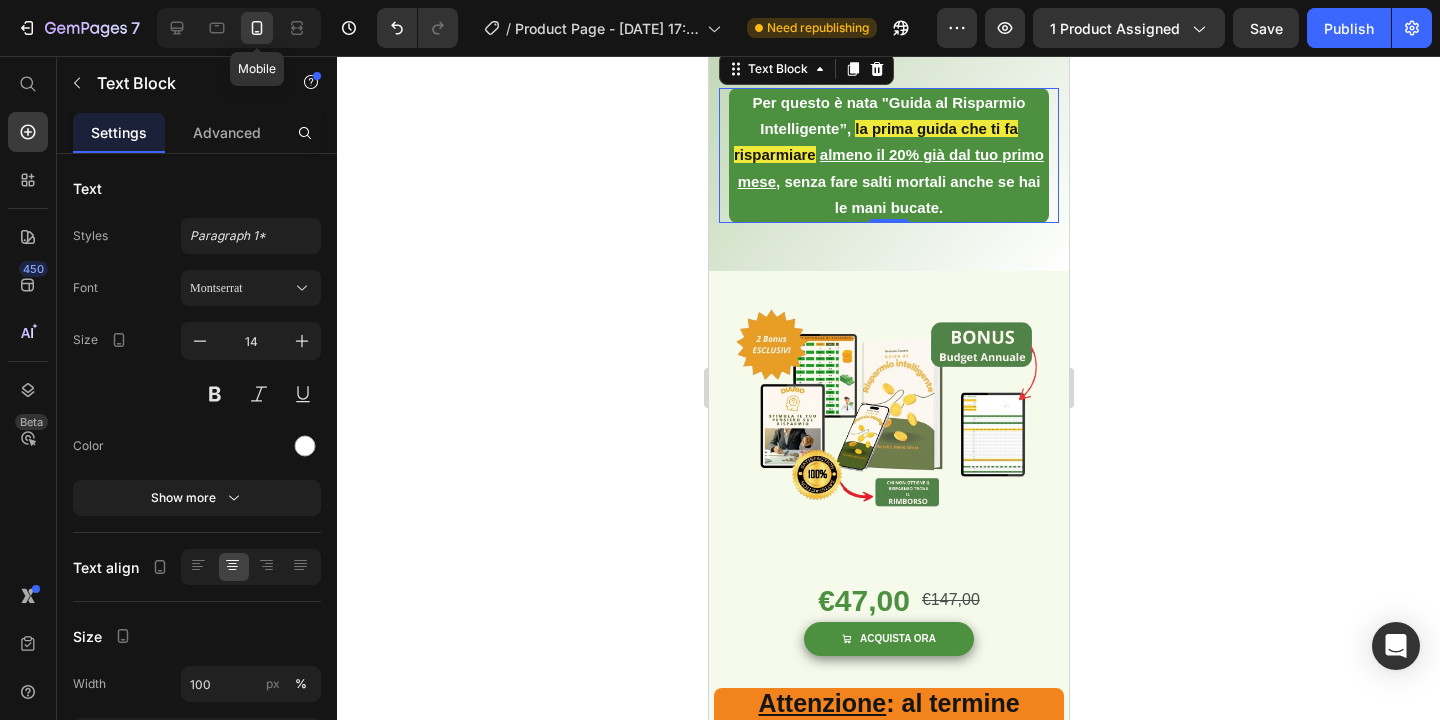 scroll, scrollTop: 427, scrollLeft: 0, axis: vertical 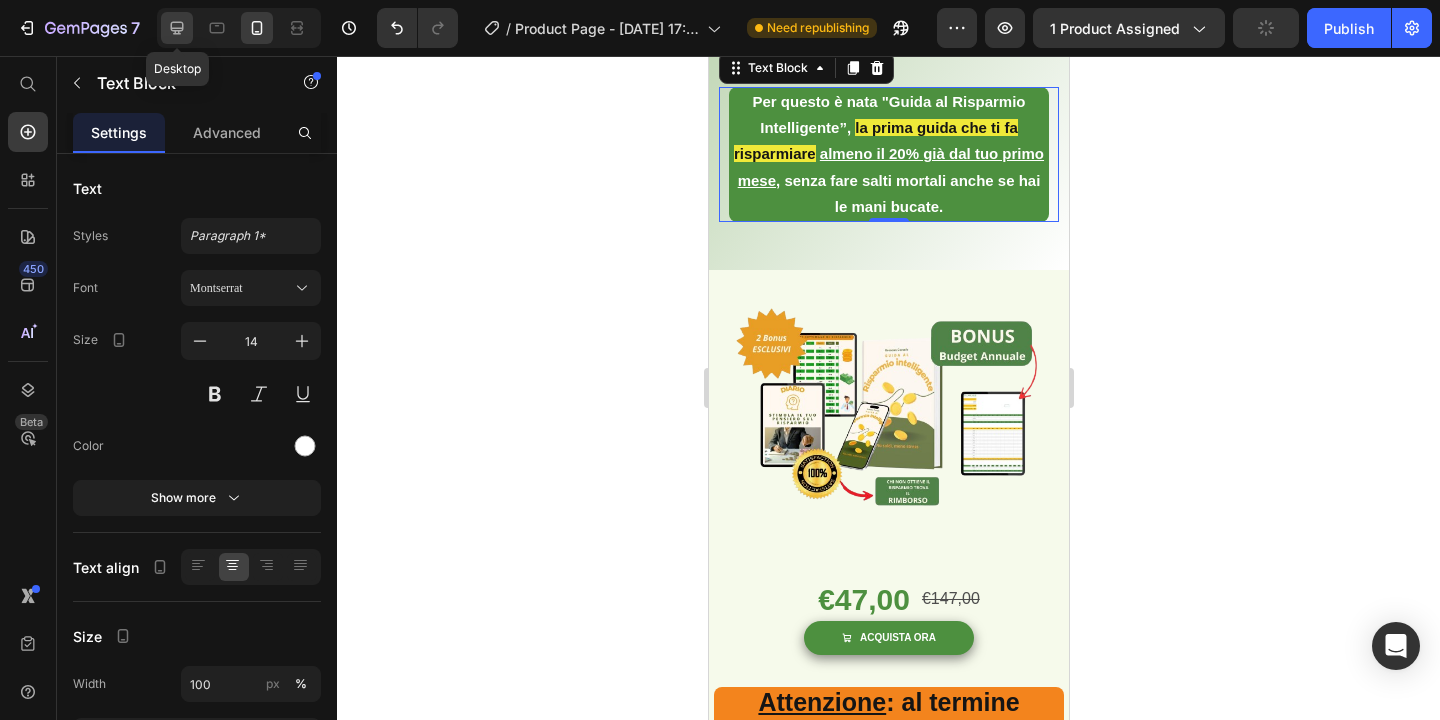 click 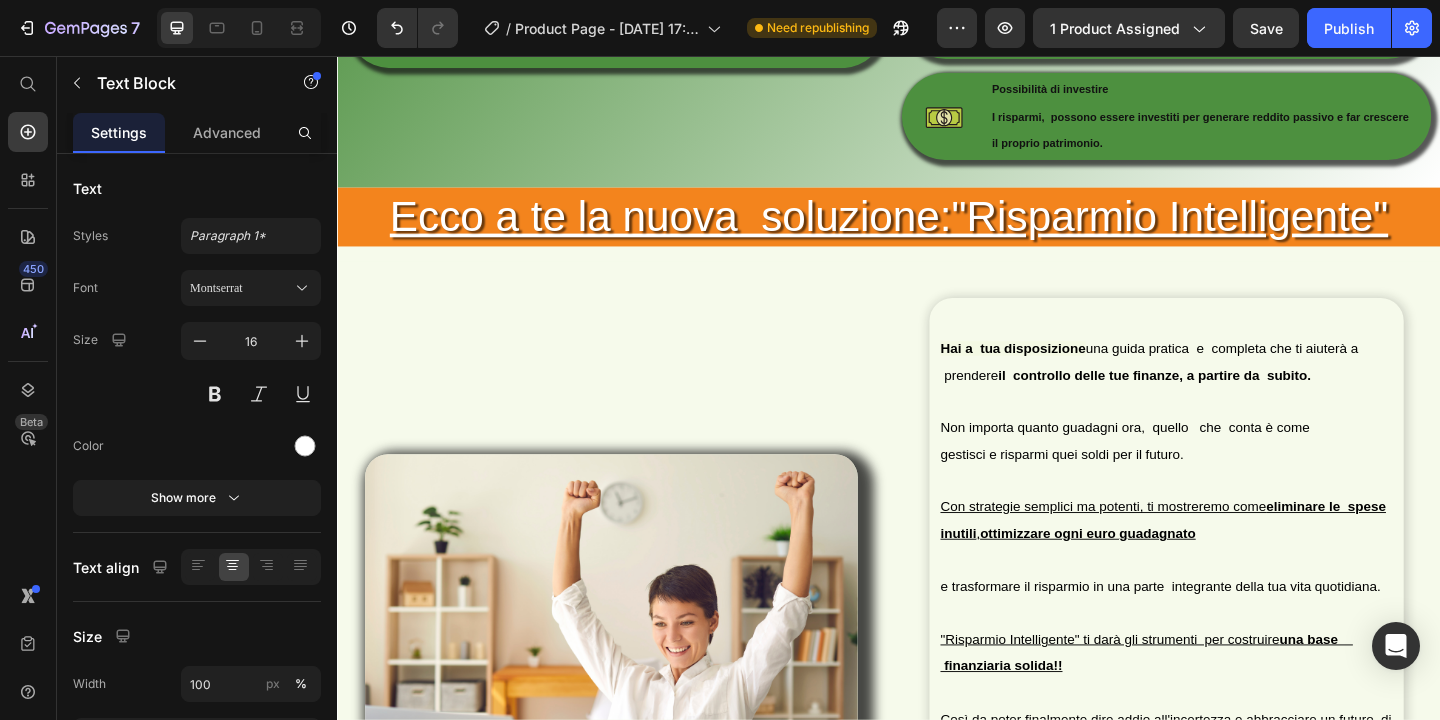 scroll, scrollTop: 5512, scrollLeft: 0, axis: vertical 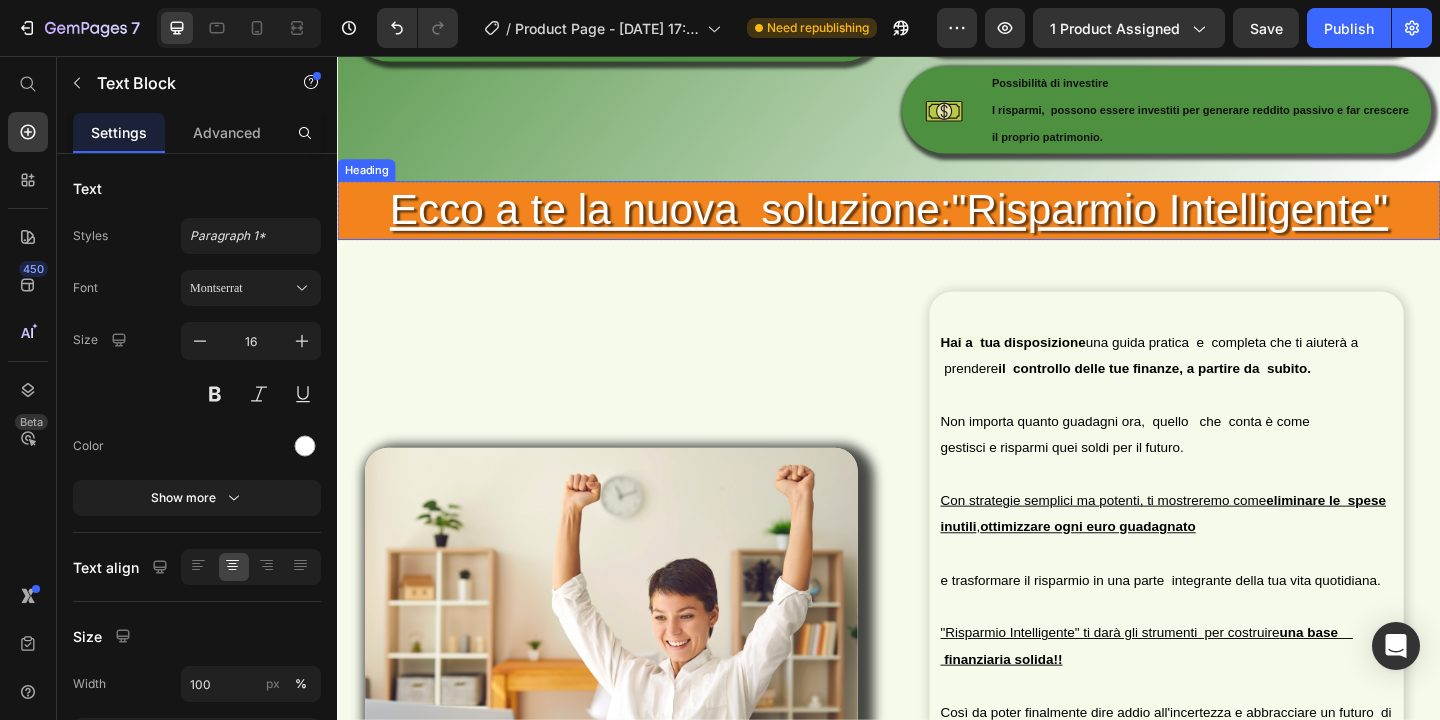 click on "Ecco a te la nuova  soluzione:"Risparmio Intelligente"" at bounding box center [937, 223] 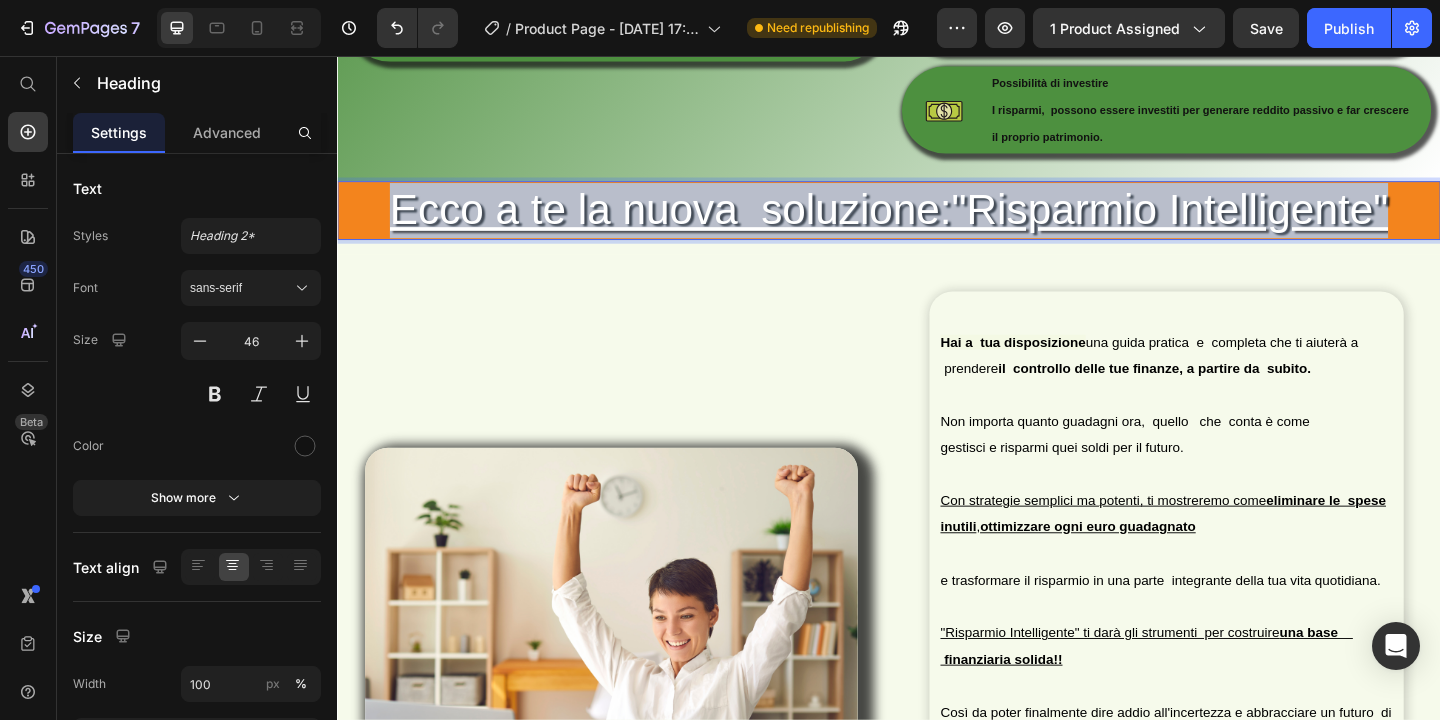 click on "Ecco a te la nuova  soluzione:"Risparmio Intelligente"" at bounding box center [937, 223] 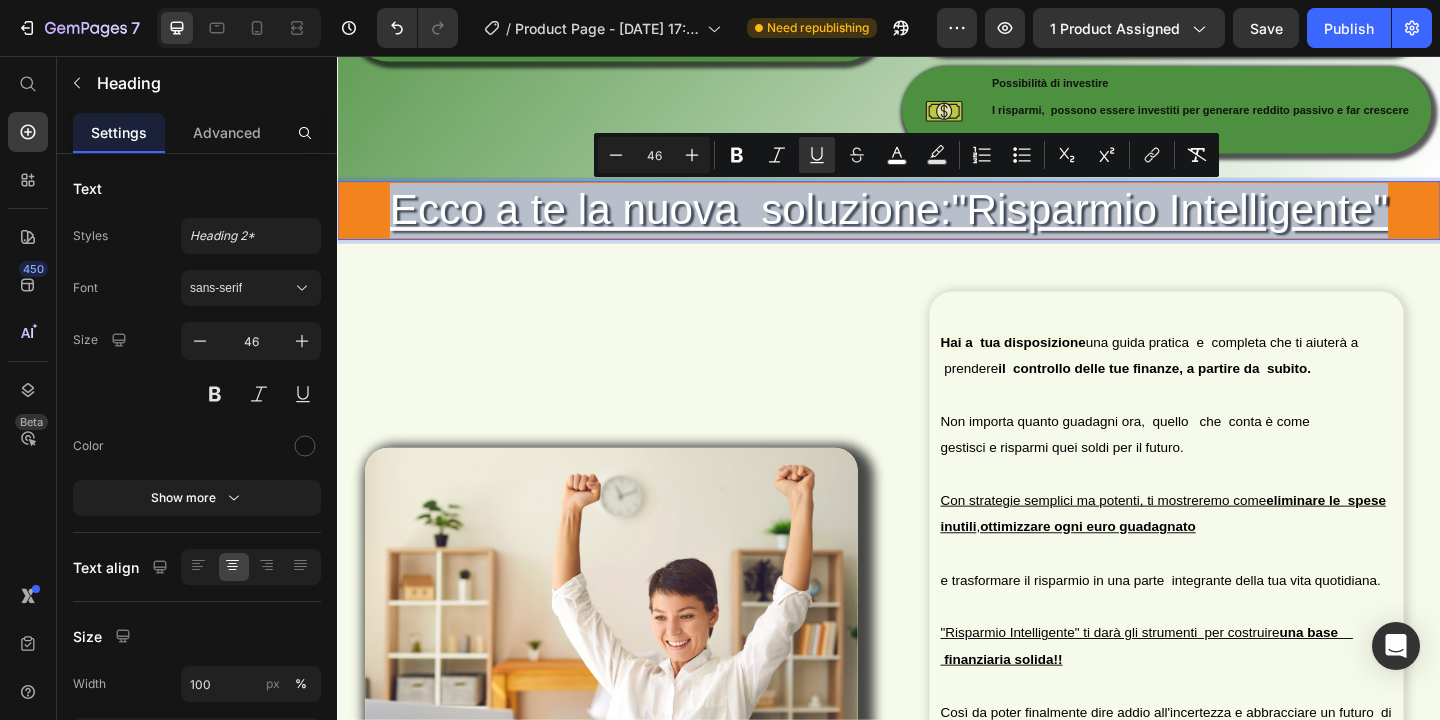 click on "Ecco a te la nuova  soluzione:"Risparmio Intelligente"" at bounding box center [937, 223] 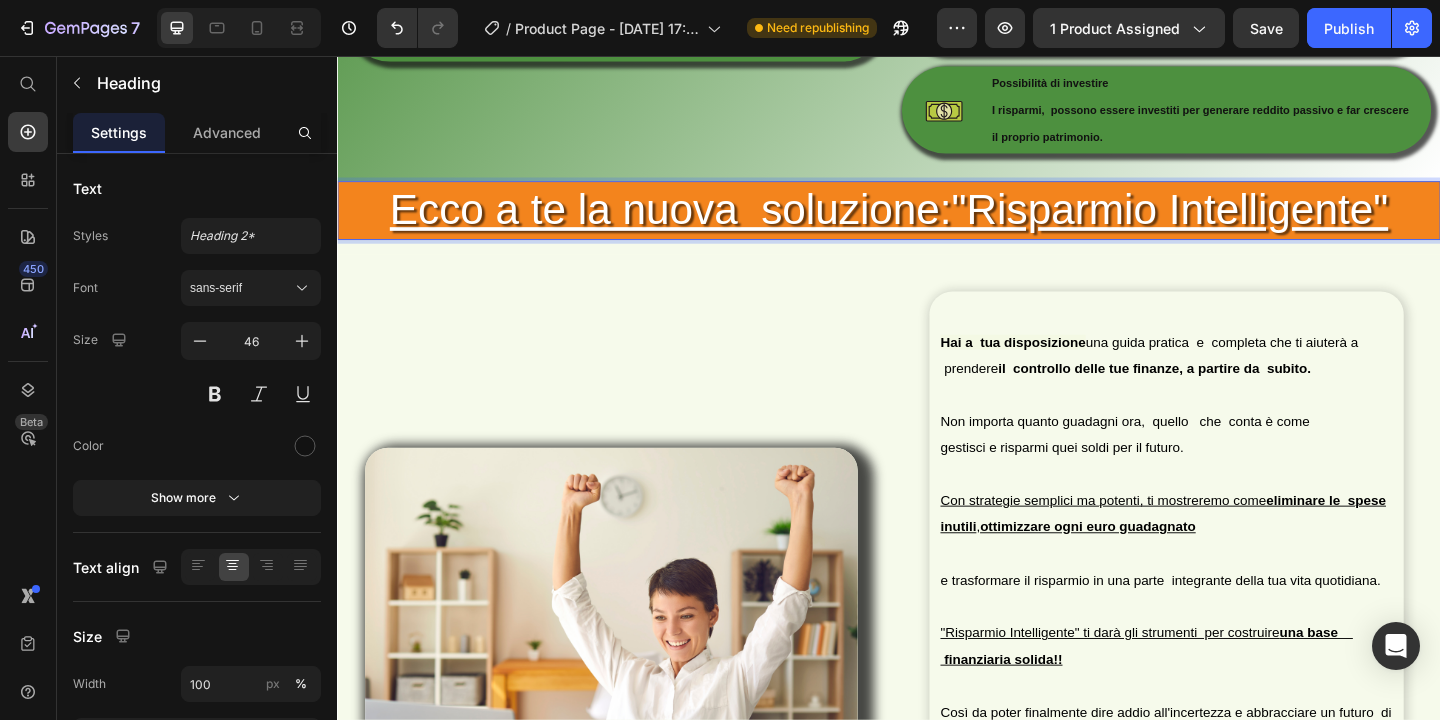 click on "Ecco a te la nuova  soluzione:"Risparmio Intelligente"" at bounding box center (937, 223) 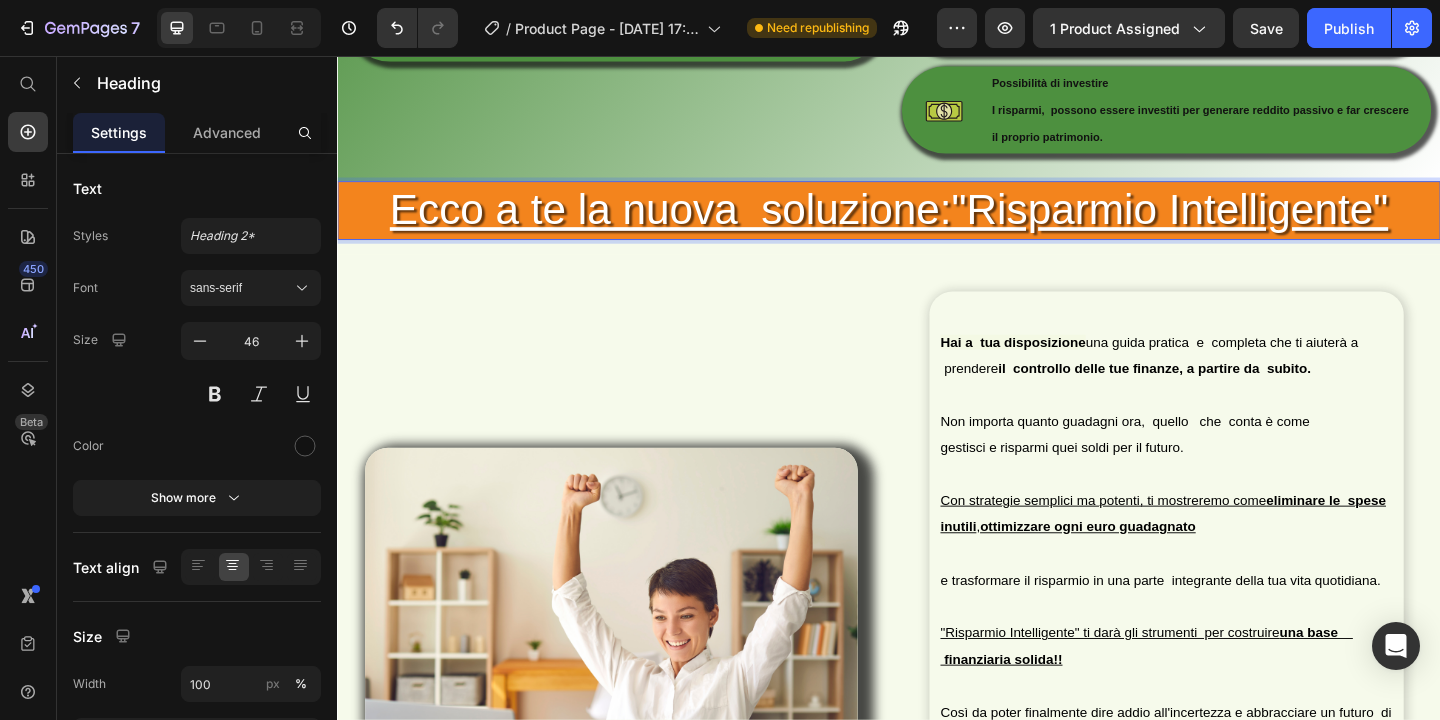 click on "Ecco a te la nuova  soluzione:"Risparmio Intelligente"" at bounding box center [937, 223] 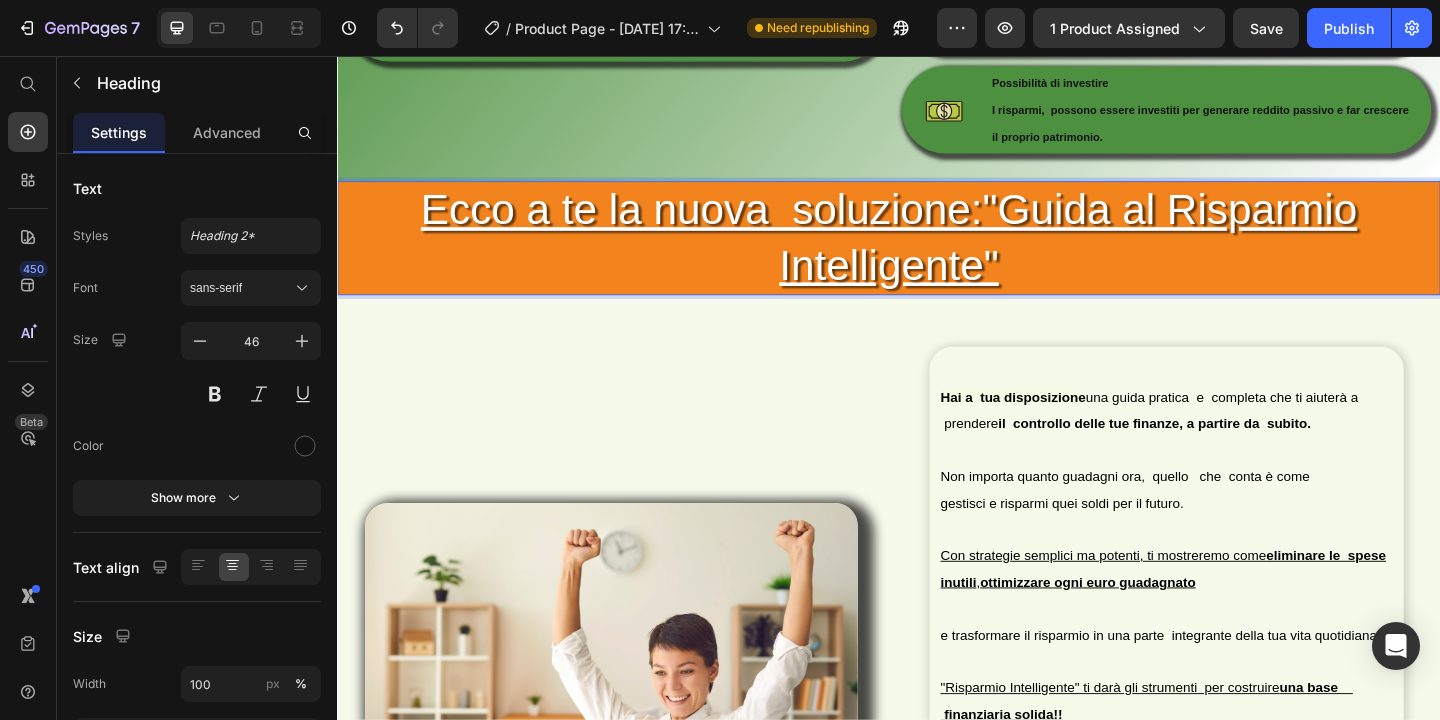 click on "Ecco a te la nuova  soluzione:"Guida al Risparmio Intelligente"" at bounding box center [937, 253] 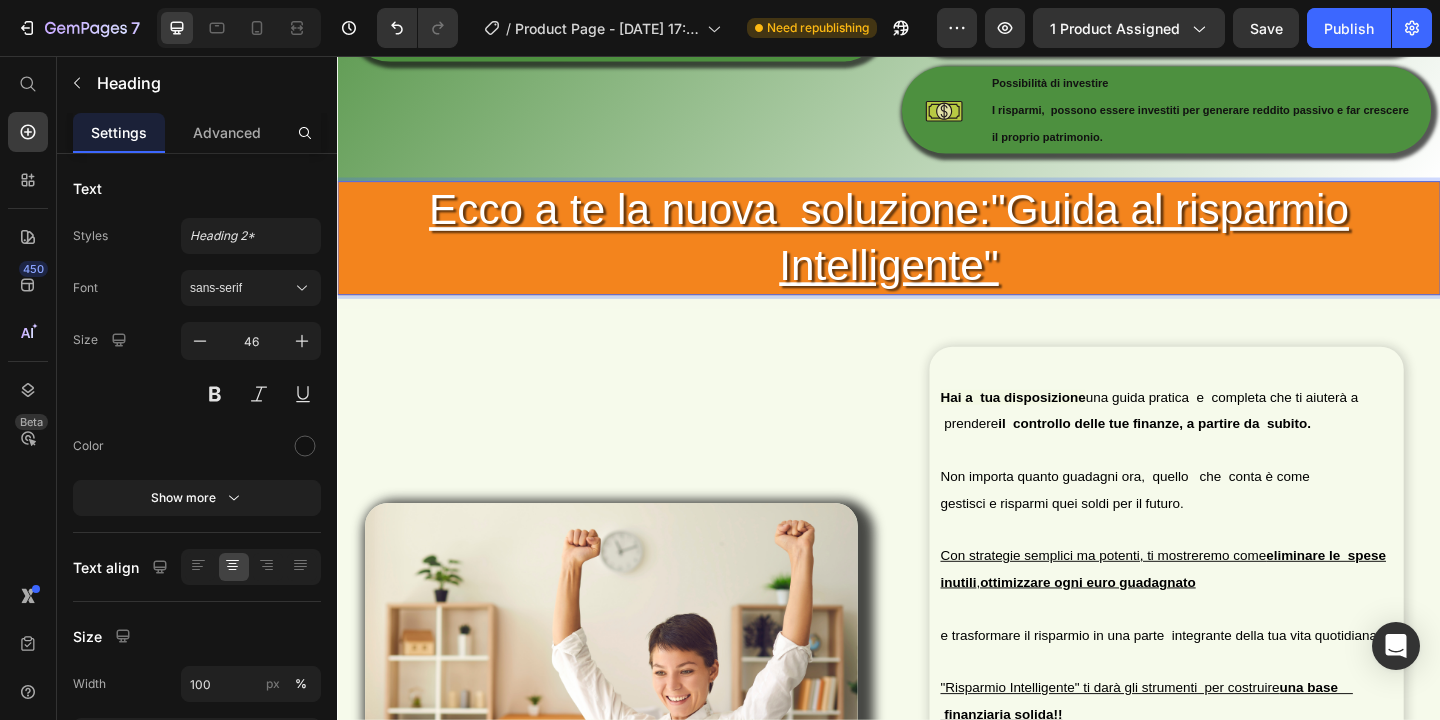 click on "Ecco a te la nuova  soluzione:"Guida al risparmio Intelligente"" at bounding box center (937, 253) 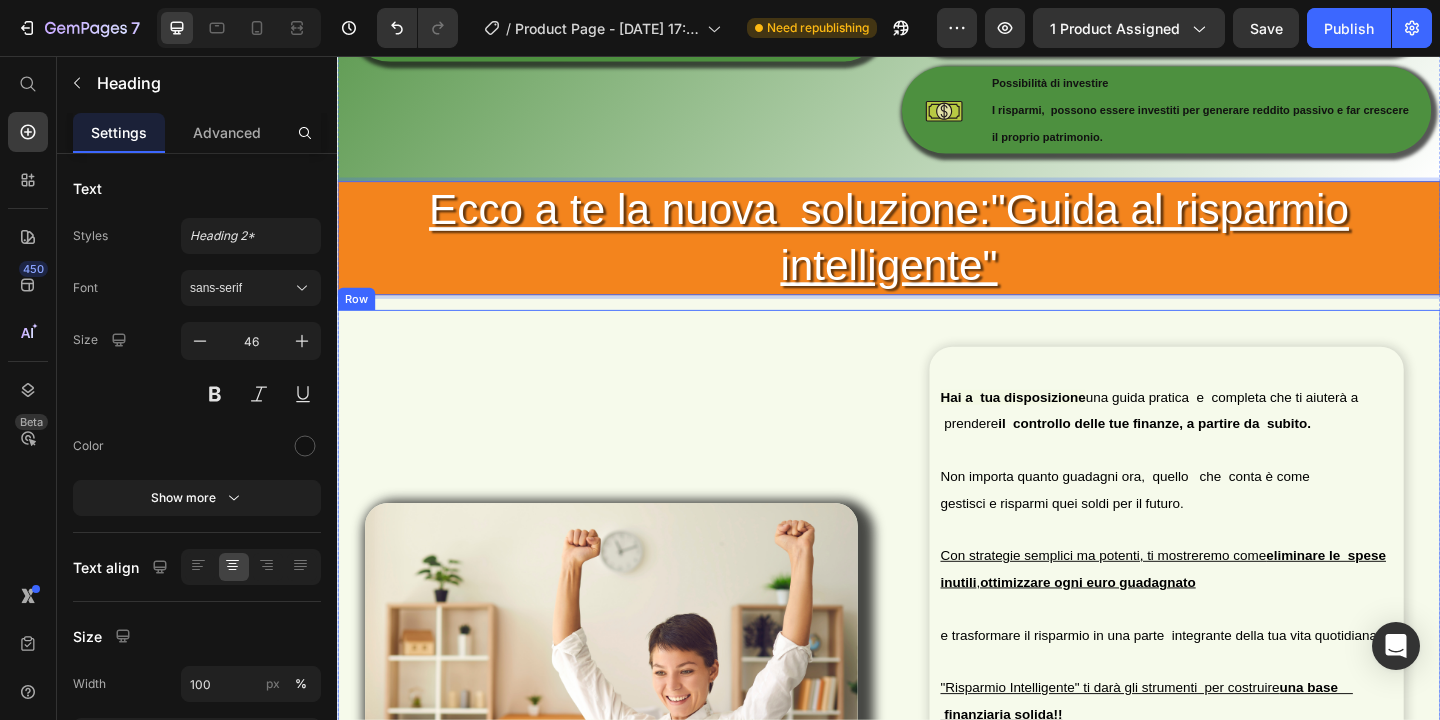 click on "Image Image" at bounding box center (635, 758) 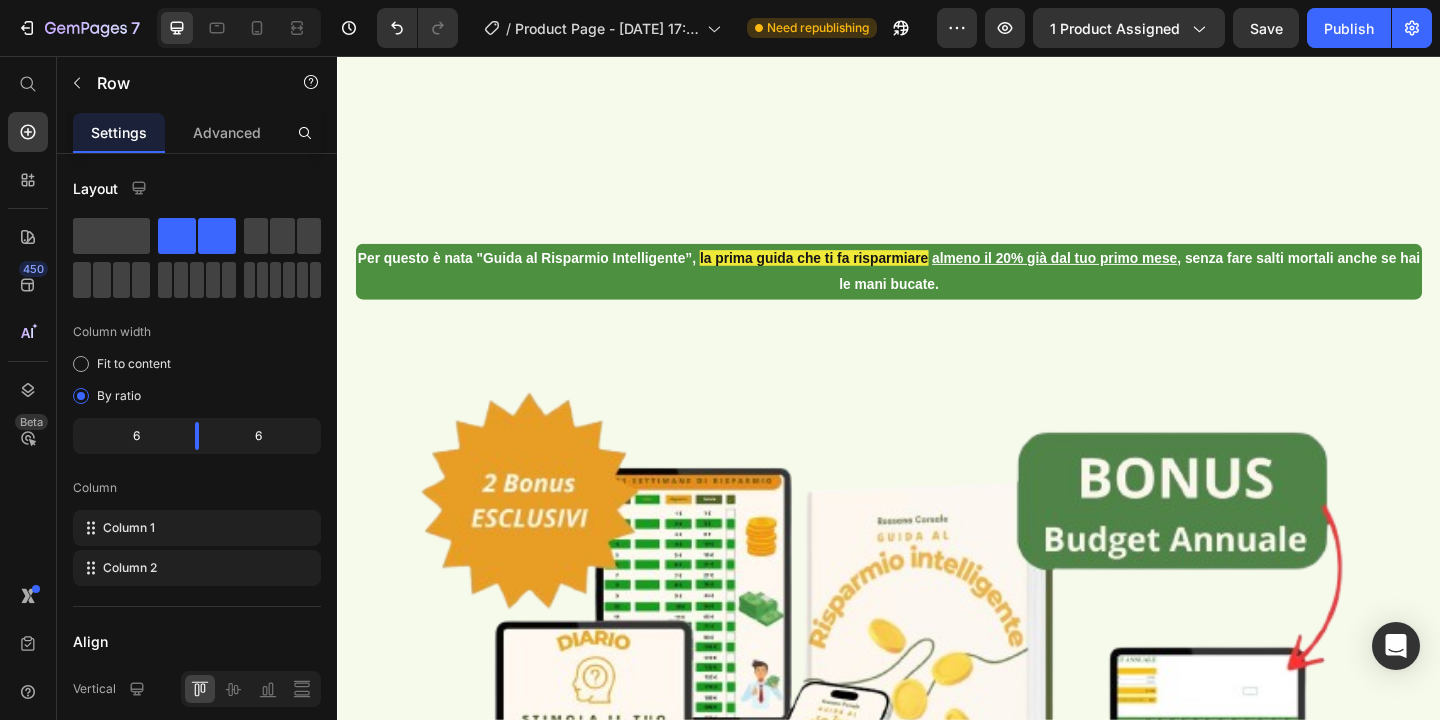 scroll, scrollTop: 0, scrollLeft: 0, axis: both 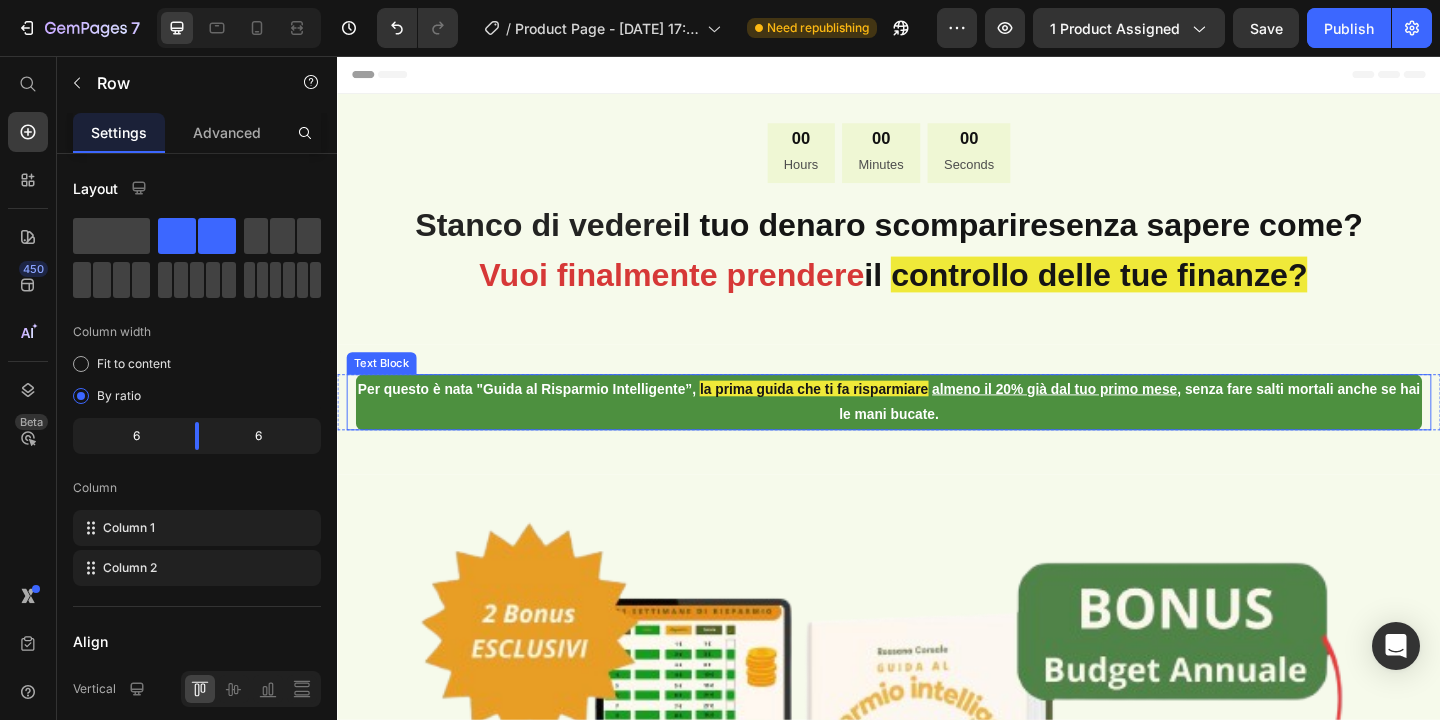 click on "Per questo è nata "Guida al Risparmio Intelligente”," at bounding box center [543, 417] 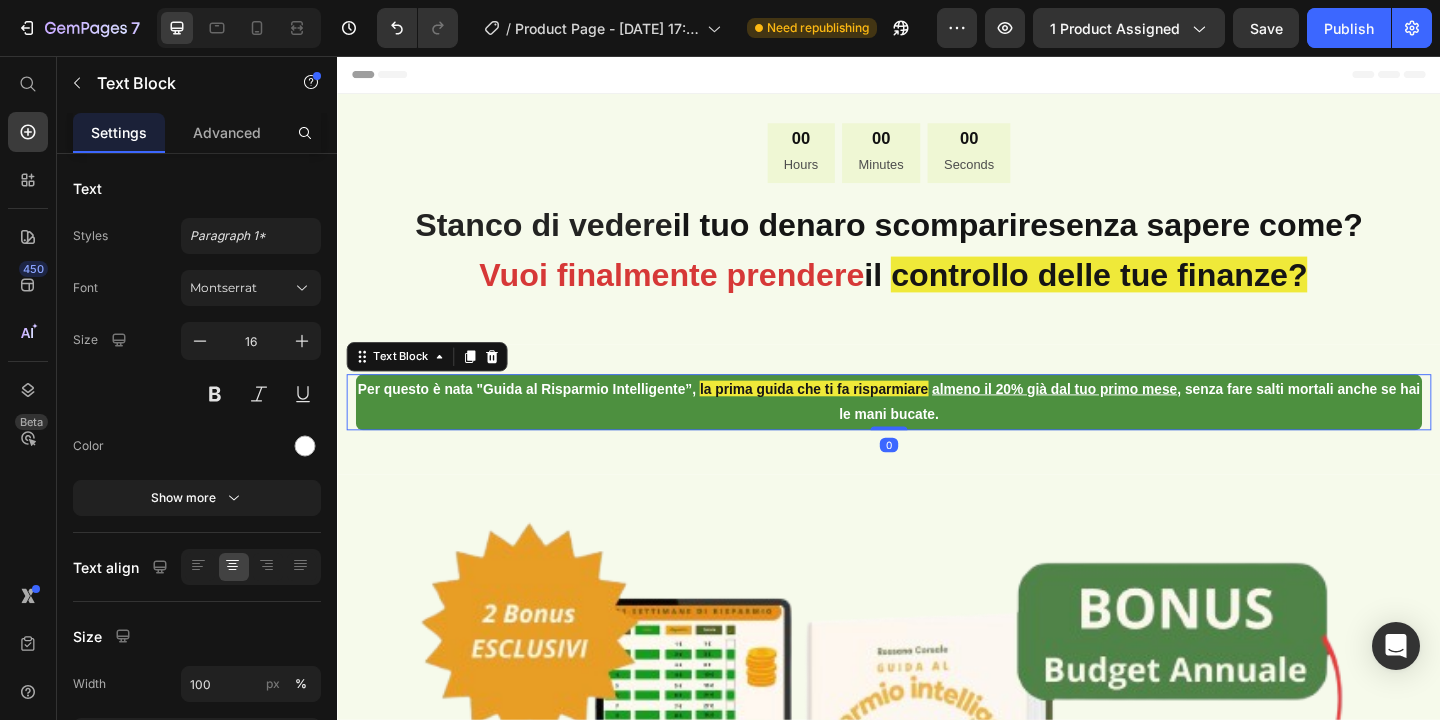 click on "Per questo è nata "Guida al Risparmio Intelligente”," at bounding box center [543, 417] 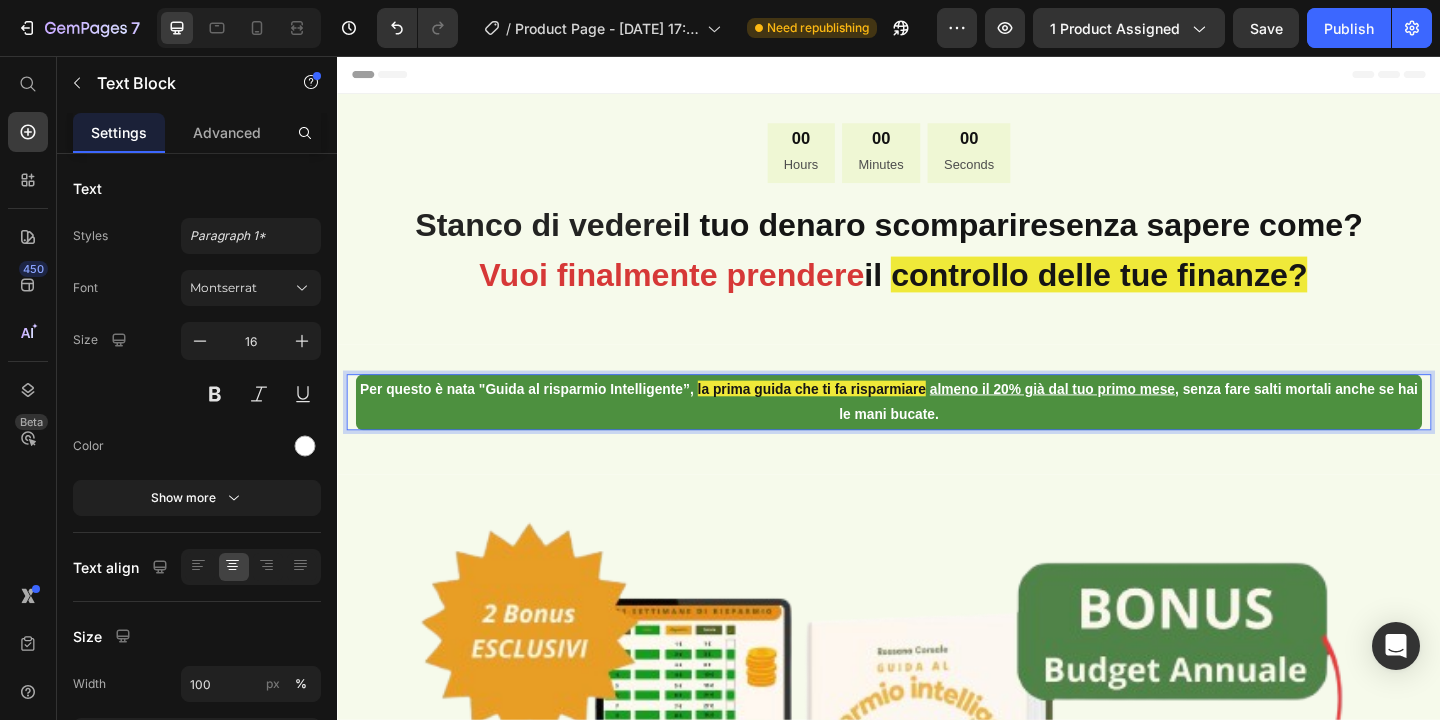 click on "Per questo è nata "Guida al risparmio Intelligente”," at bounding box center [543, 417] 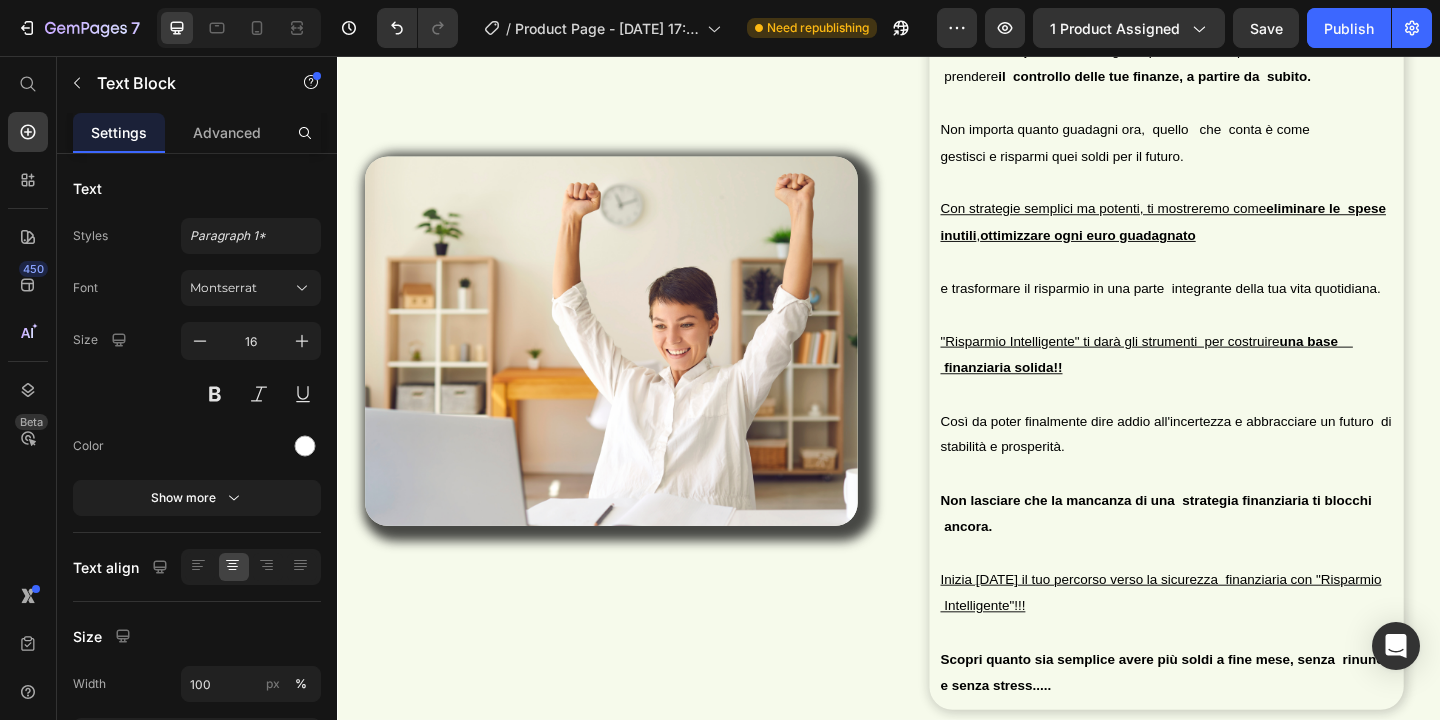 scroll, scrollTop: 5897, scrollLeft: 0, axis: vertical 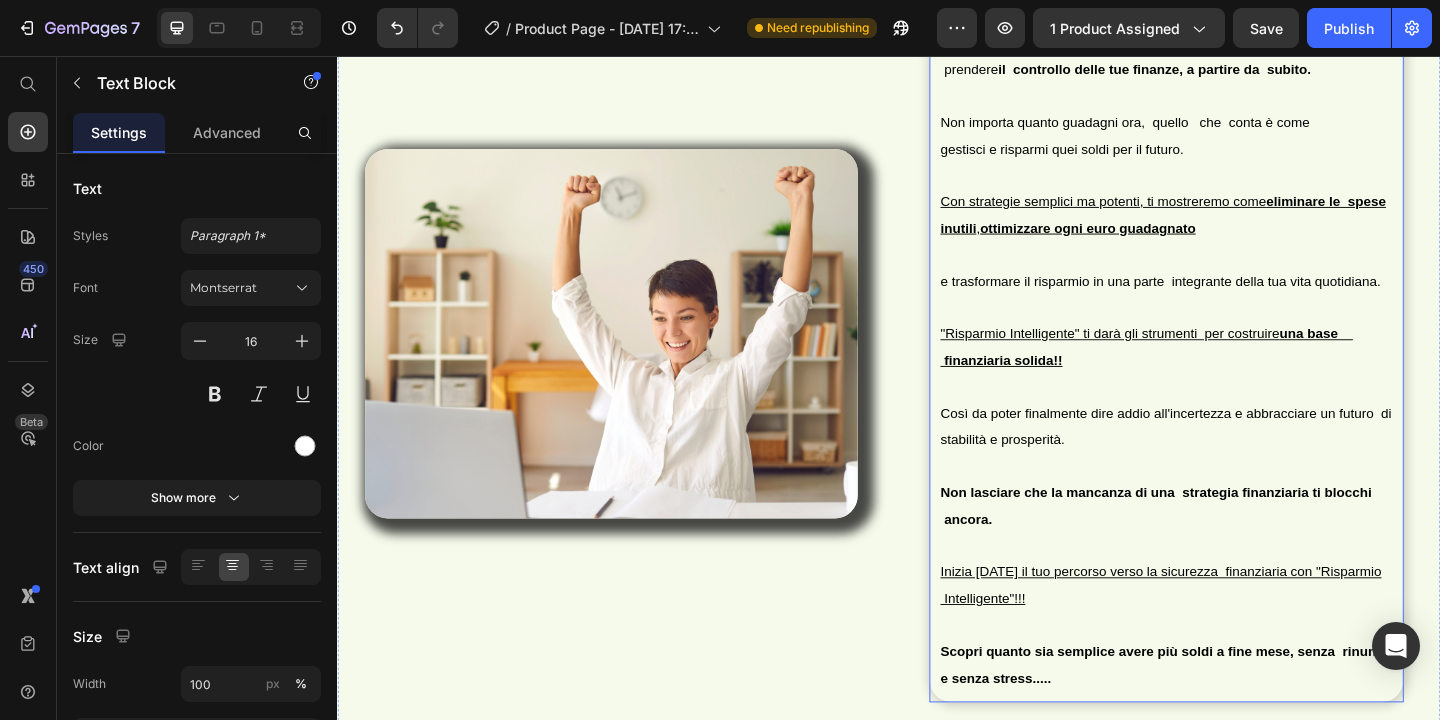 click on ""Risparmio Intelligente" ti darà gli strumenti  per costruire" at bounding box center [1177, 358] 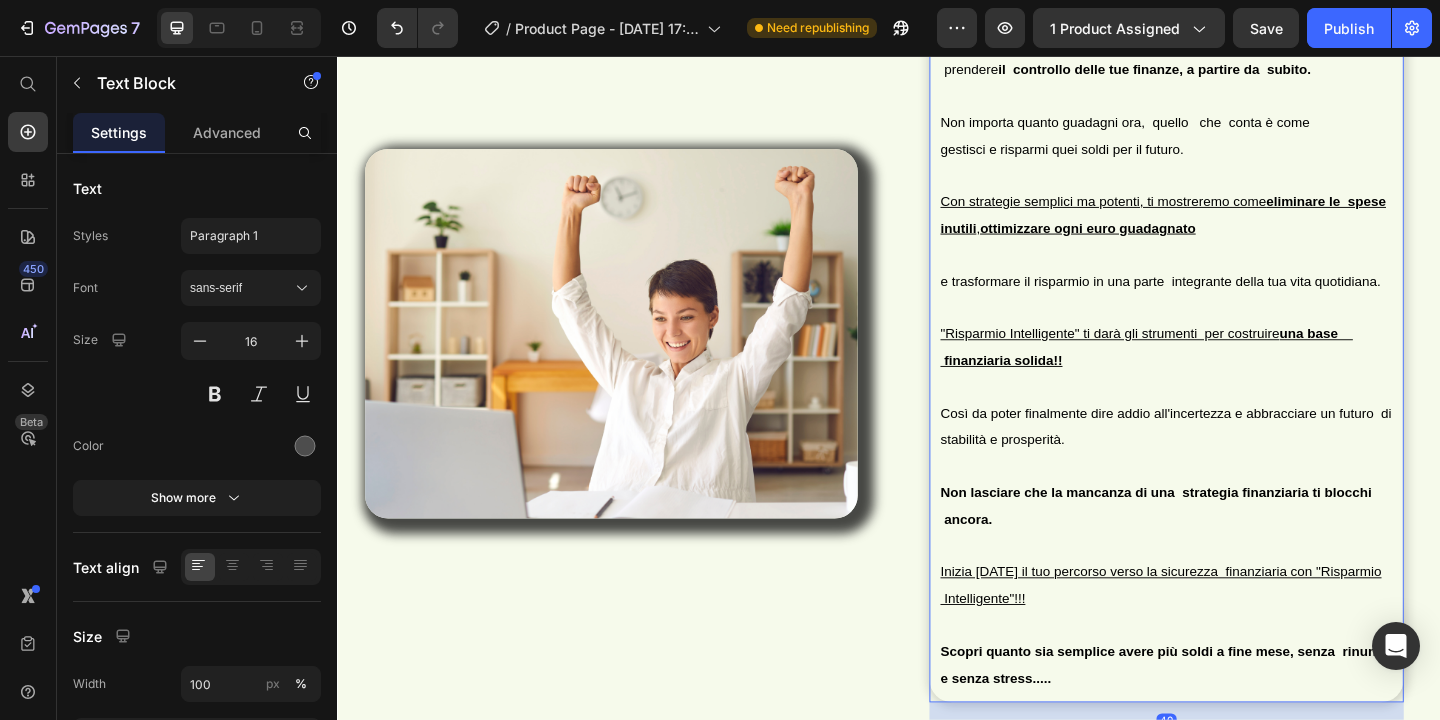click on ""Risparmio Intelligente" ti darà gli strumenti  per costruire" at bounding box center (1177, 358) 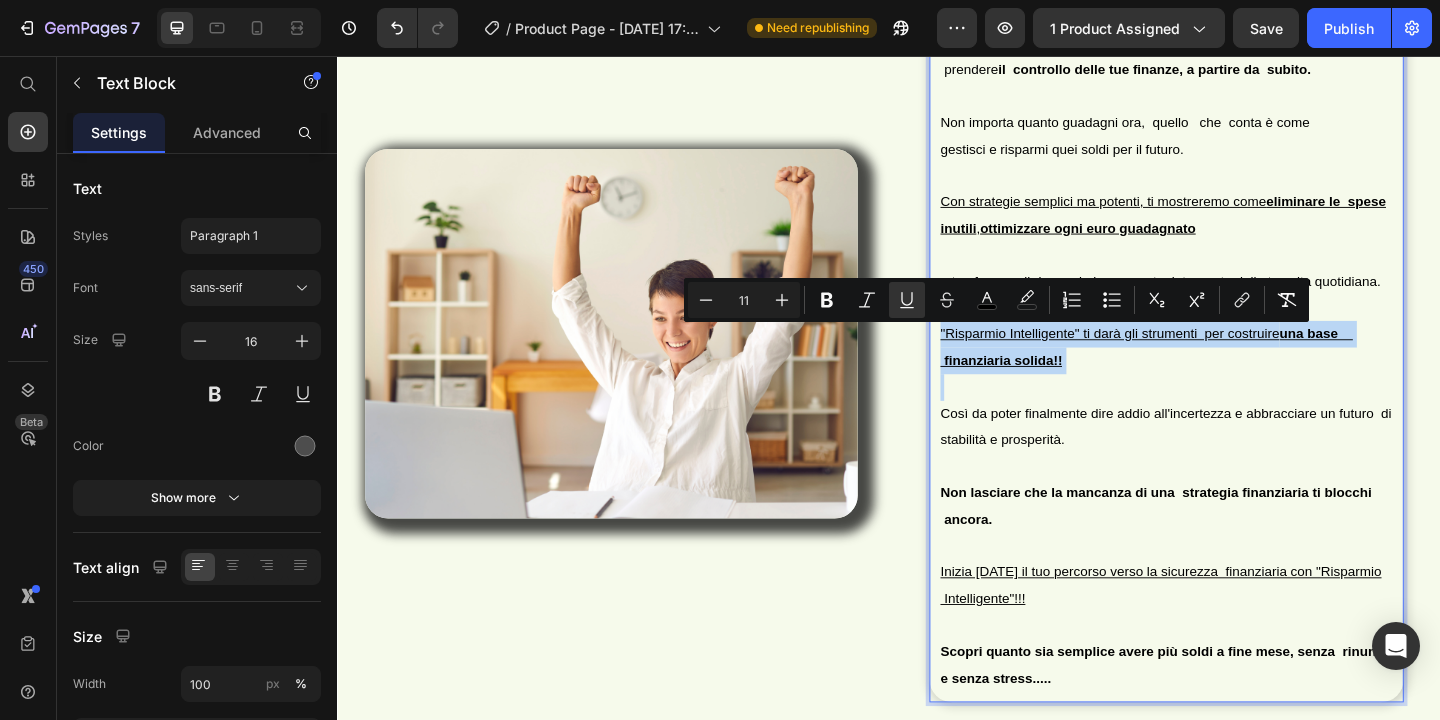 click on ""Risparmio Intelligente" ti darà gli strumenti  per costruire" at bounding box center (1177, 358) 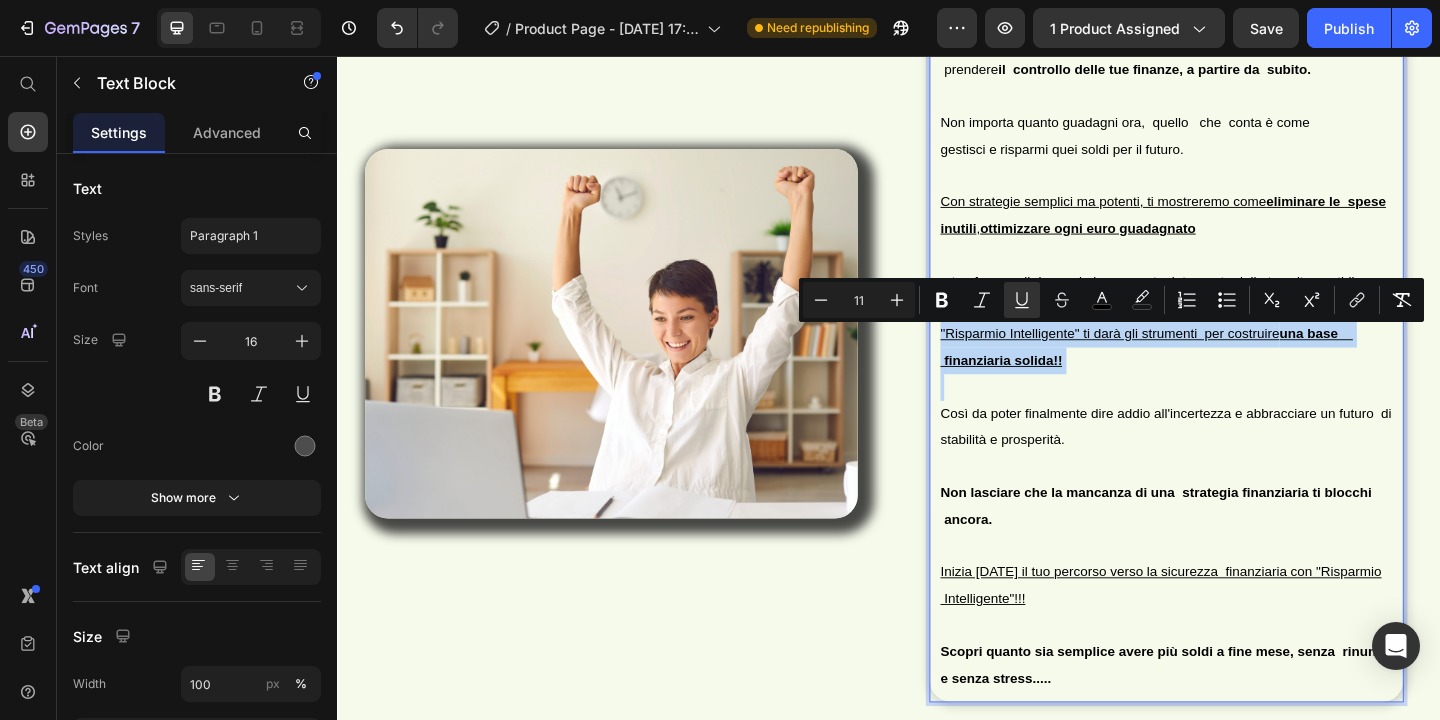 click on ""Risparmio Intelligente" ti darà gli strumenti  per costruire" at bounding box center [1177, 358] 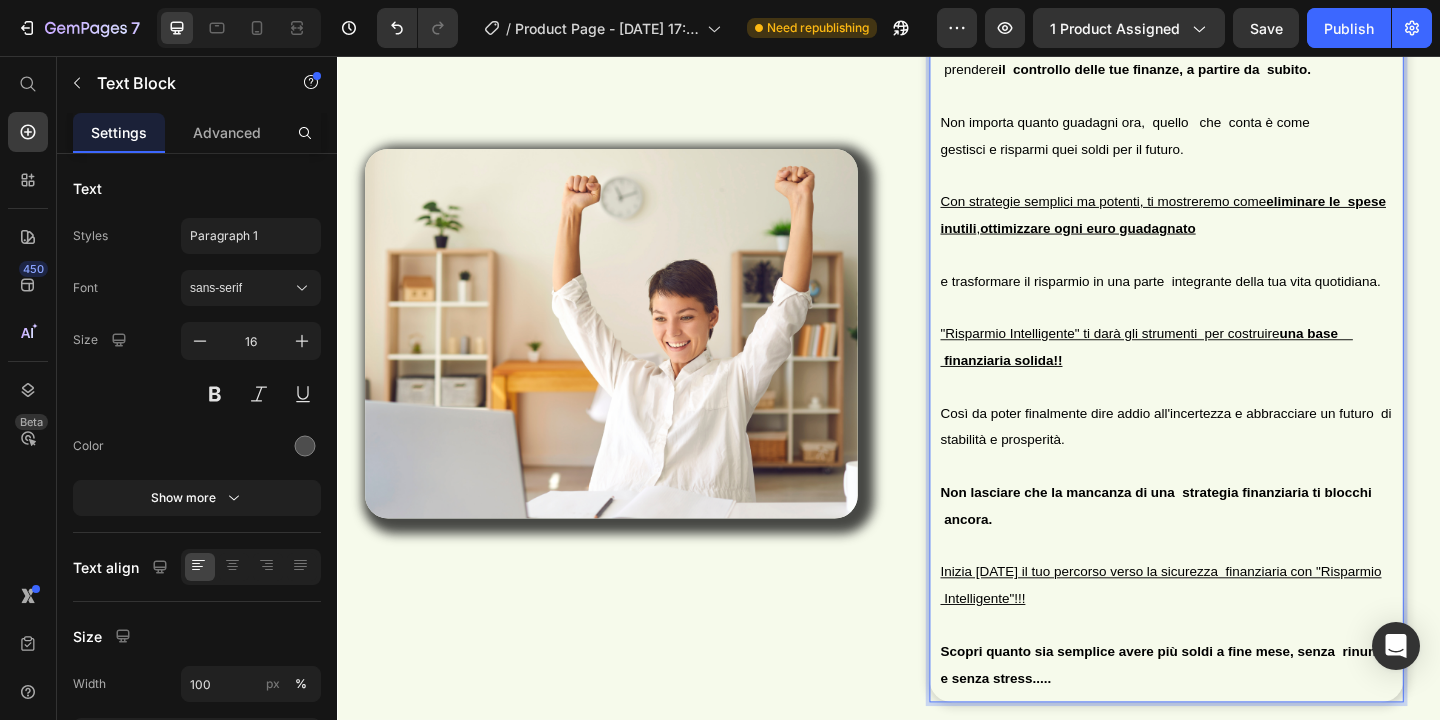 click on ""Risparmio Intelligente" ti darà gli strumenti  per costruire" at bounding box center (1177, 358) 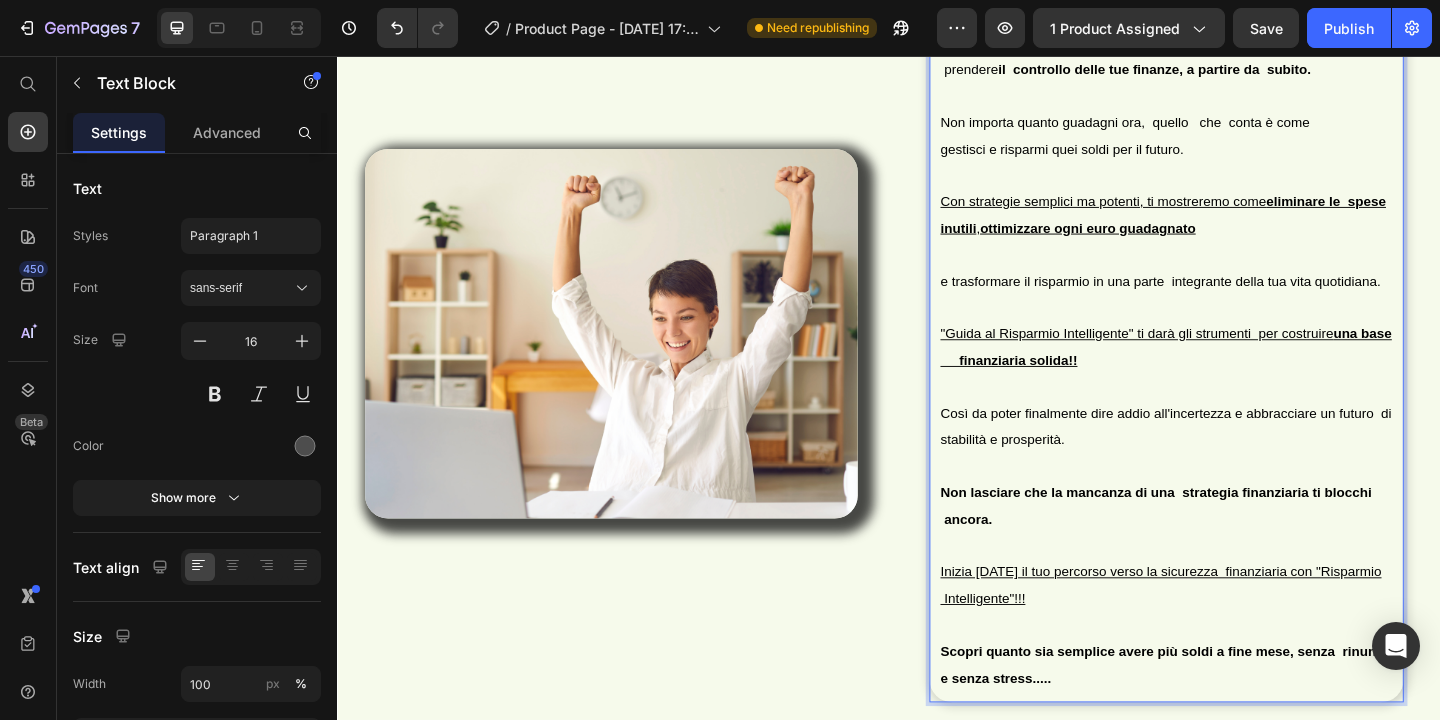 click on ""Guida al Risparmio Intelligente" ti darà gli strumenti  per costruire" at bounding box center [1206, 358] 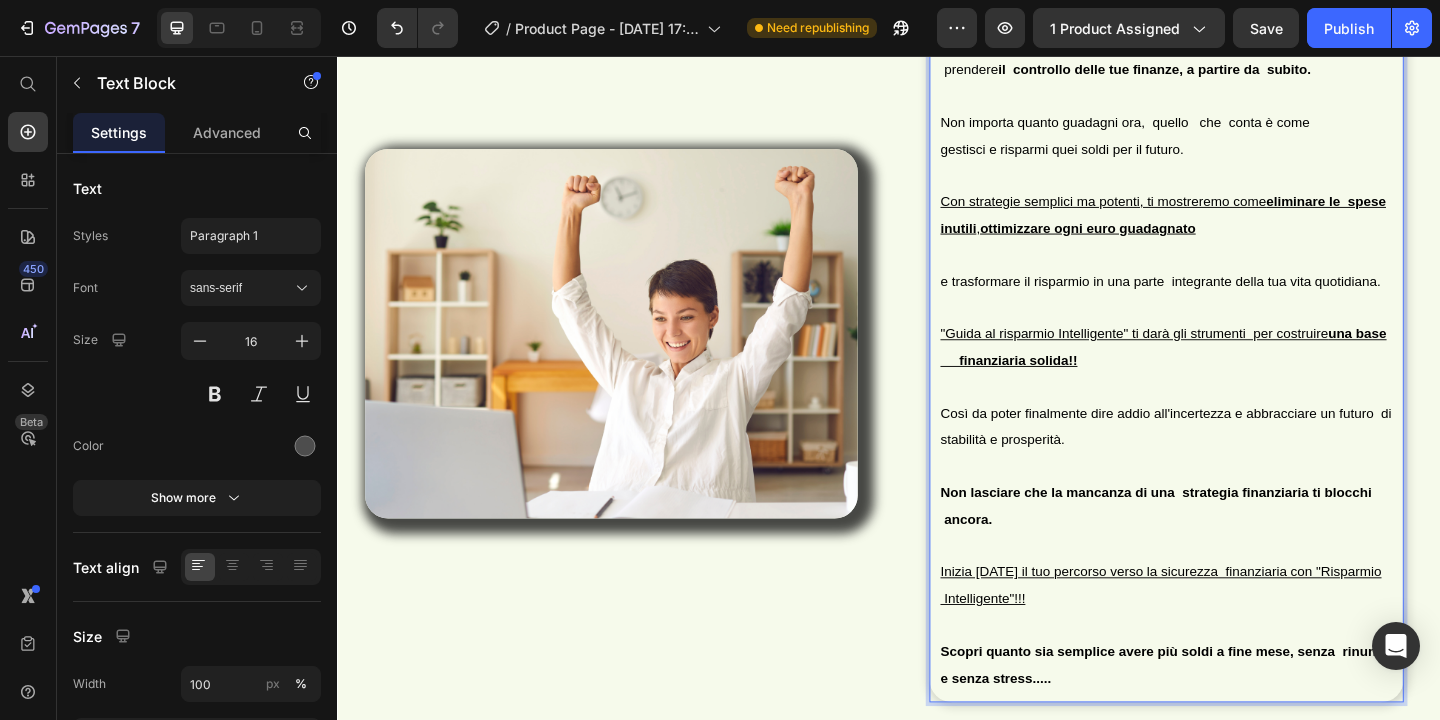 click on ""Guida al risparmio Intelligente" ti darà gli strumenti  per costruire" at bounding box center [1204, 358] 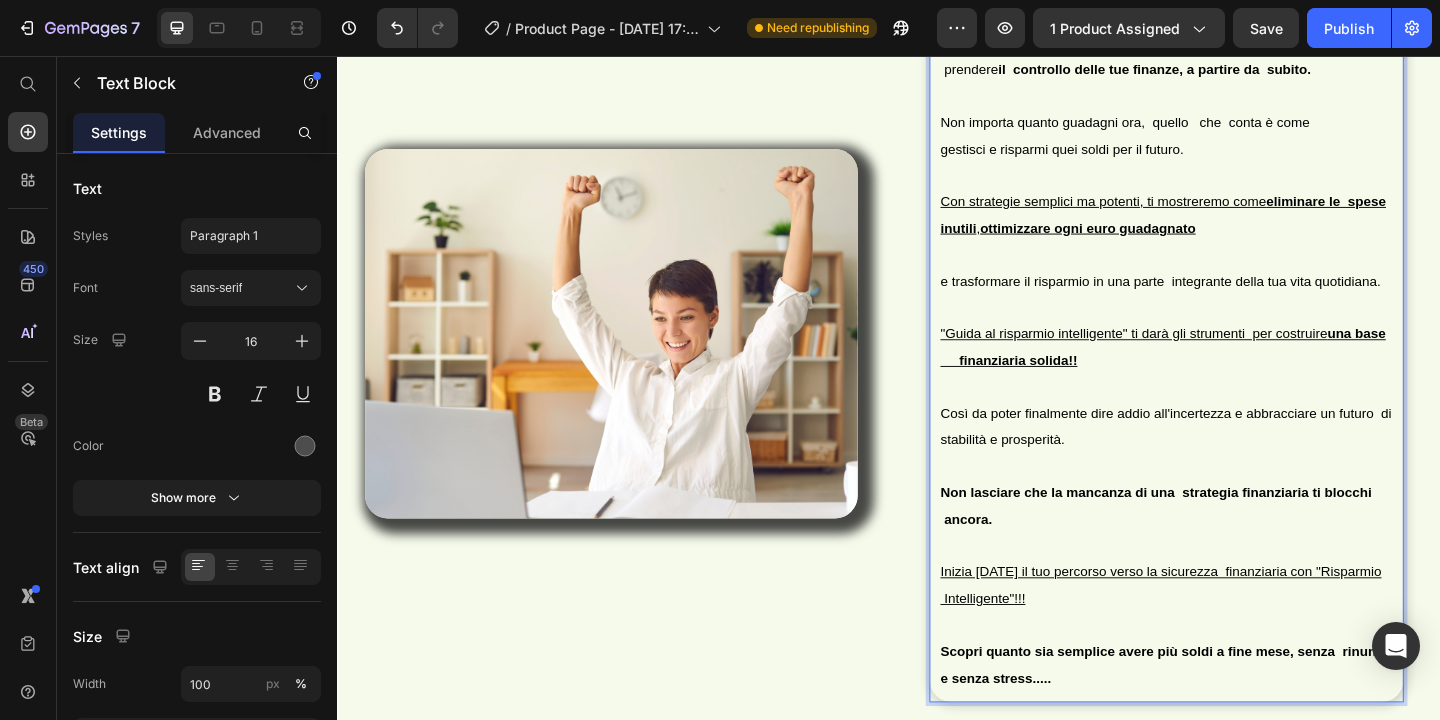 click on "una base      finanziaria solida!!" at bounding box center (1235, 372) 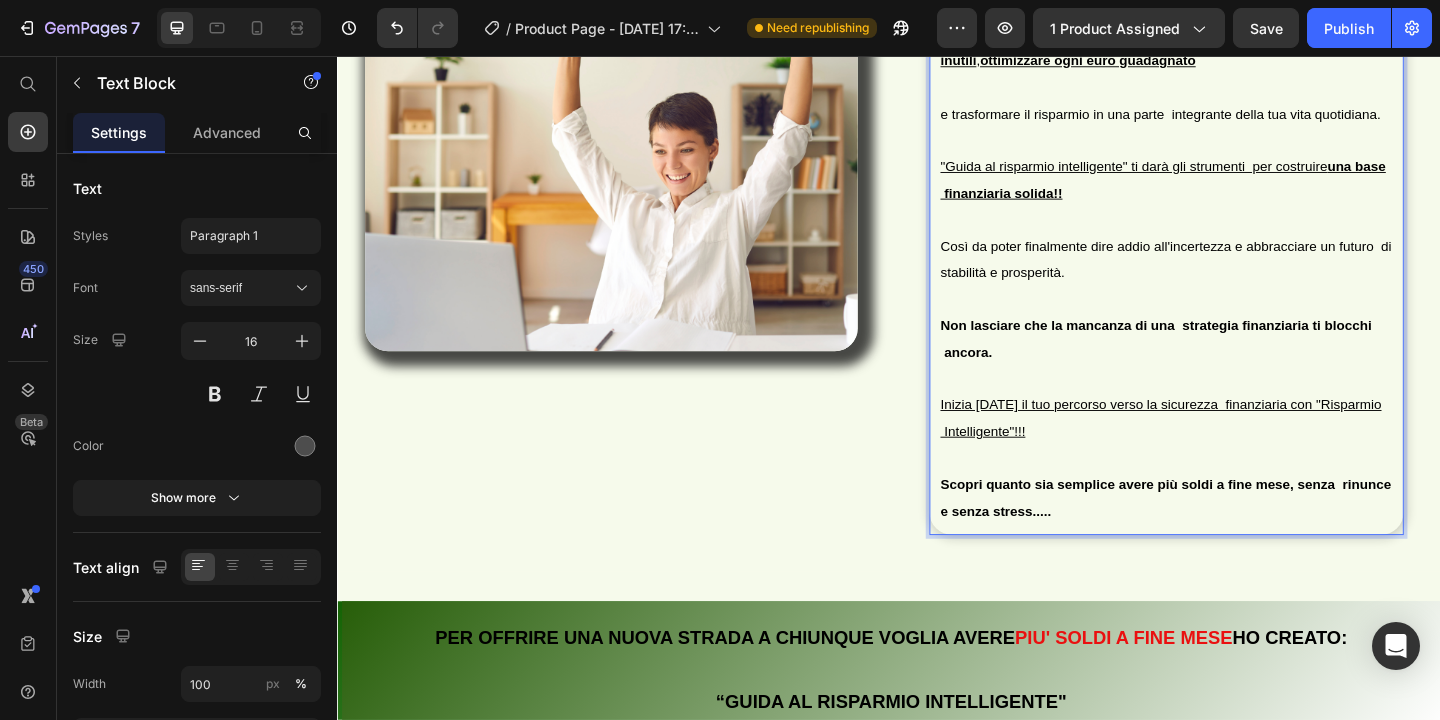 scroll, scrollTop: 6081, scrollLeft: 0, axis: vertical 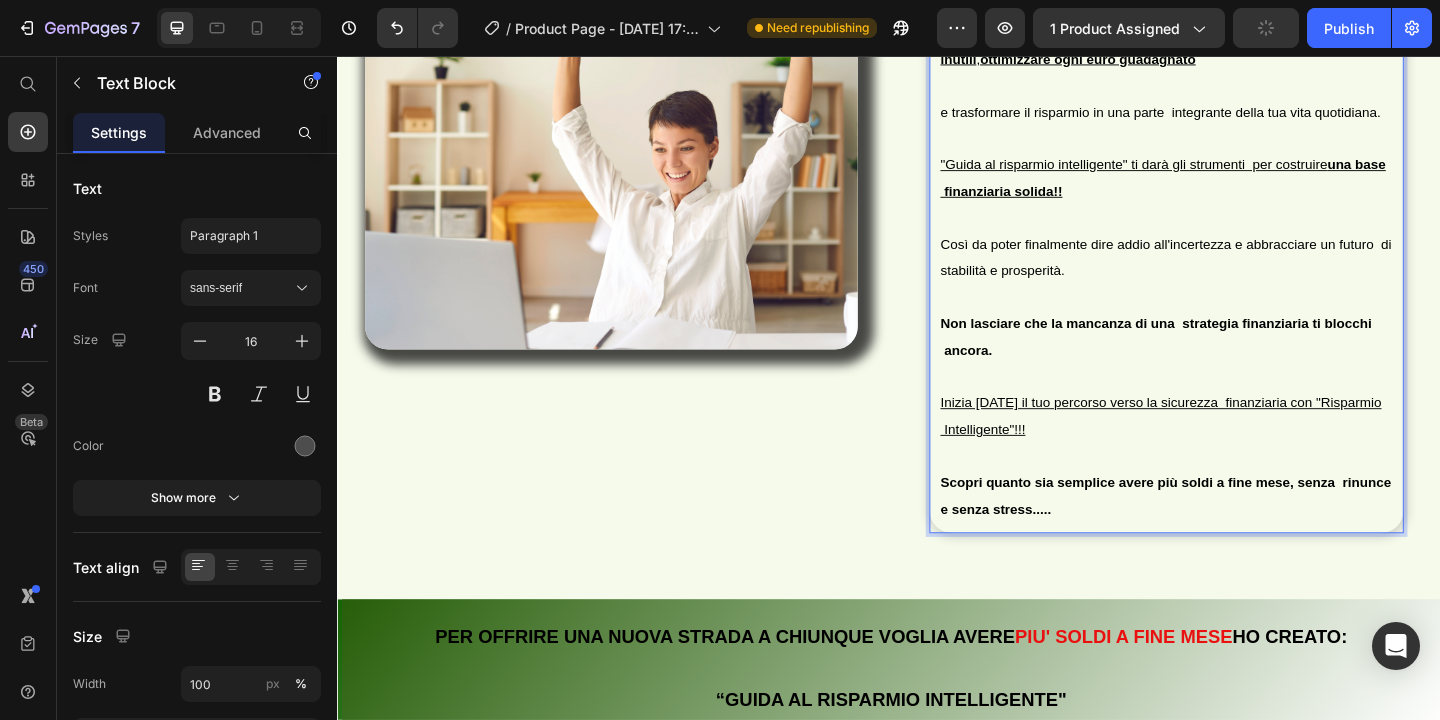 click on "Inizia [DATE] il tuo percorso verso la sicurezza  finanziaria con "Risparmio  Intelligente"!!!" at bounding box center (1233, 447) 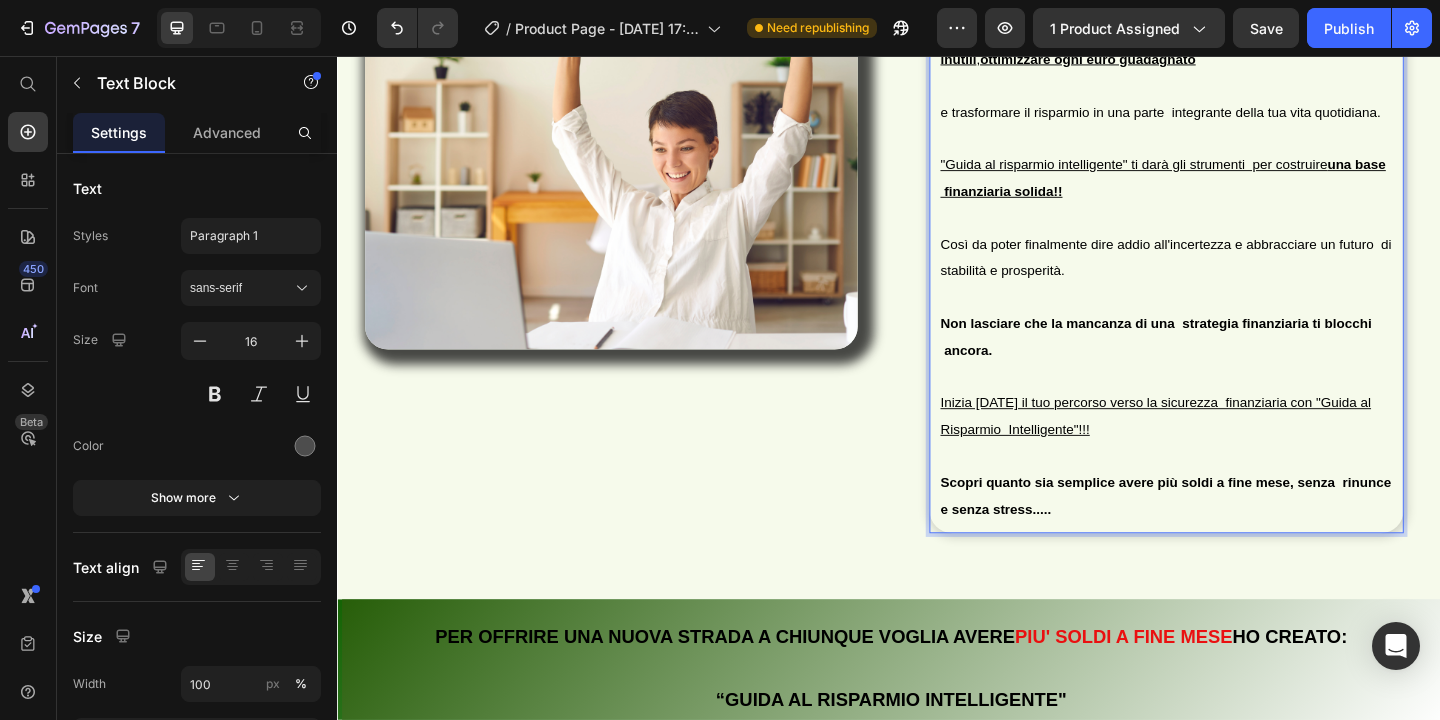click on "Inizia [DATE] il tuo percorso verso la sicurezza  finanziaria con "Guida al Risparmio  Intelligente"!!!" at bounding box center [1227, 447] 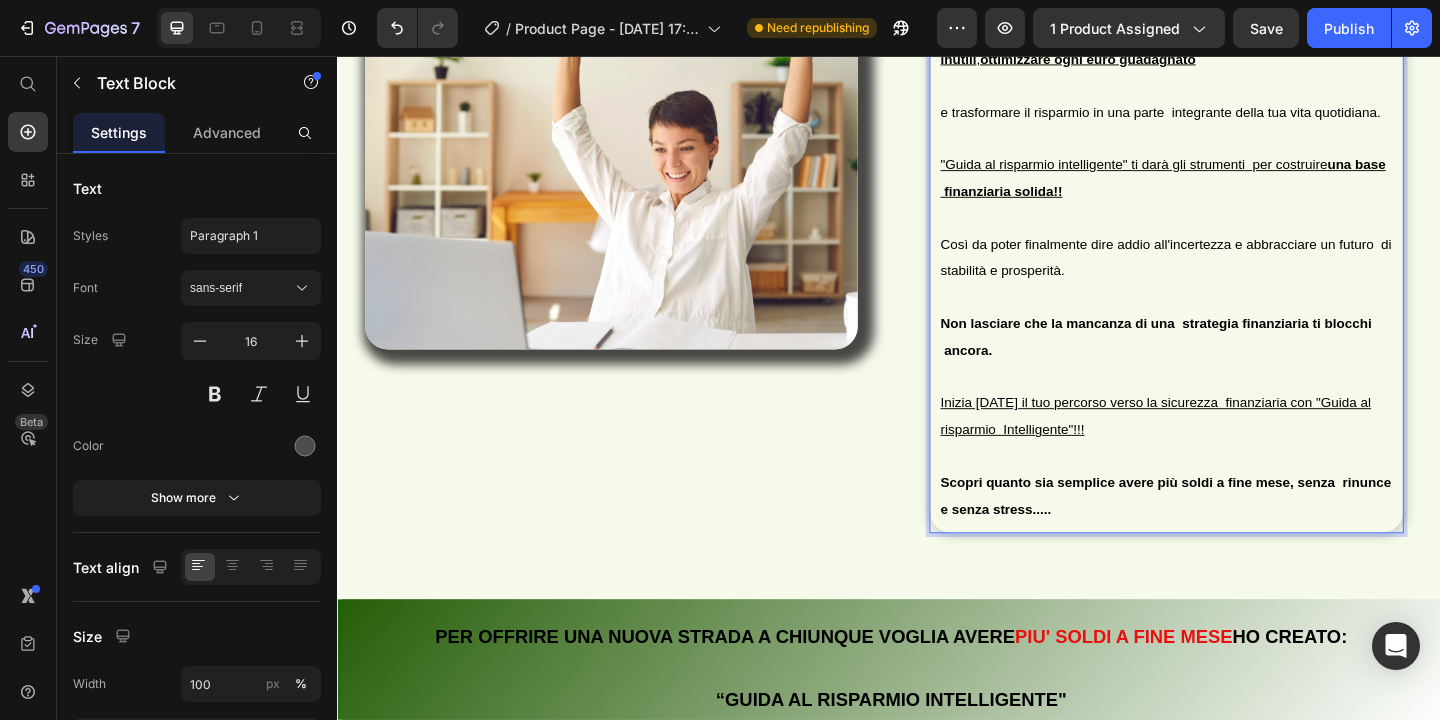 click on "Inizia [DATE] il tuo percorso verso la sicurezza  finanziaria con "Guida al risparmio  Intelligente"!!!" at bounding box center [1227, 447] 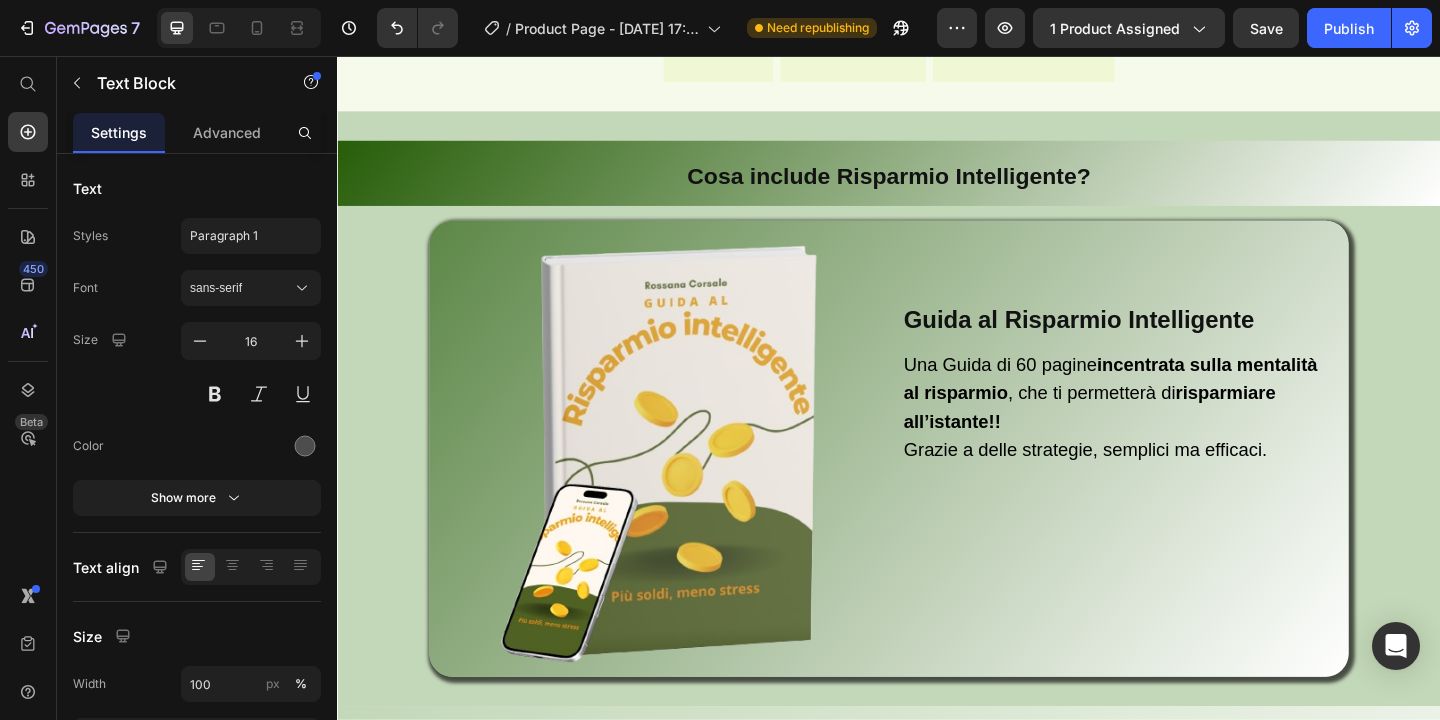 scroll, scrollTop: 7787, scrollLeft: 0, axis: vertical 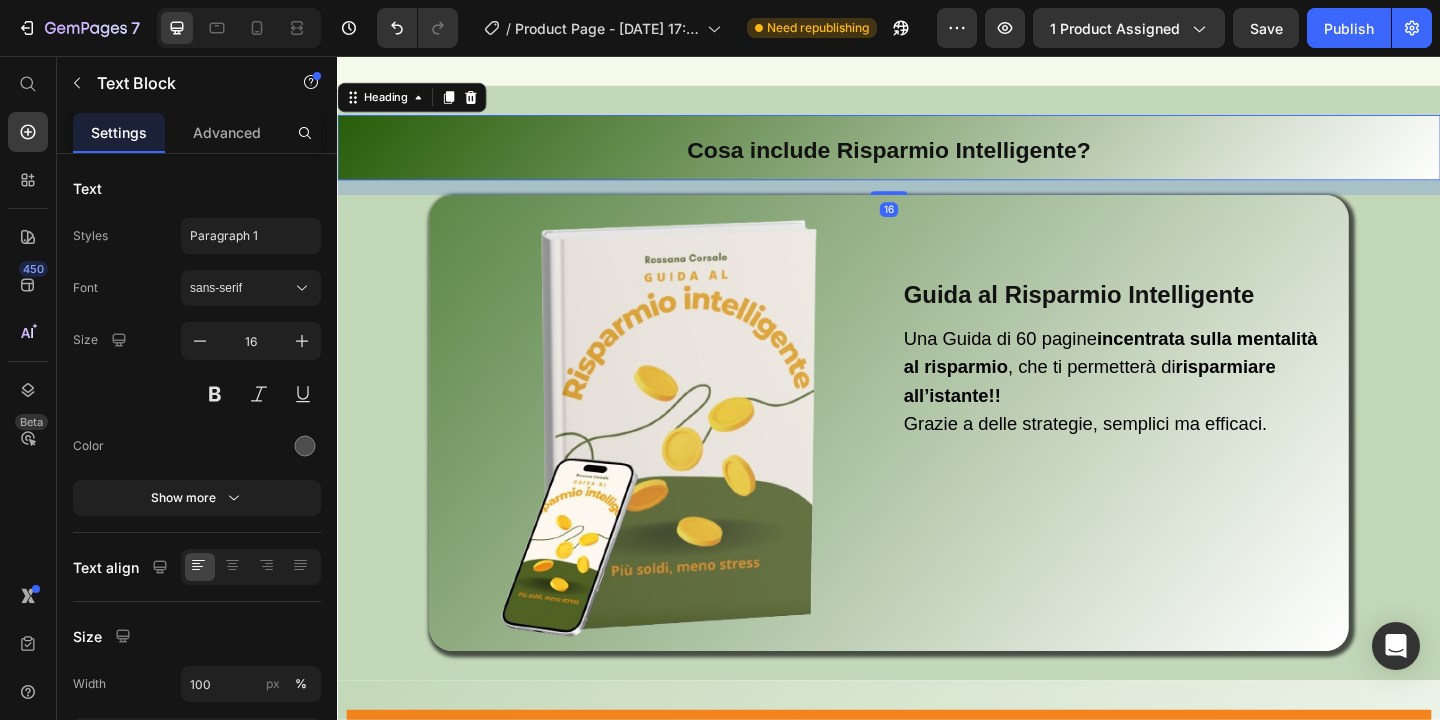 click on "Cosa include Risparmio Intelligente?" at bounding box center (937, 158) 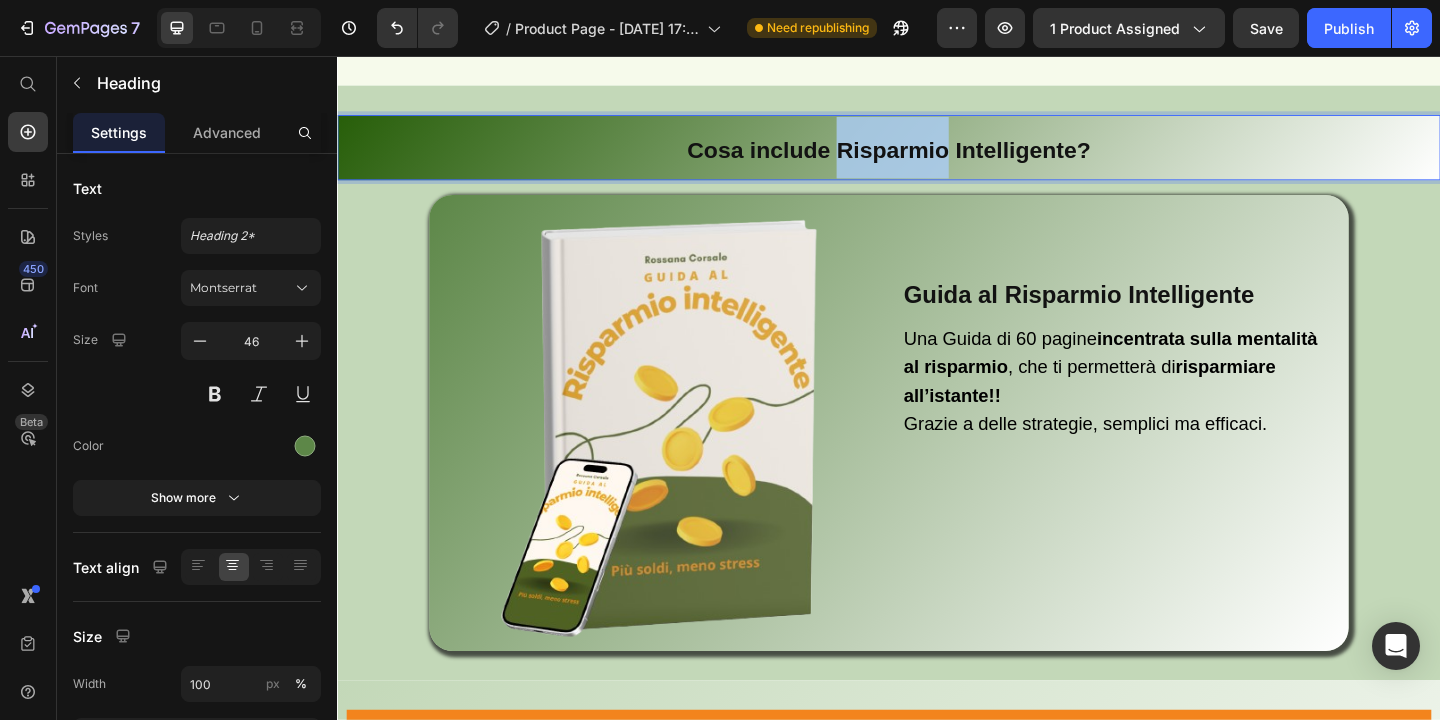 click on "Cosa include Risparmio Intelligente?" at bounding box center (937, 158) 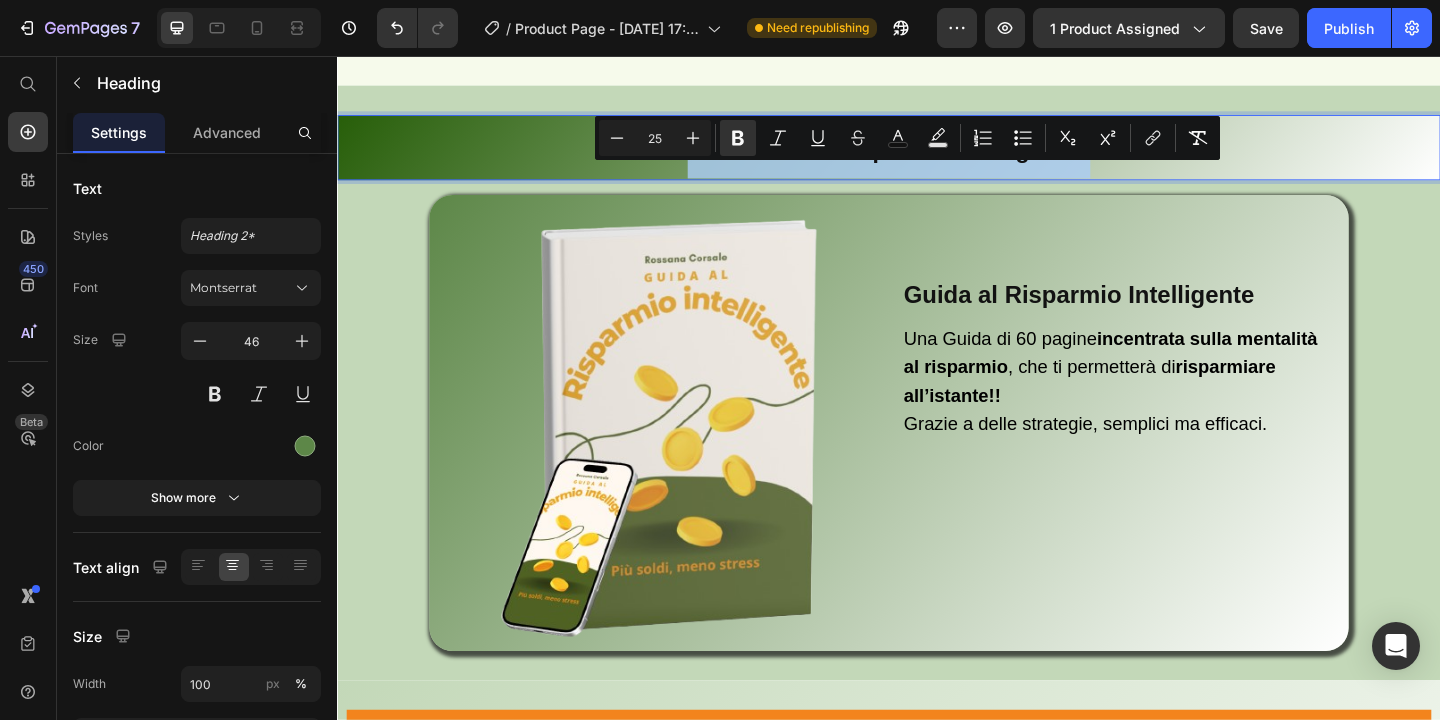 click on "Cosa include Risparmio Intelligente?" at bounding box center [937, 158] 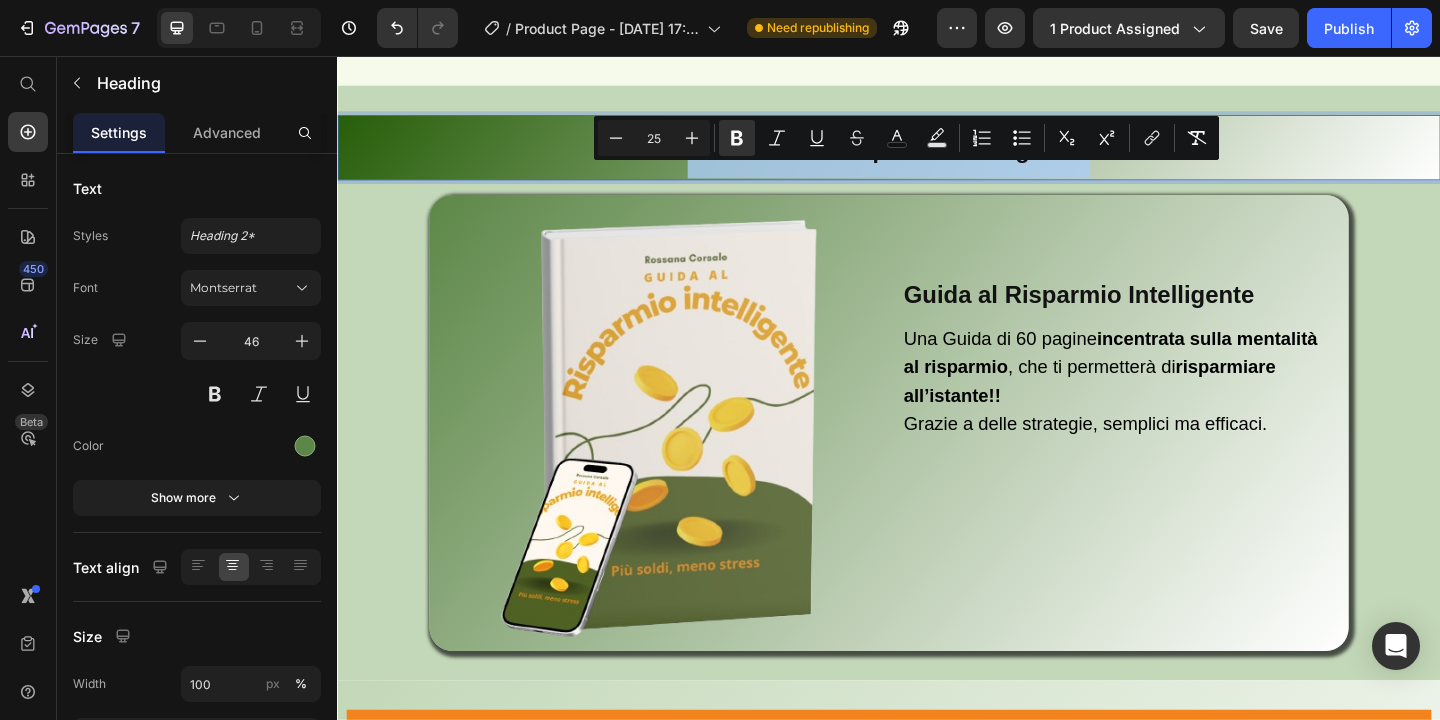 click on "Cosa include Risparmio Intelligente?" at bounding box center [937, 158] 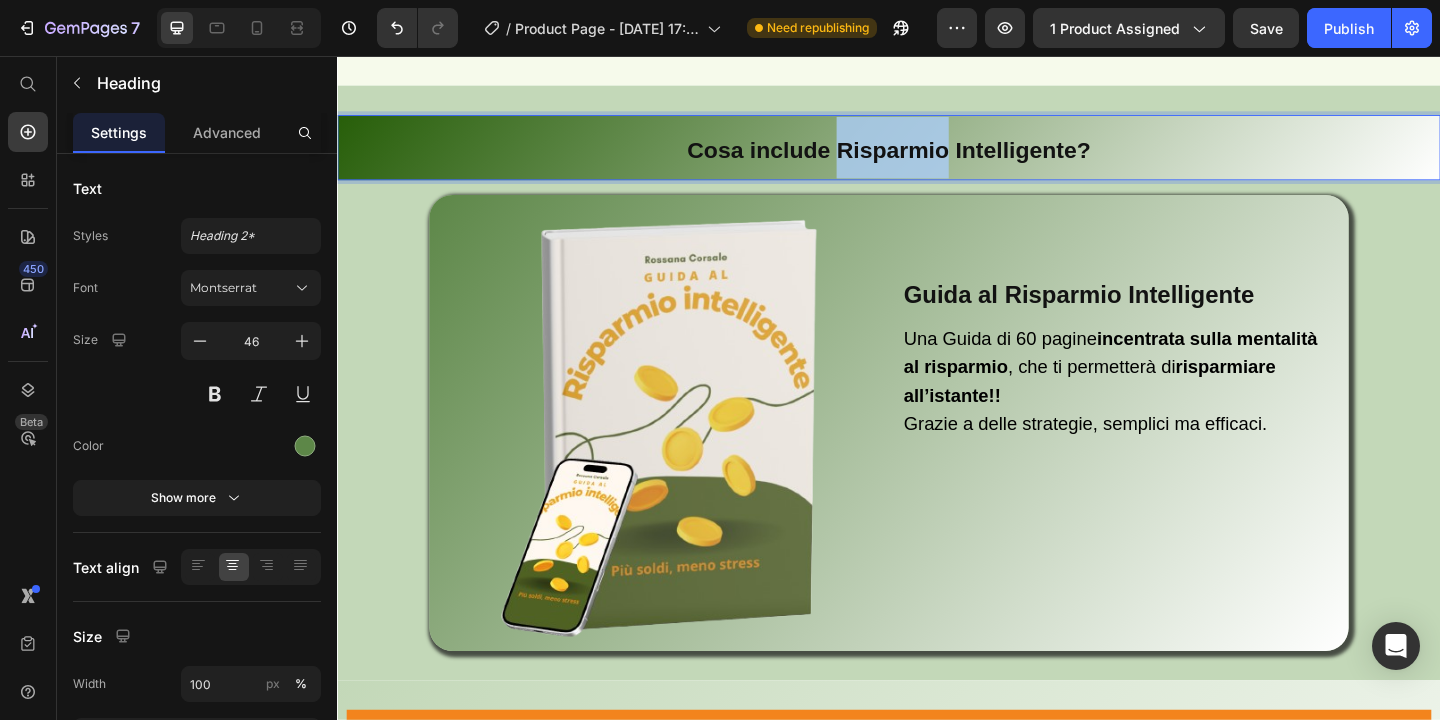 click on "Cosa include Risparmio Intelligente?" at bounding box center (937, 158) 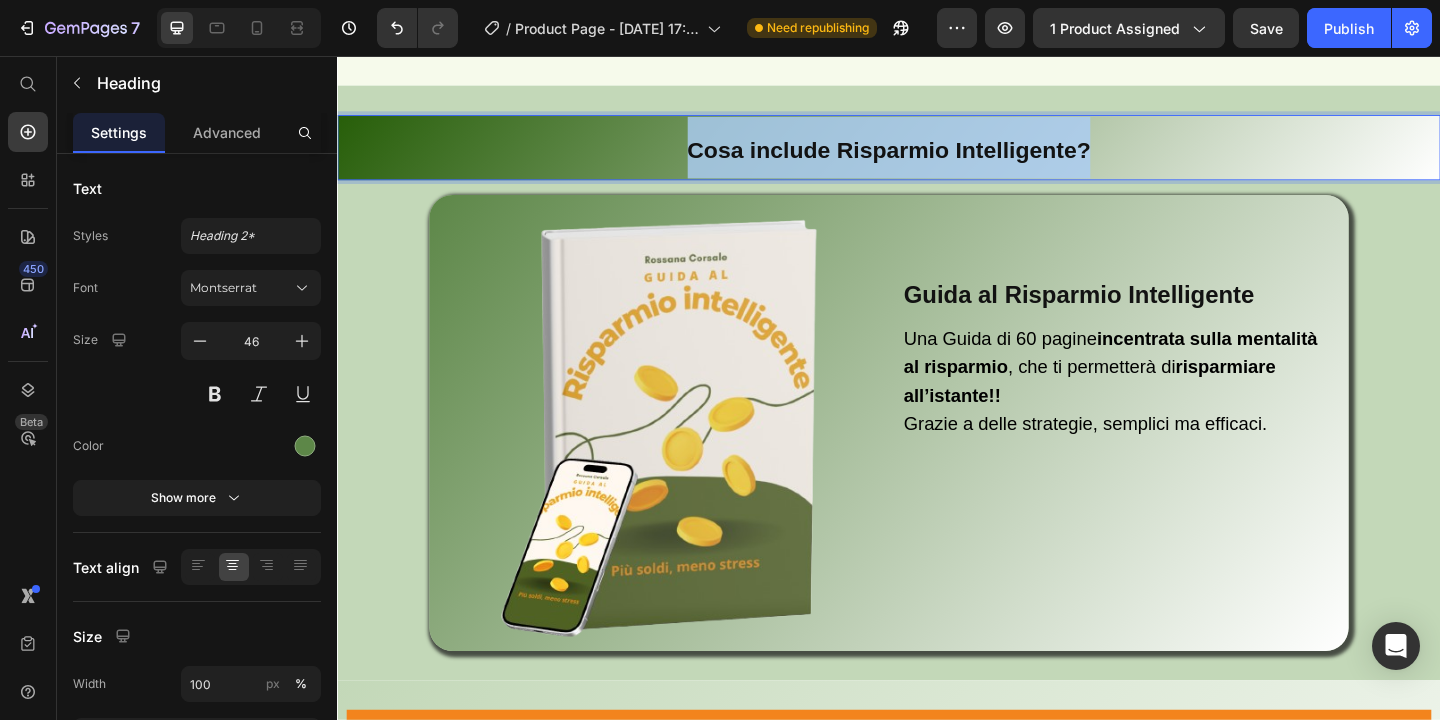 click on "Cosa include Risparmio Intelligente?" at bounding box center (937, 158) 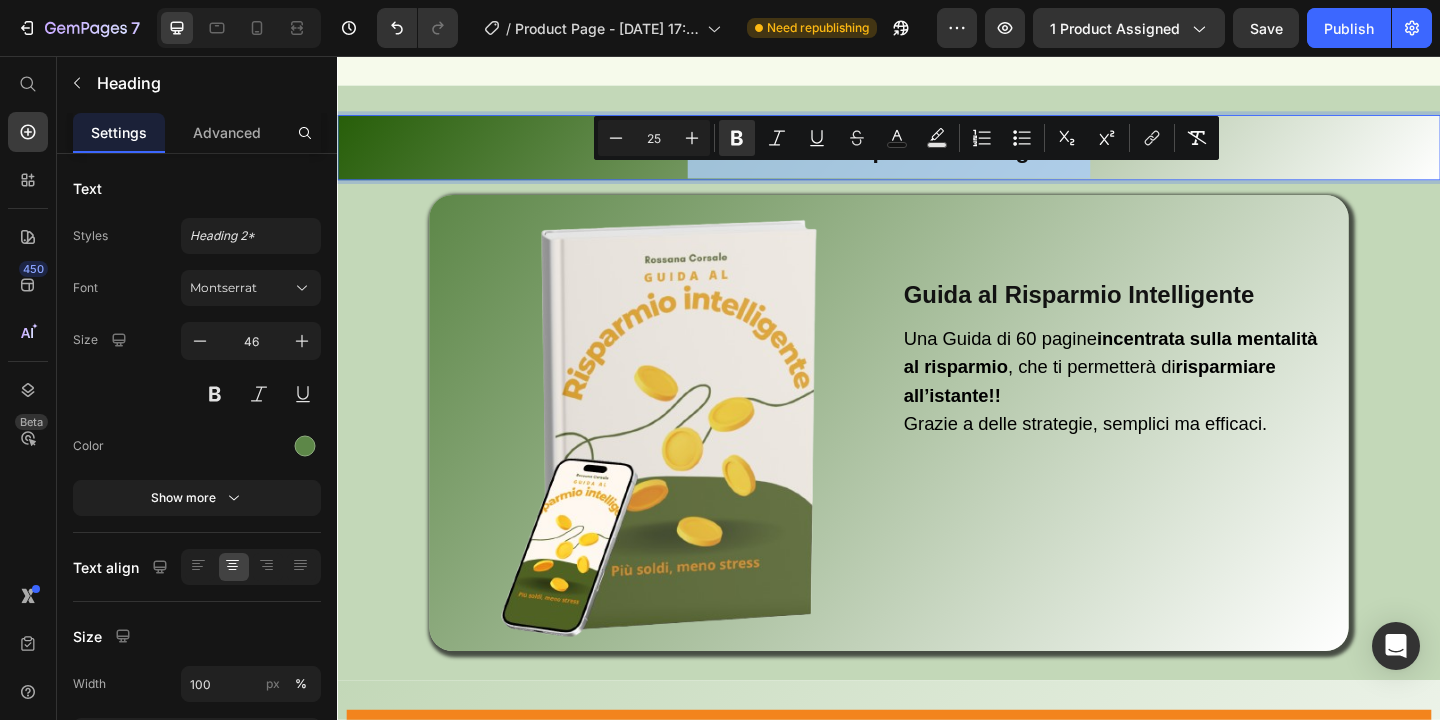 click on "Cosa include Risparmio Intelligente?" at bounding box center (937, 158) 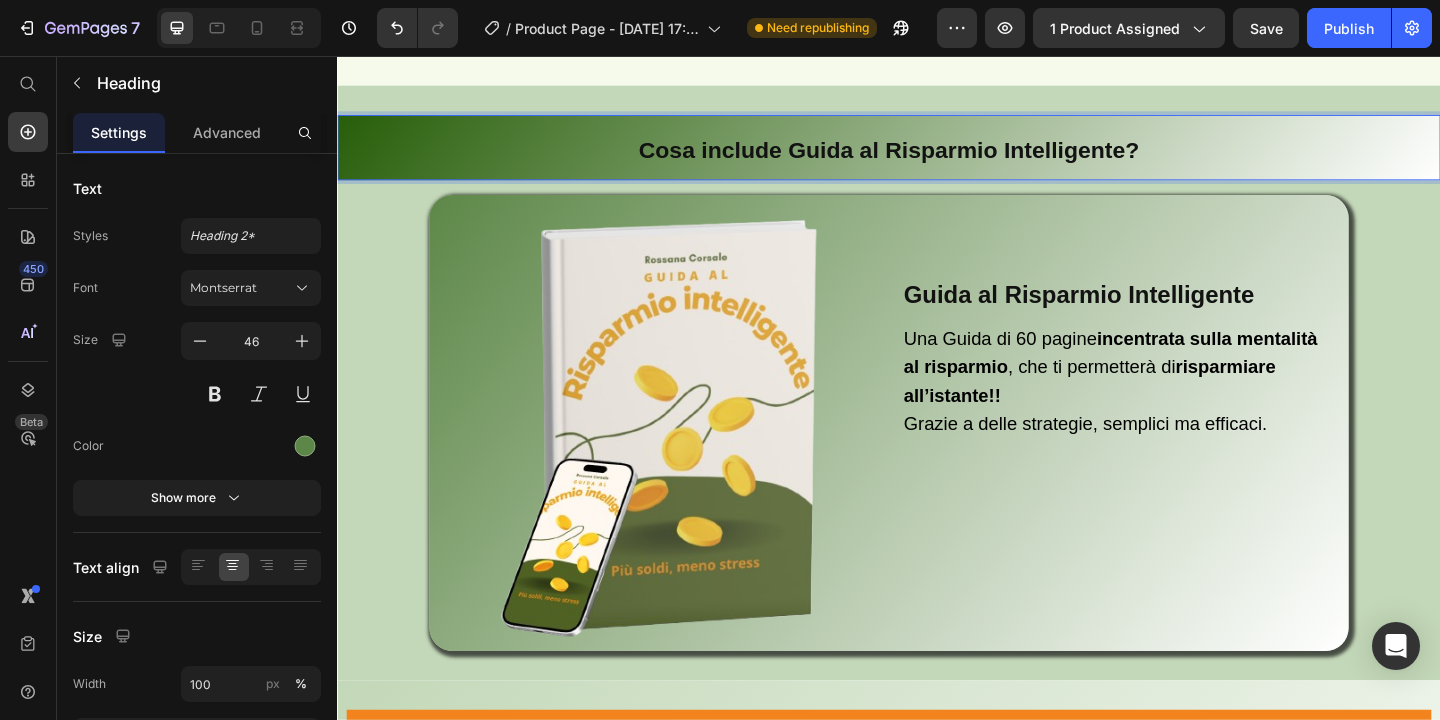 click on "Cosa include Guida al Risparmio Intelligente?" at bounding box center [937, 158] 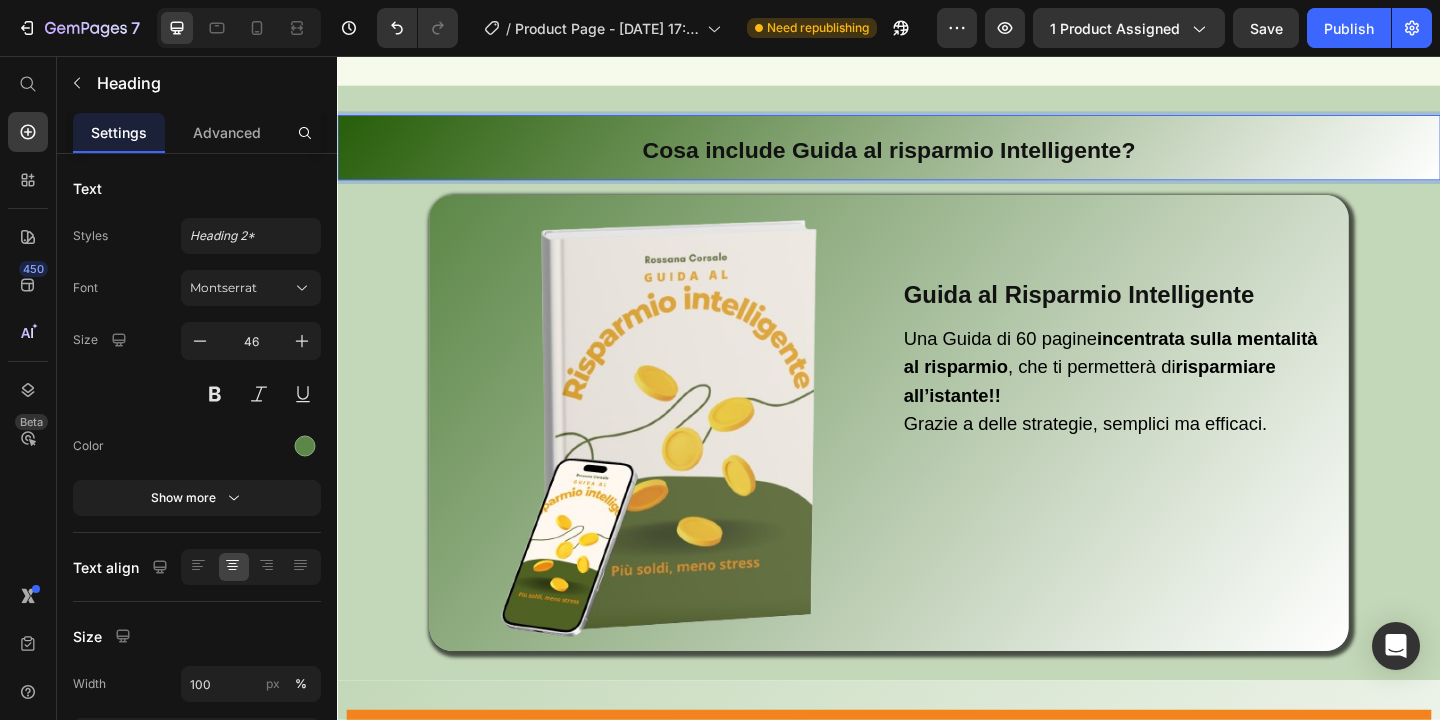 click on "Cosa include Guida al risparmio Intelligente?" at bounding box center (937, 158) 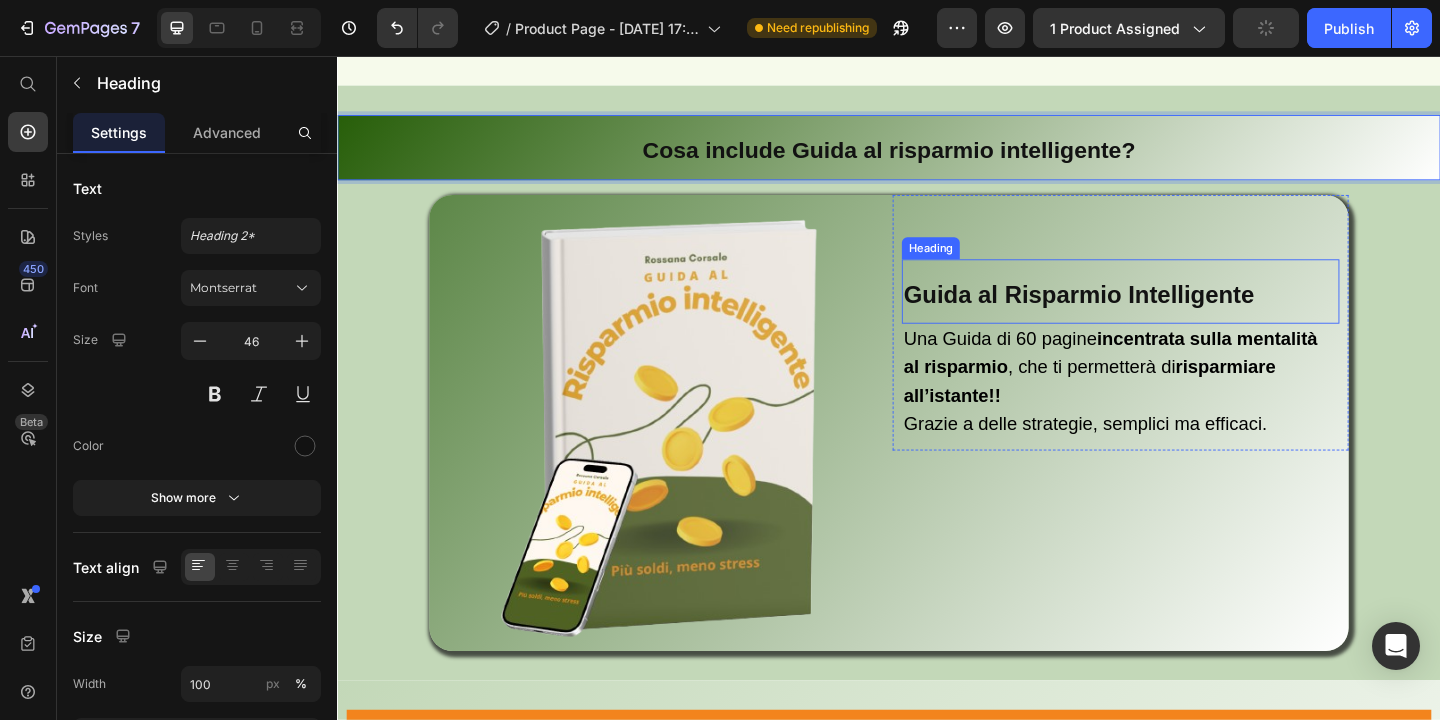 click on "Guida al Risparmio Intelligente" at bounding box center (1143, 315) 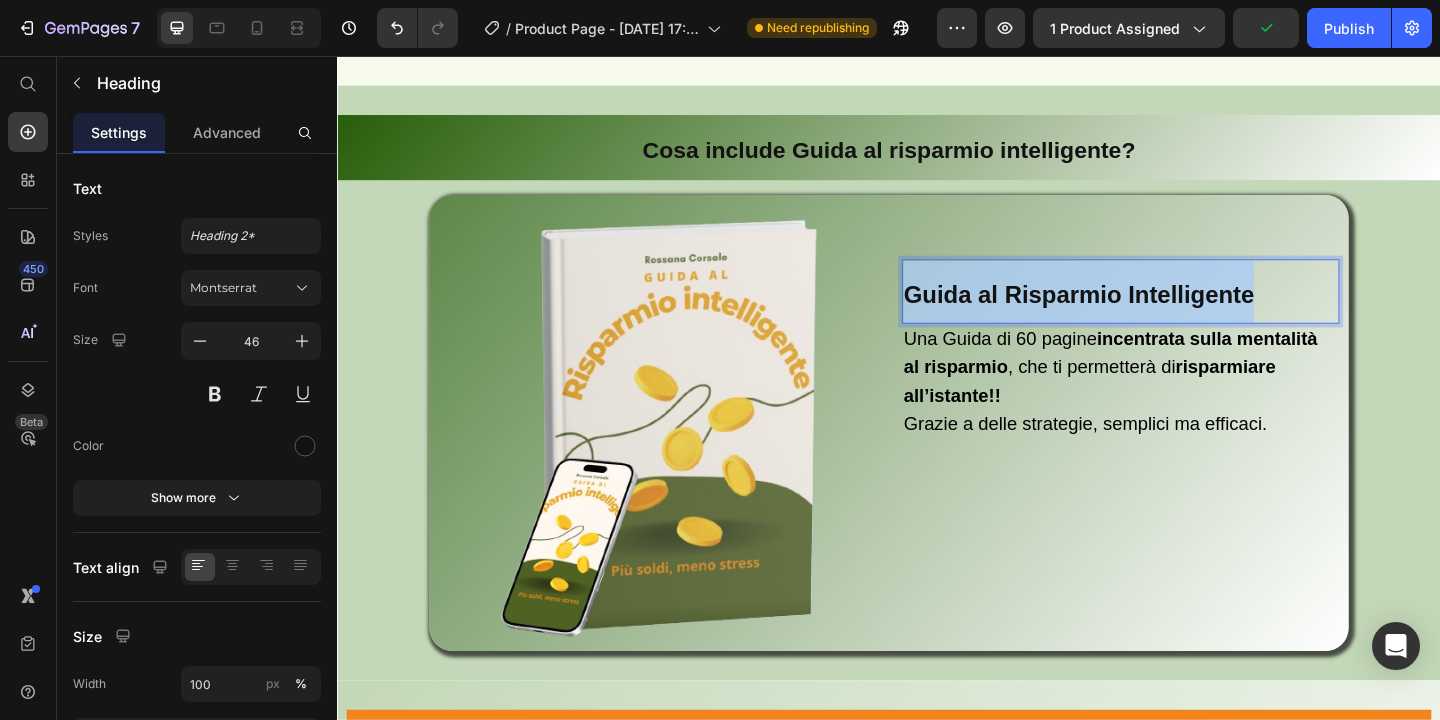 click on "Guida al Risparmio Intelligente" at bounding box center (1143, 315) 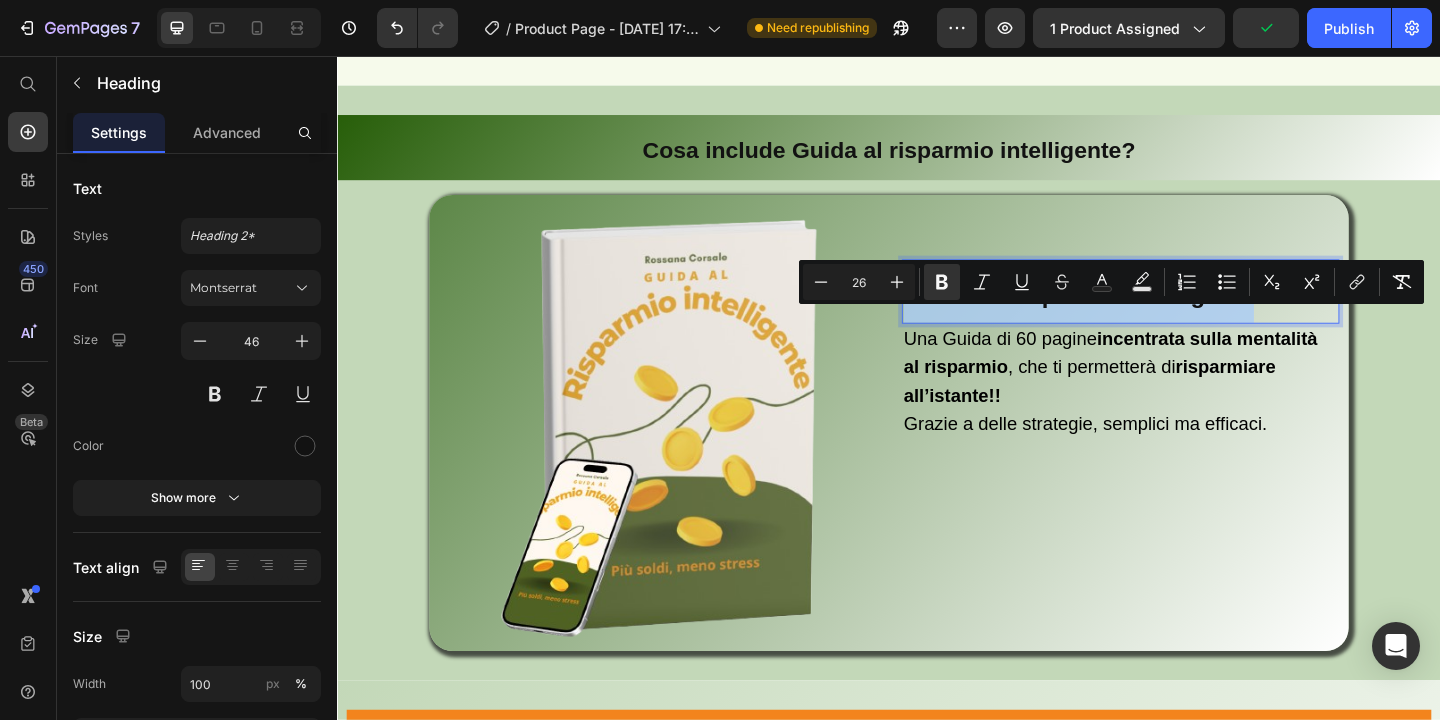 click on "Guida al Risparmio Intelligente" at bounding box center [1143, 315] 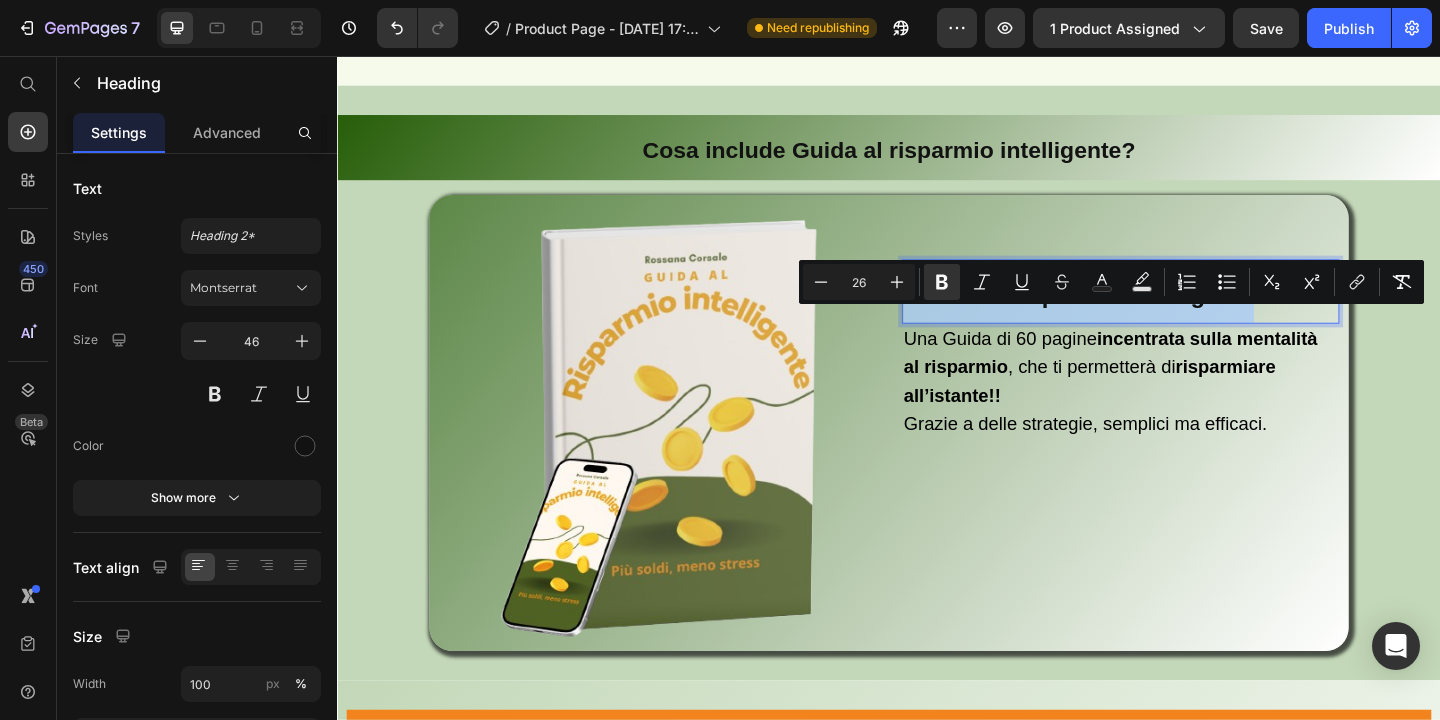 click on "Guida al Risparmio Intelligente" at bounding box center (1189, 312) 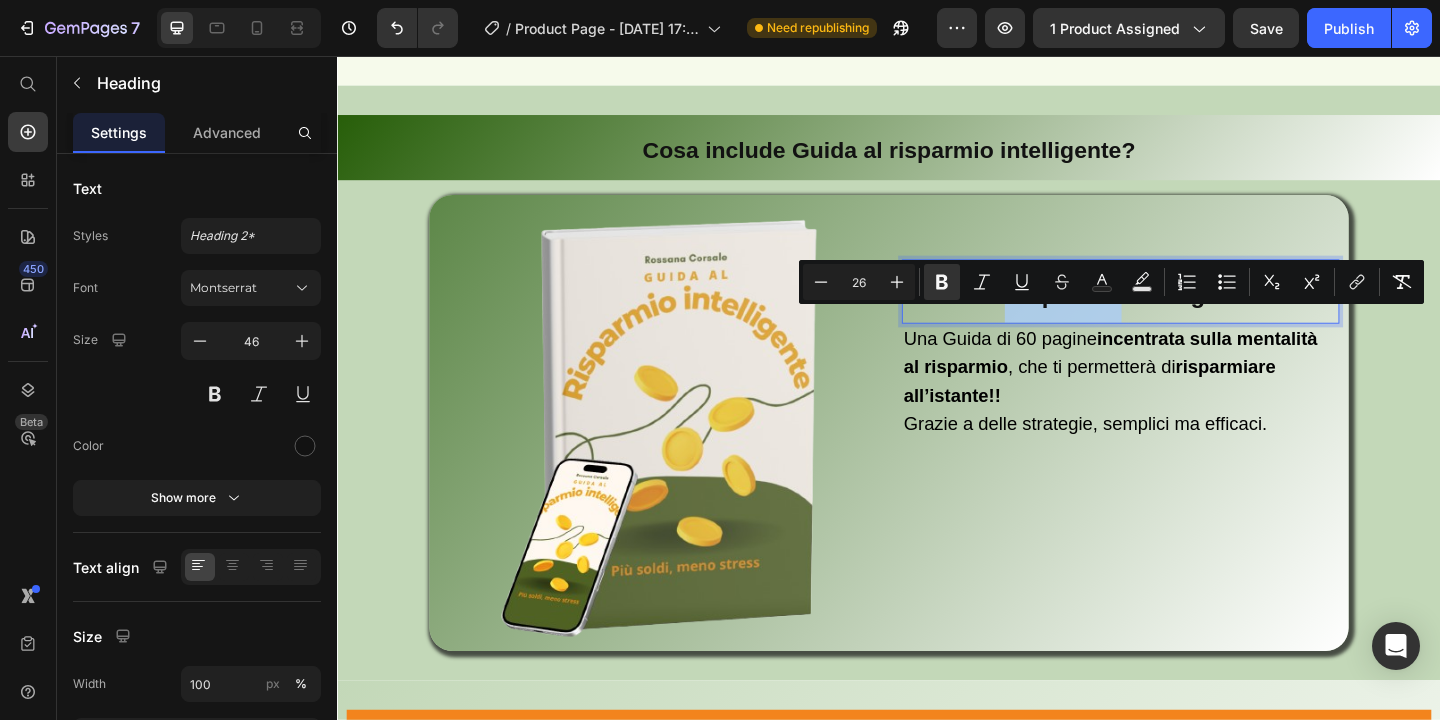 click on "Guida al Risparmio Intelligente" at bounding box center [1189, 312] 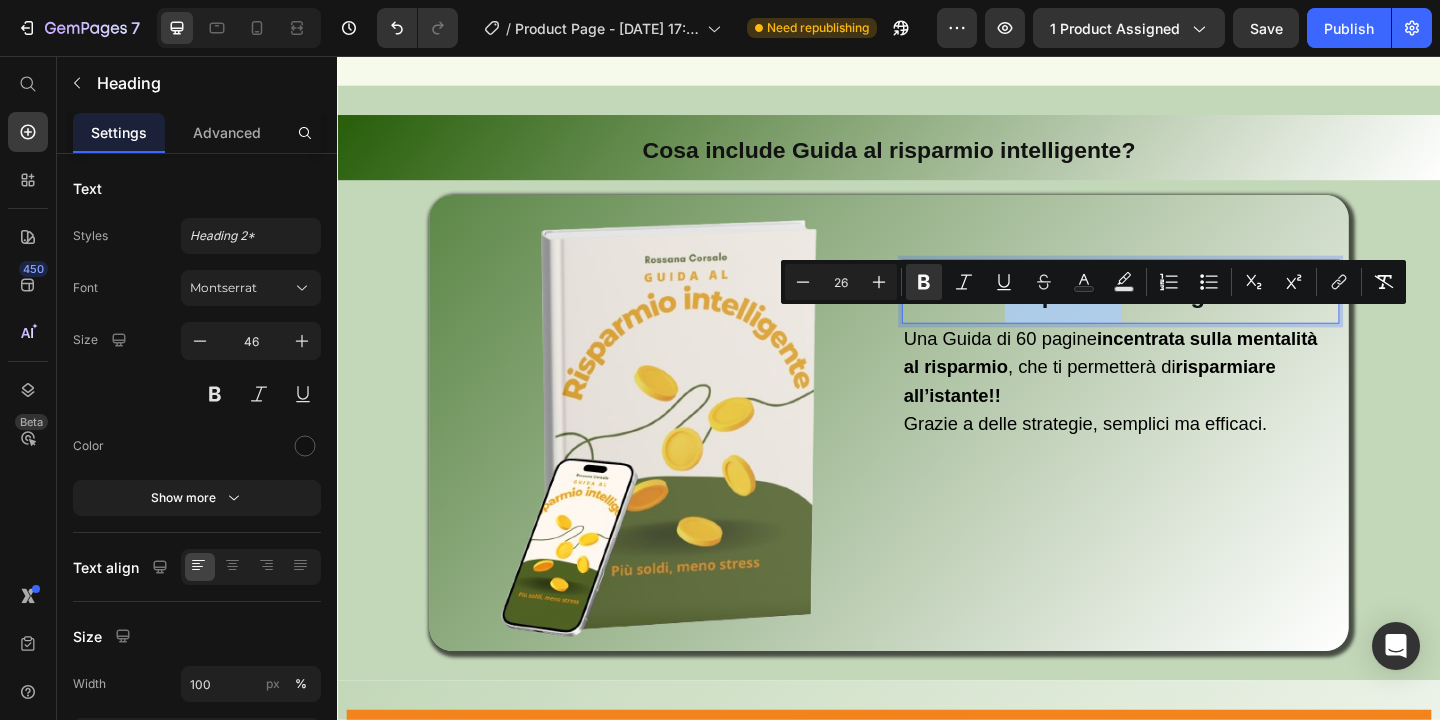 click on "Guida al Risparmio Intelligente" at bounding box center (1143, 315) 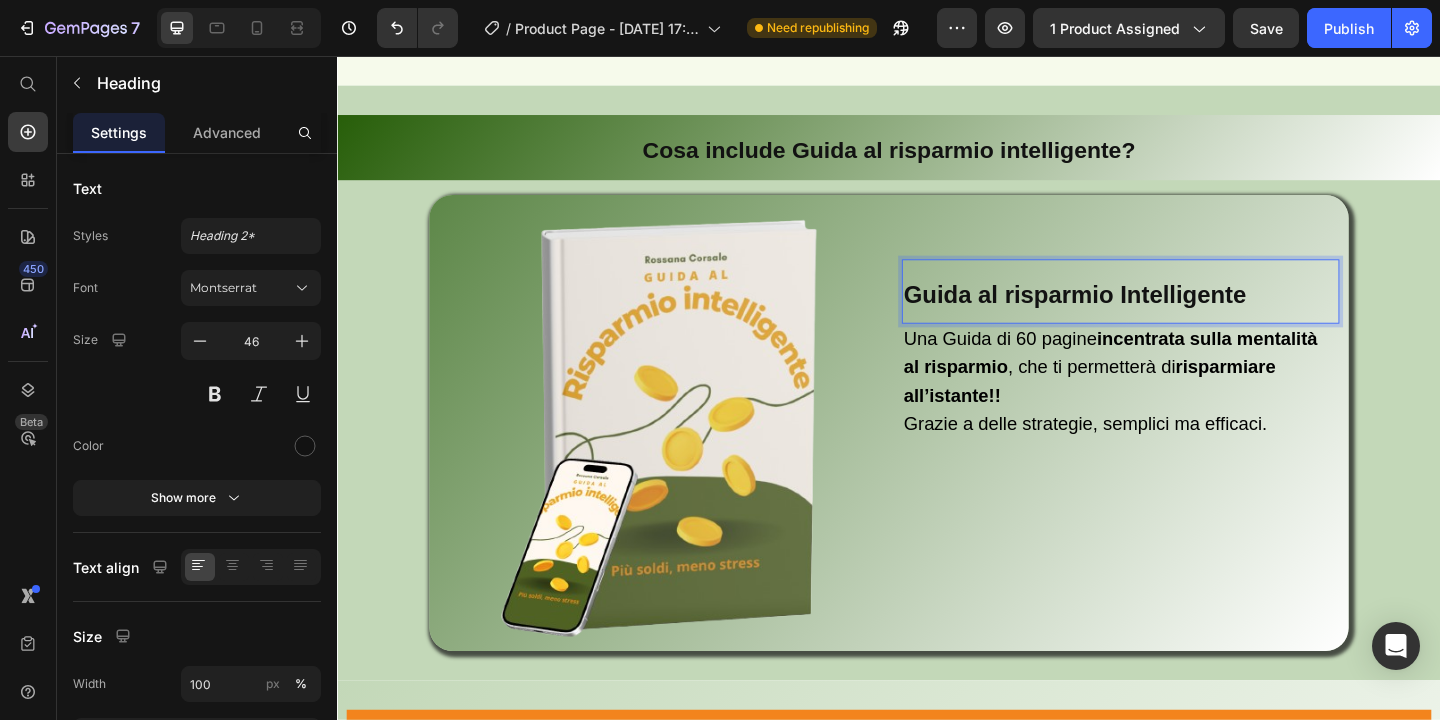 click on "Guida al risparmio Intelligente" at bounding box center (1139, 315) 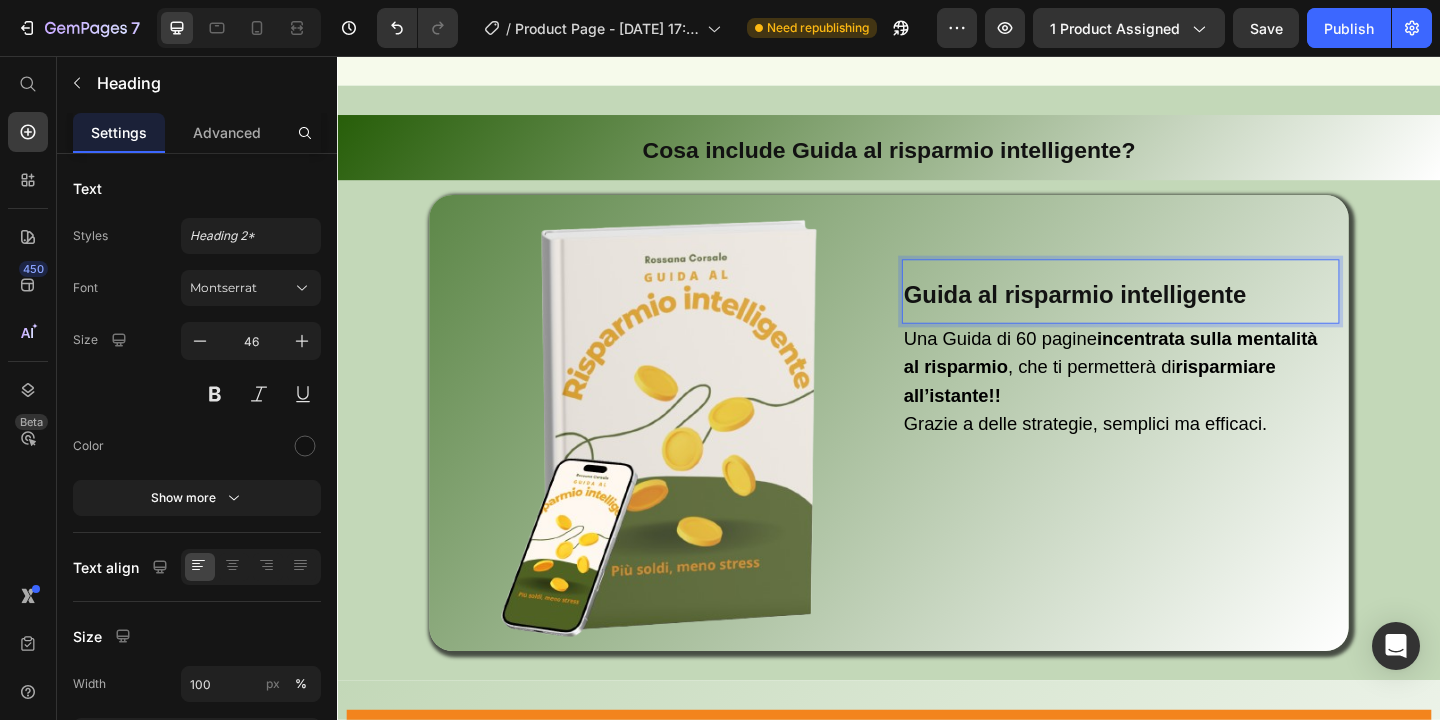 click on "Guida al risparmio intelligente" at bounding box center [1139, 315] 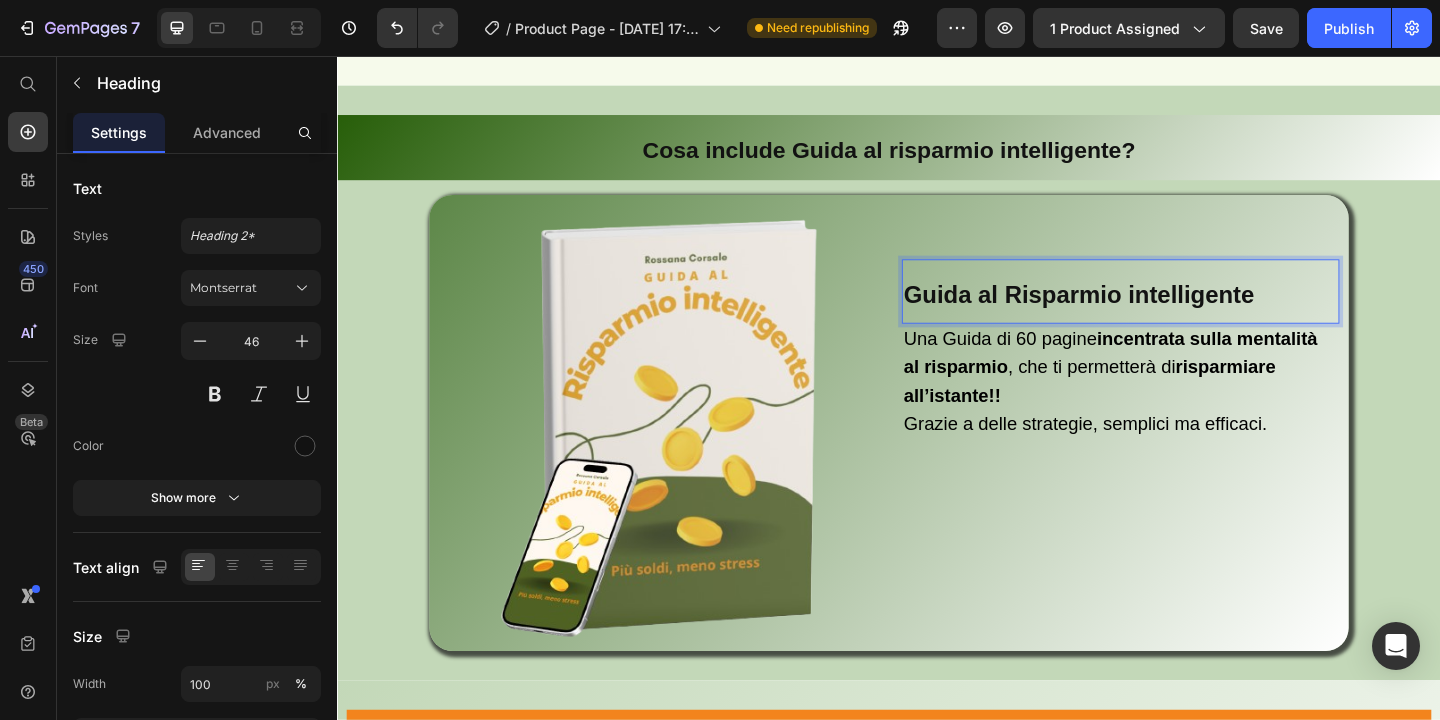 click on "Guida al Risparmio intelligente" at bounding box center (1143, 315) 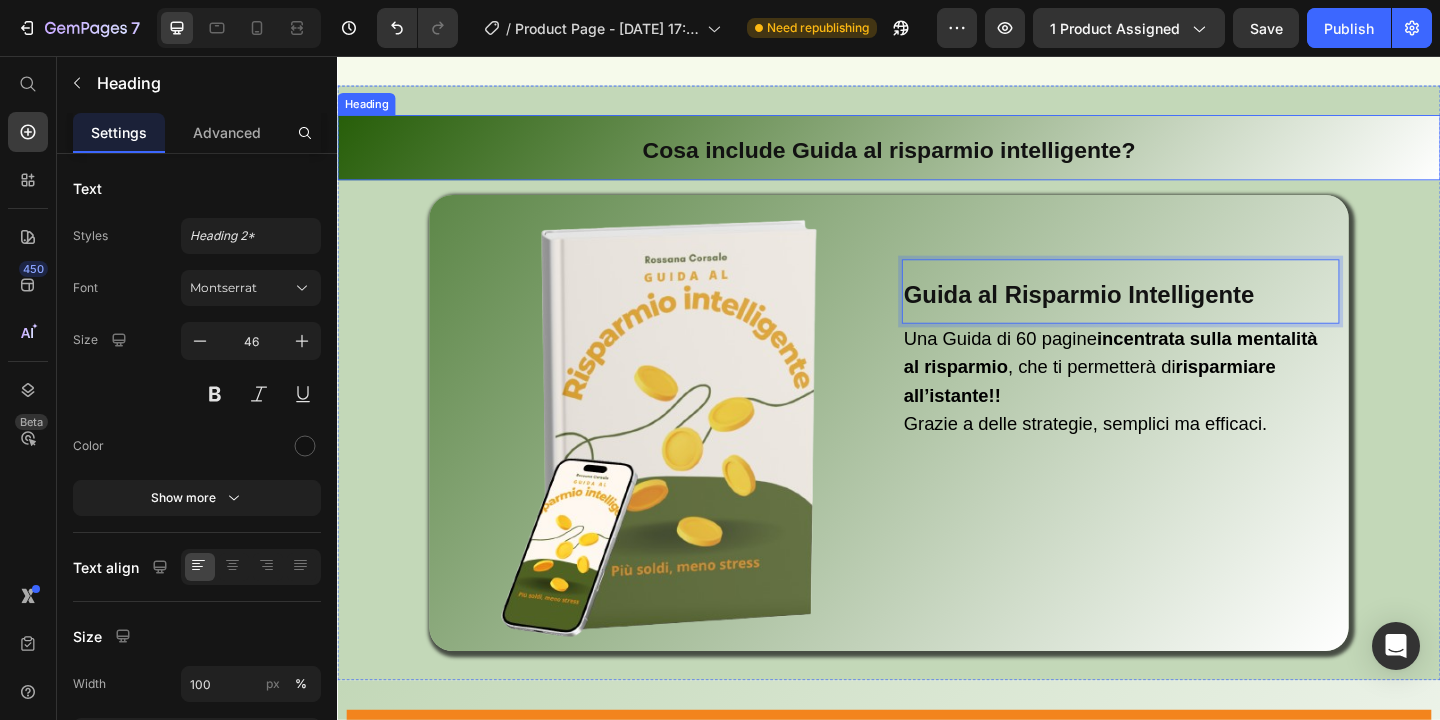 click on "Cosa include Guida al risparmio intelligente?" at bounding box center (937, 158) 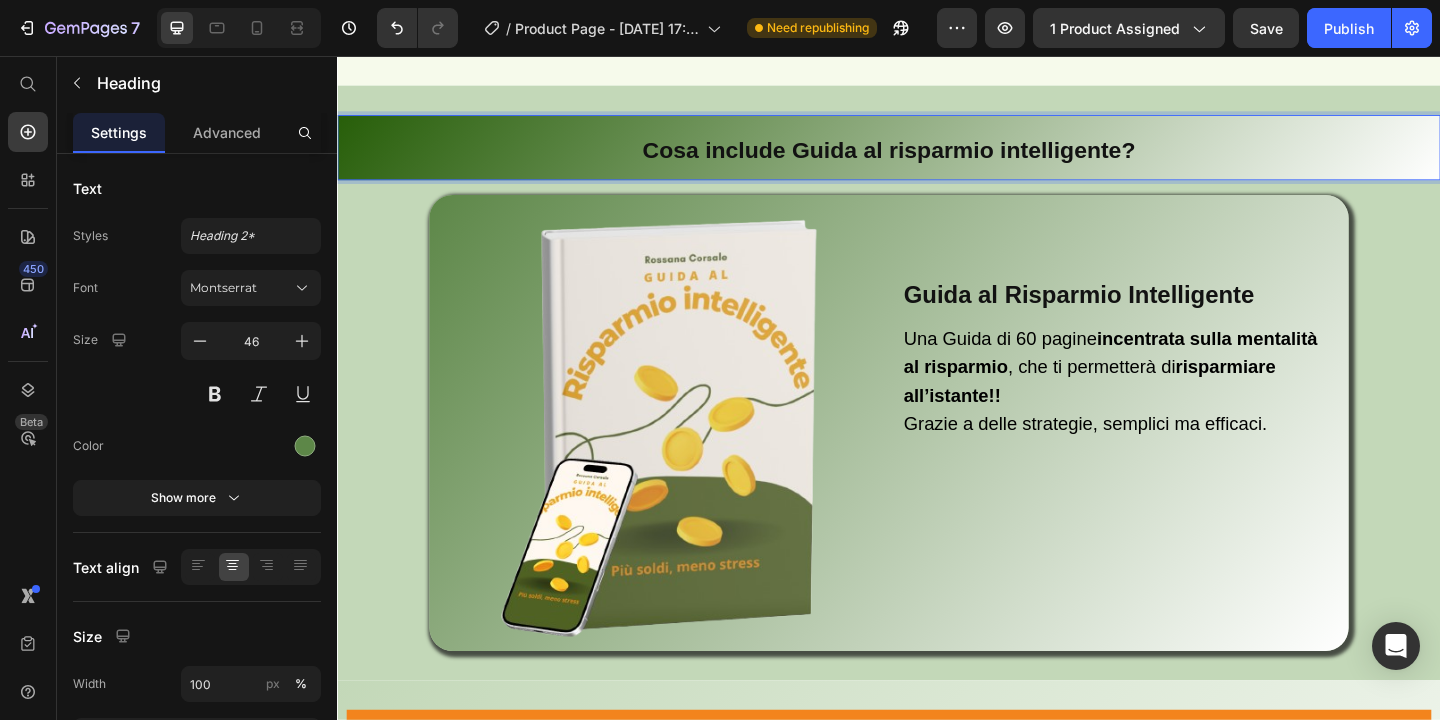 click on "Cosa include Guida al risparmio intelligente?" at bounding box center (937, 158) 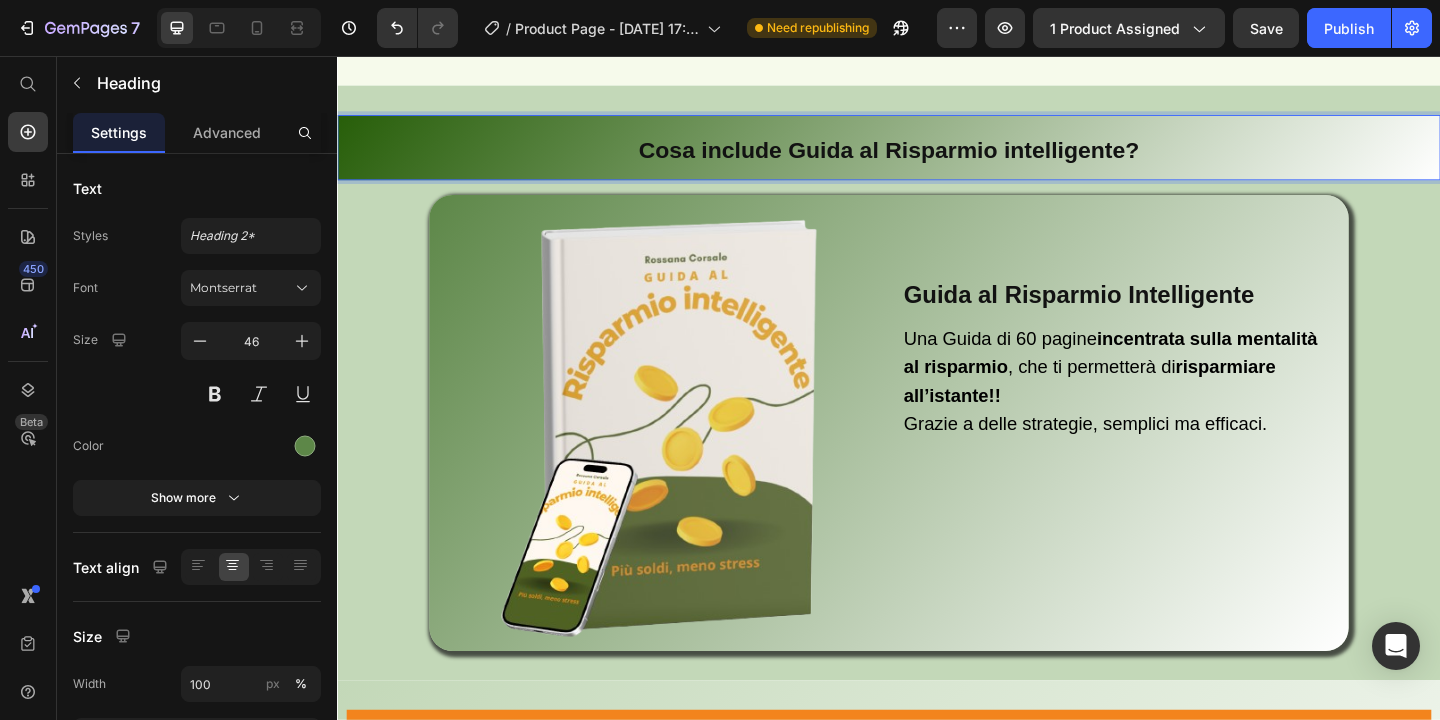 click on "Cosa include Guida al Risparmio intelligente?" at bounding box center [937, 158] 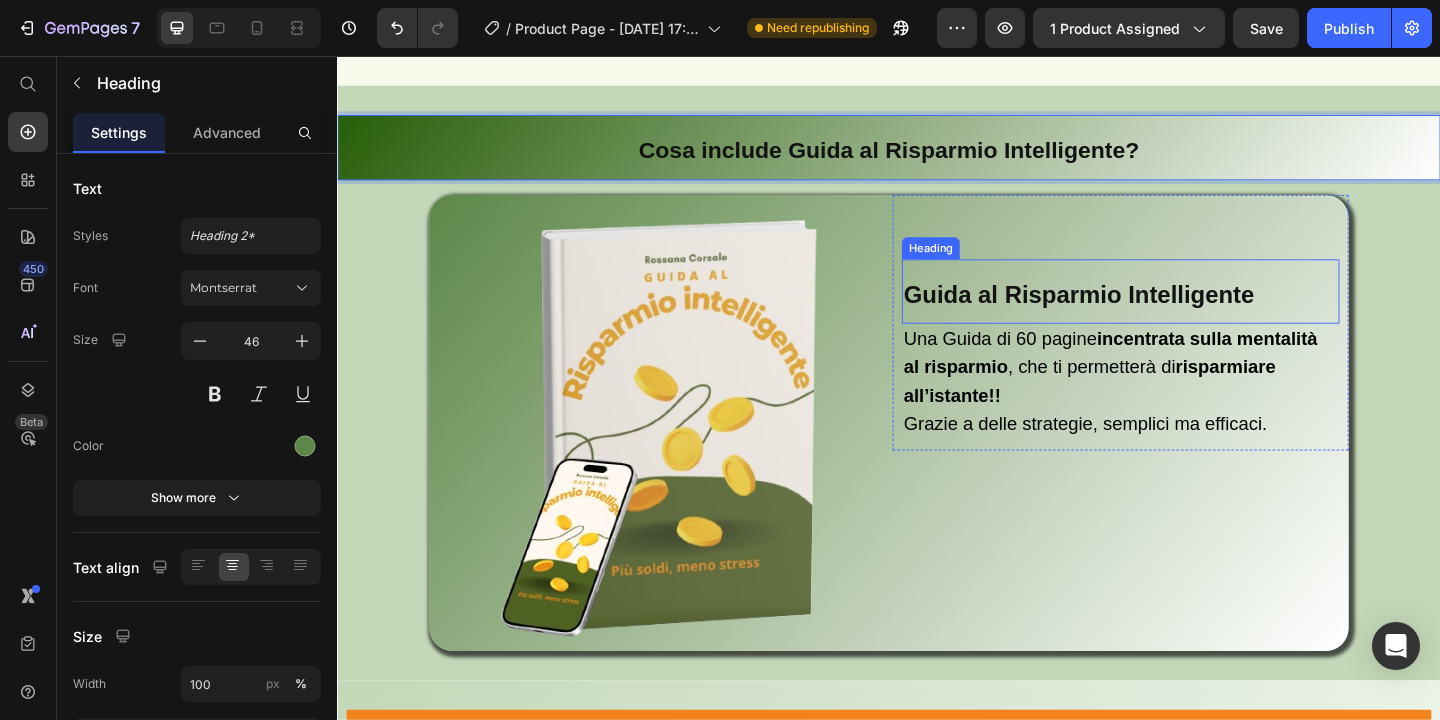 click on "Guida al Risparmio Intelligente" at bounding box center (1143, 315) 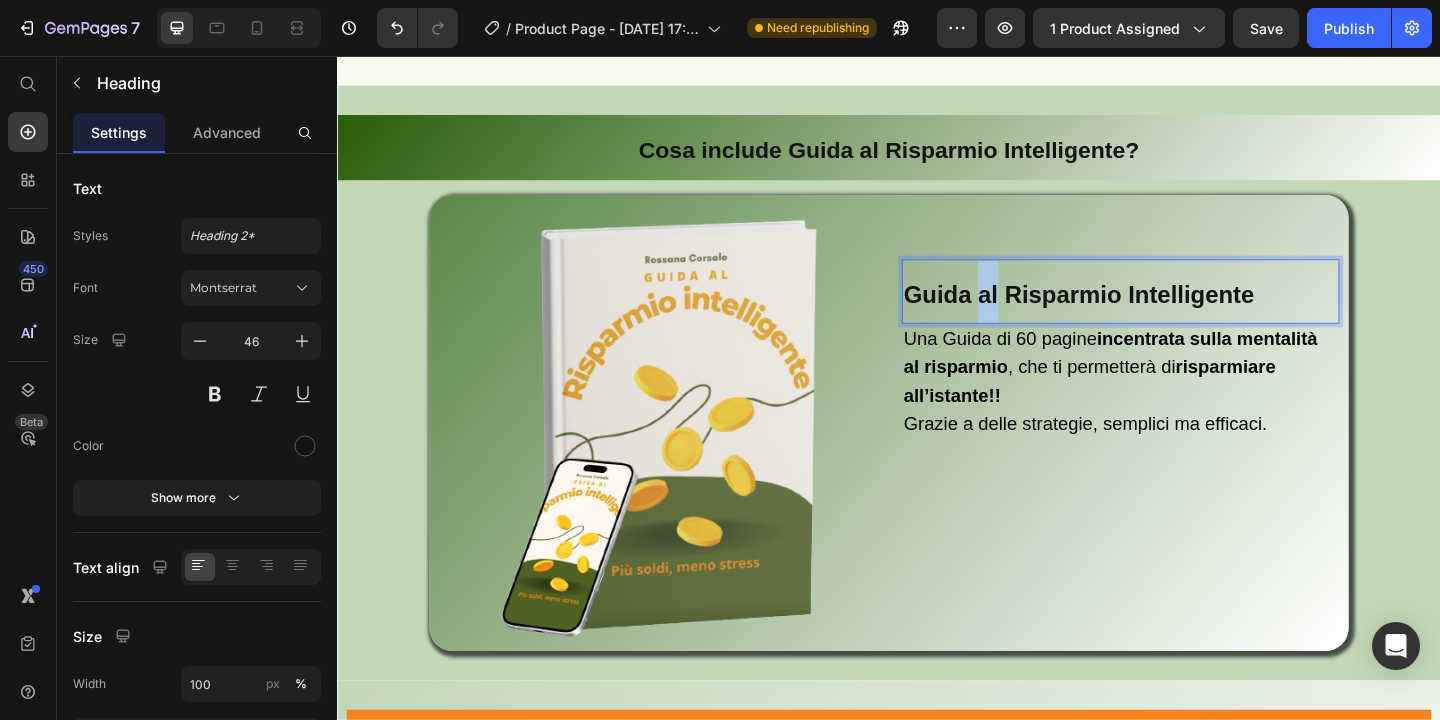 click on "Guida al Risparmio Intelligente" at bounding box center [1143, 315] 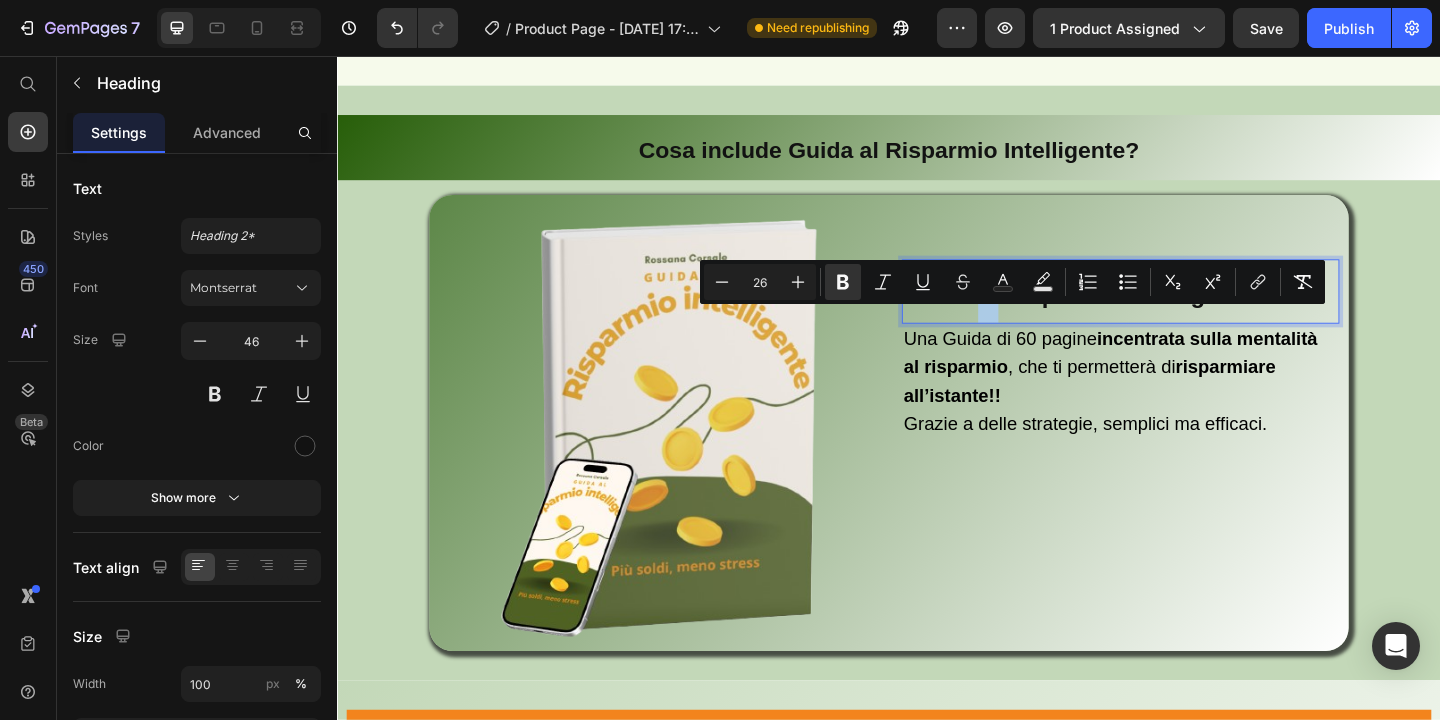 click on "Guida al Risparmio Intelligente" at bounding box center (1143, 315) 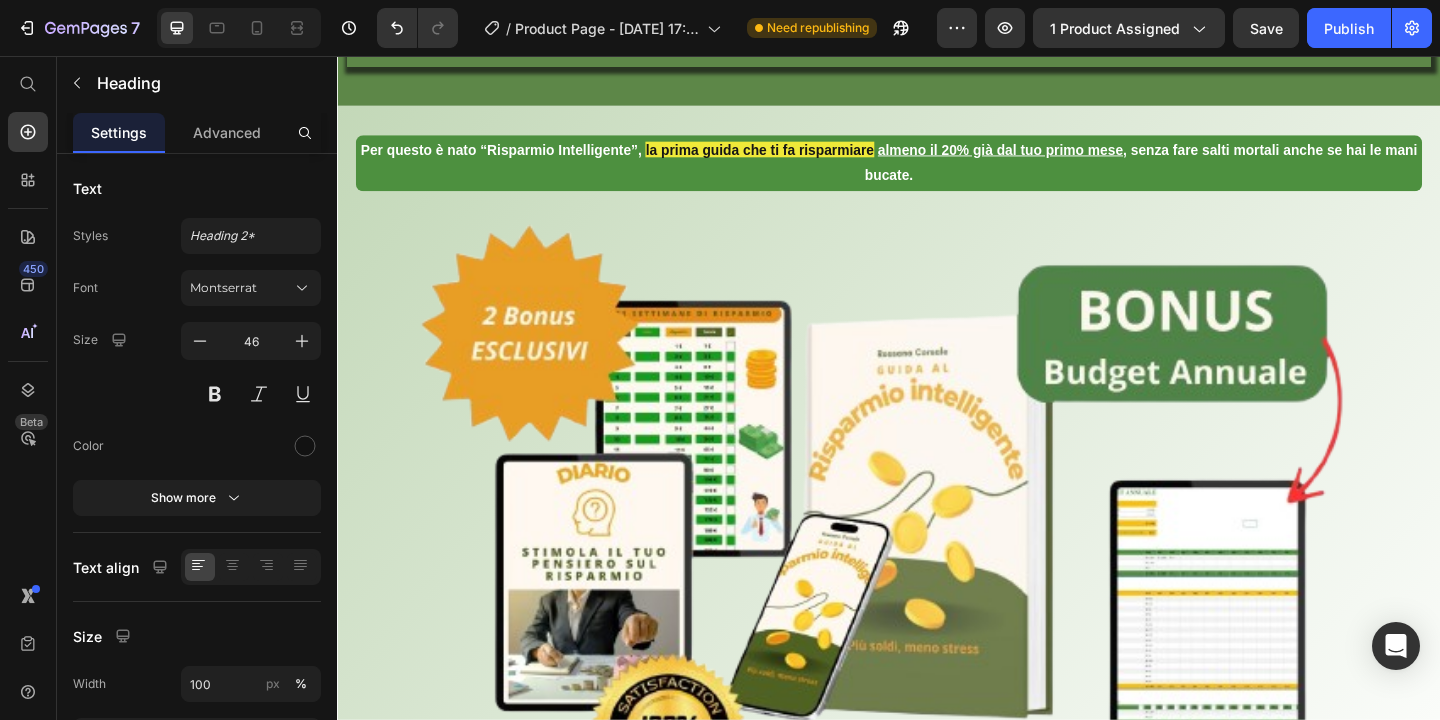 scroll, scrollTop: 12860, scrollLeft: 0, axis: vertical 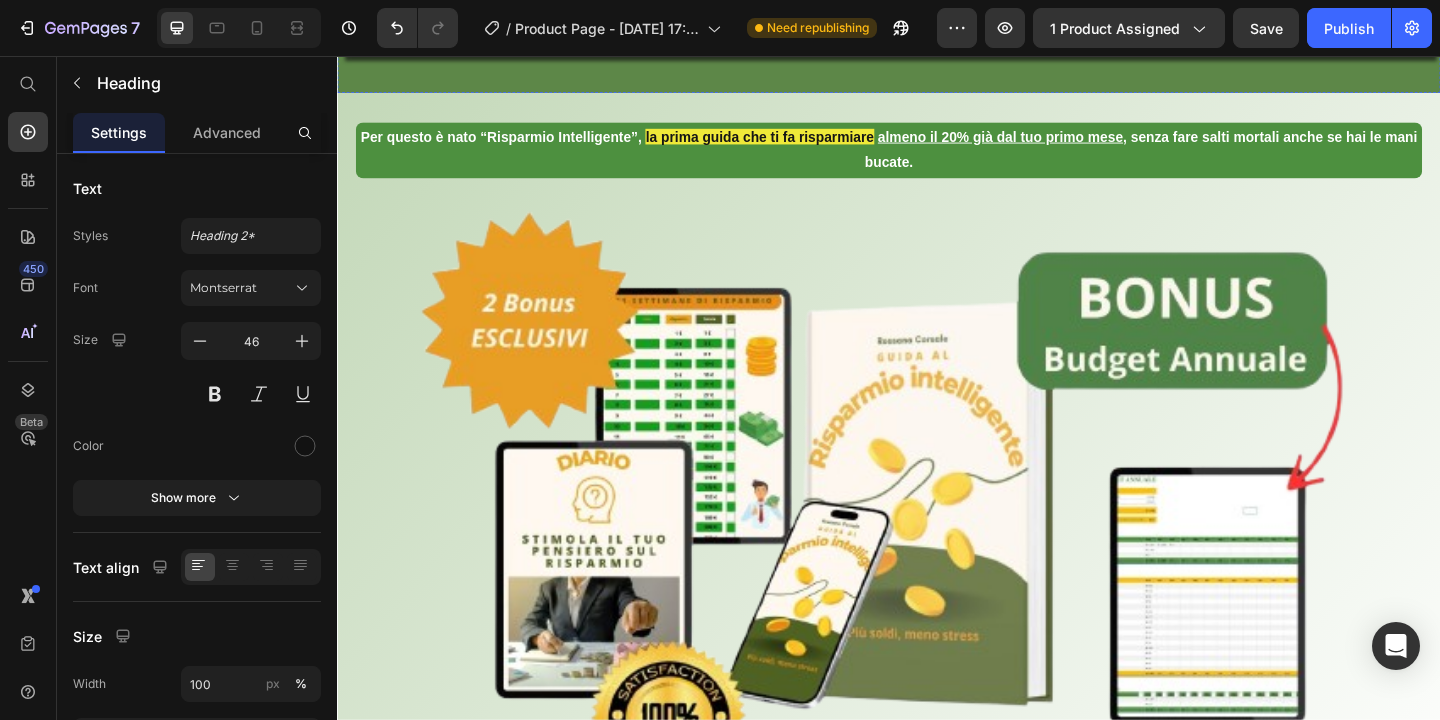 click on "Siamo così sicuri dell'efficacia della nostra guida "Risparmio Intelligente" che offriamo una" at bounding box center (676, -89) 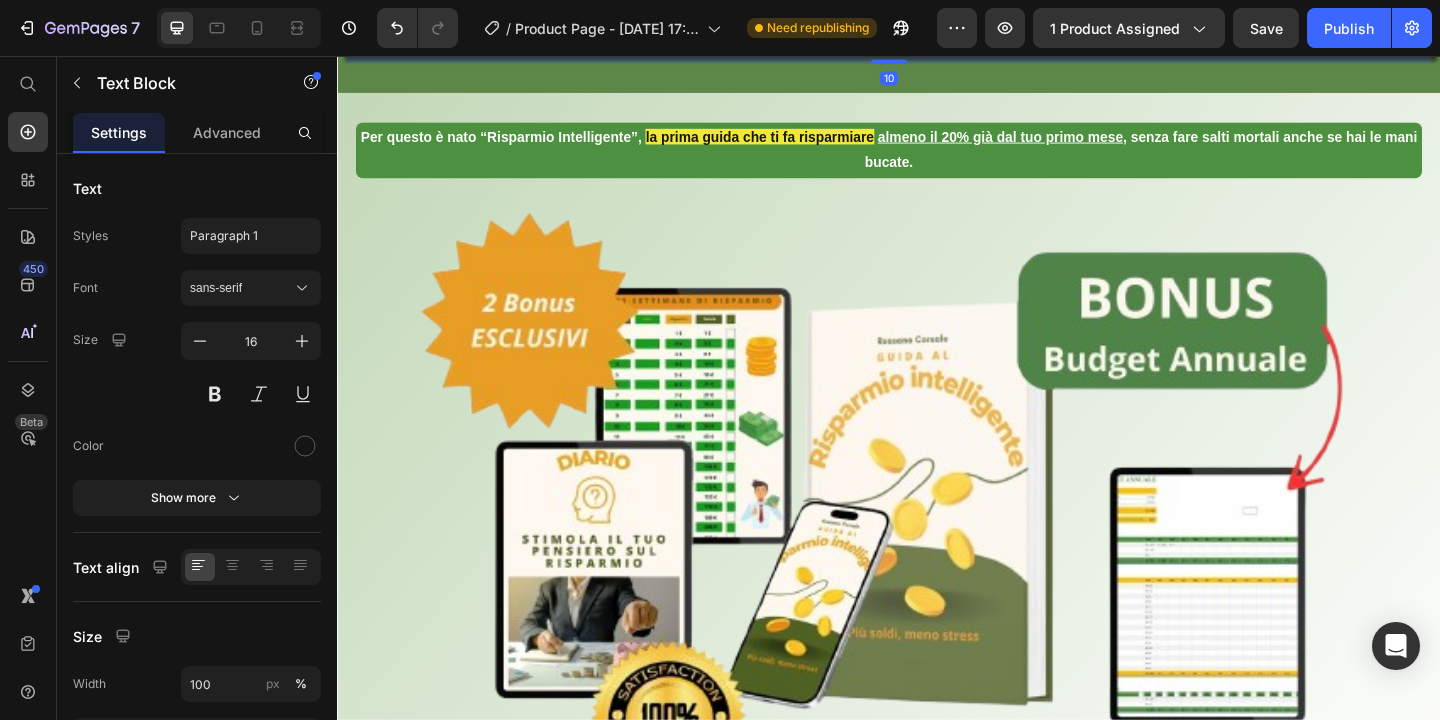 click on "Siamo così sicuri dell'efficacia della nostra guida "Risparmio Intelligente" che offriamo una" at bounding box center [676, -89] 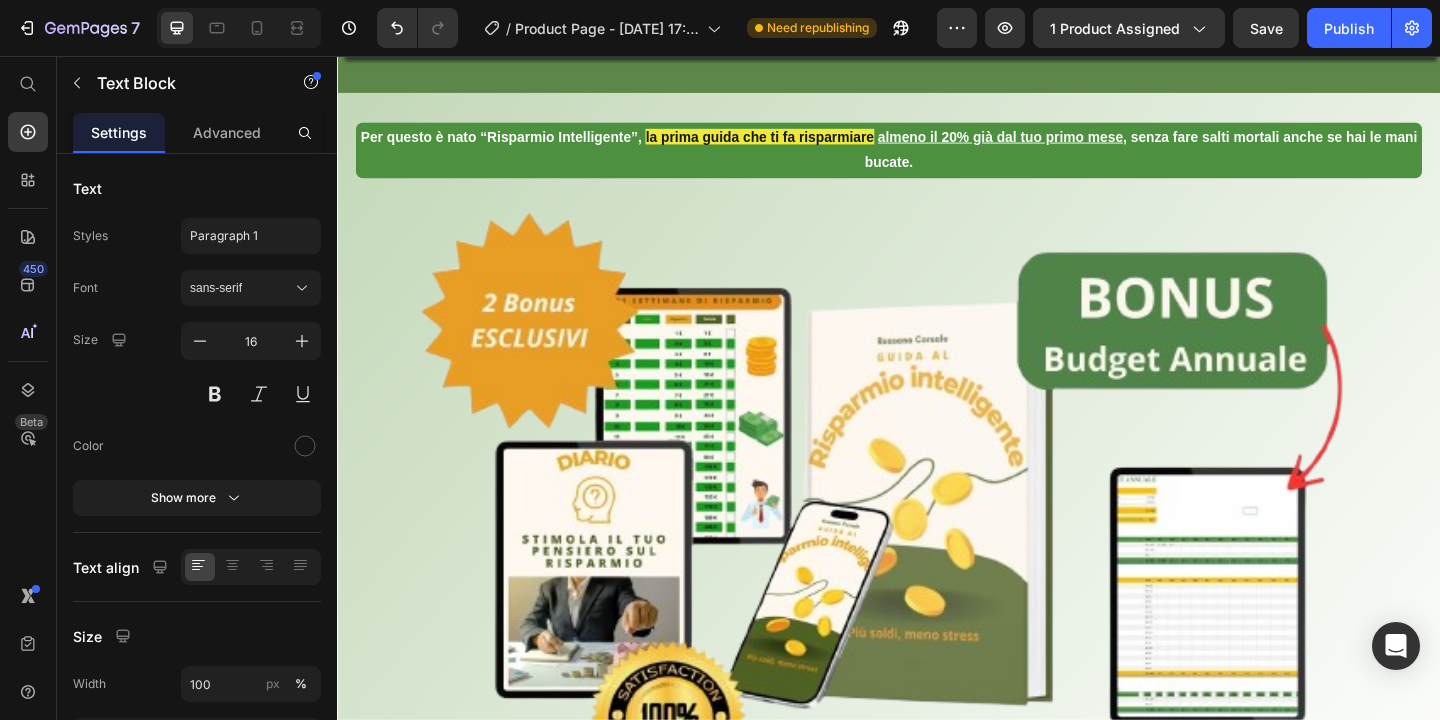 click on "Siamo così sicuri dell'efficacia della nostra Guida "Risparmio Intelligente" che offriamo una" at bounding box center (678, -89) 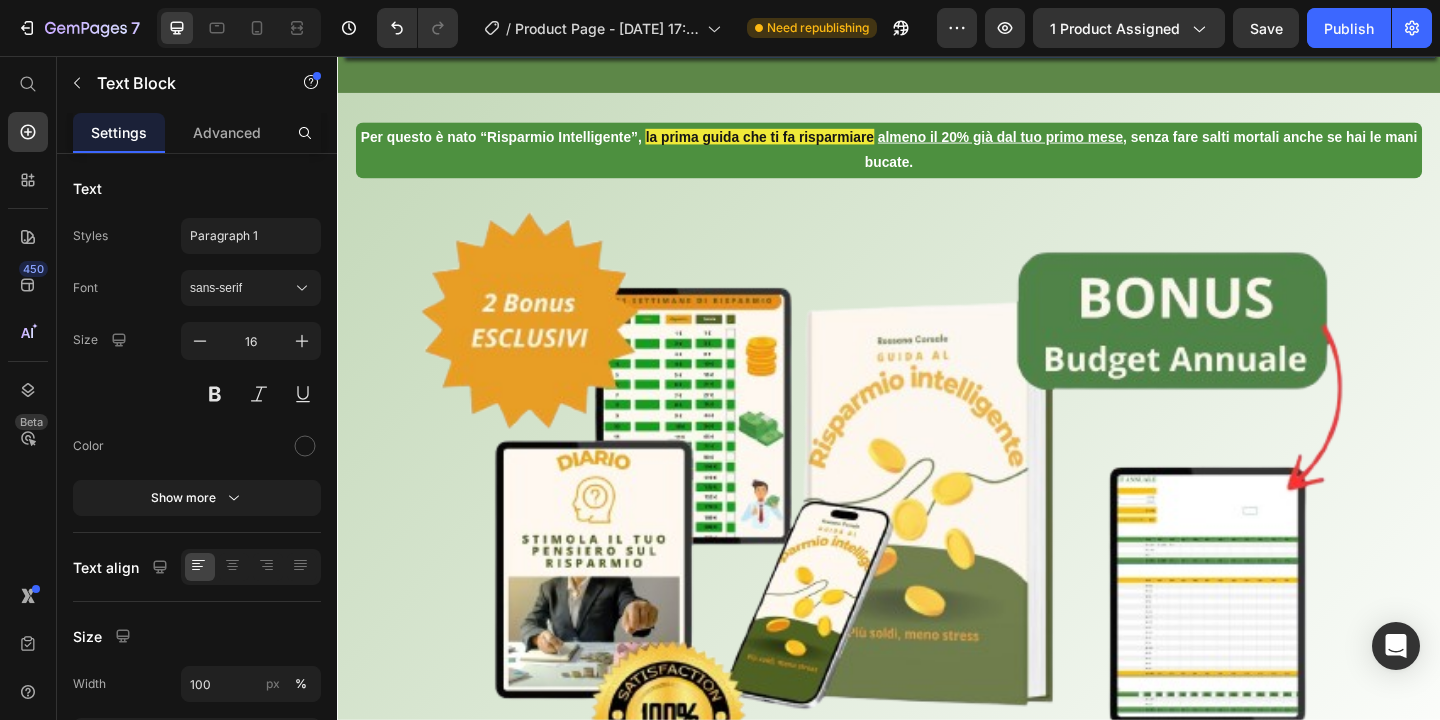 click on "Siamo così sicuri dell'efficacia della nostra Guida al Risparmio Intelligente" che offriamo una" at bounding box center (684, -89) 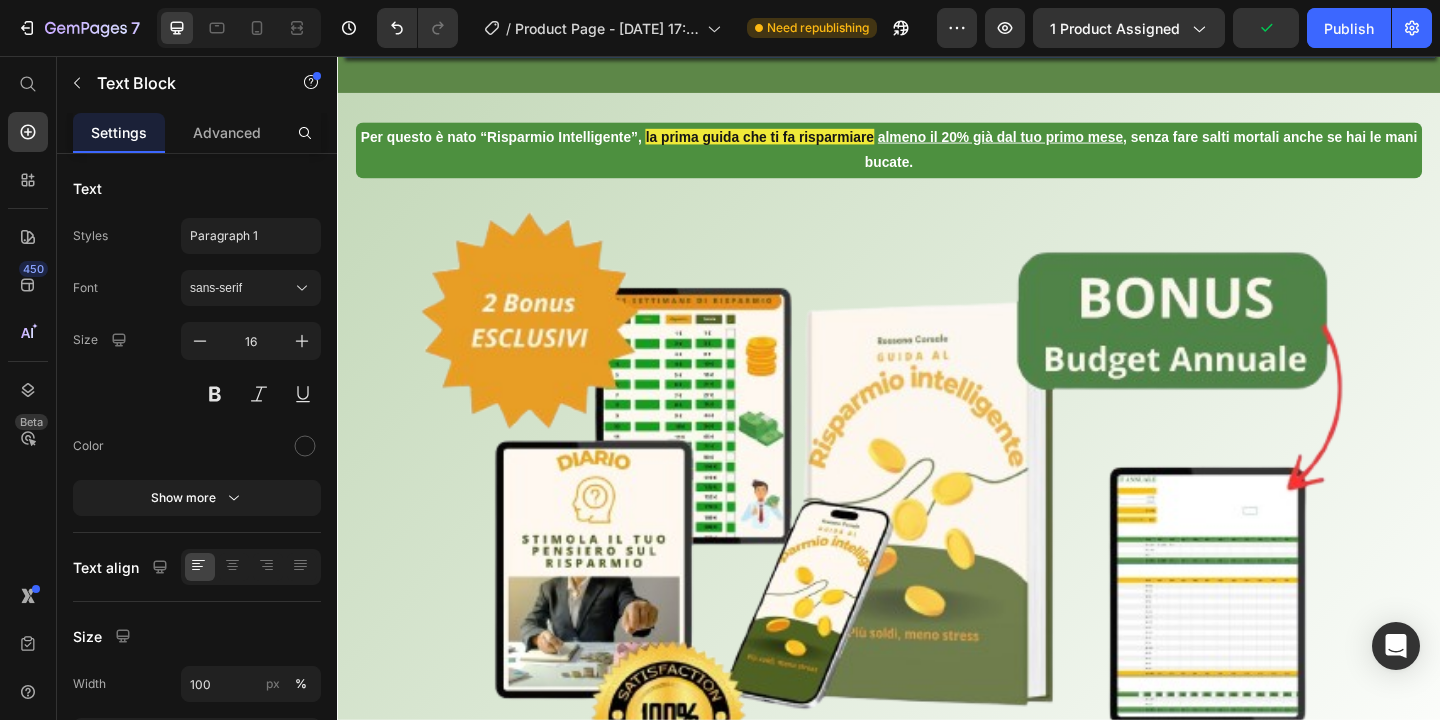 scroll, scrollTop: 12907, scrollLeft: 0, axis: vertical 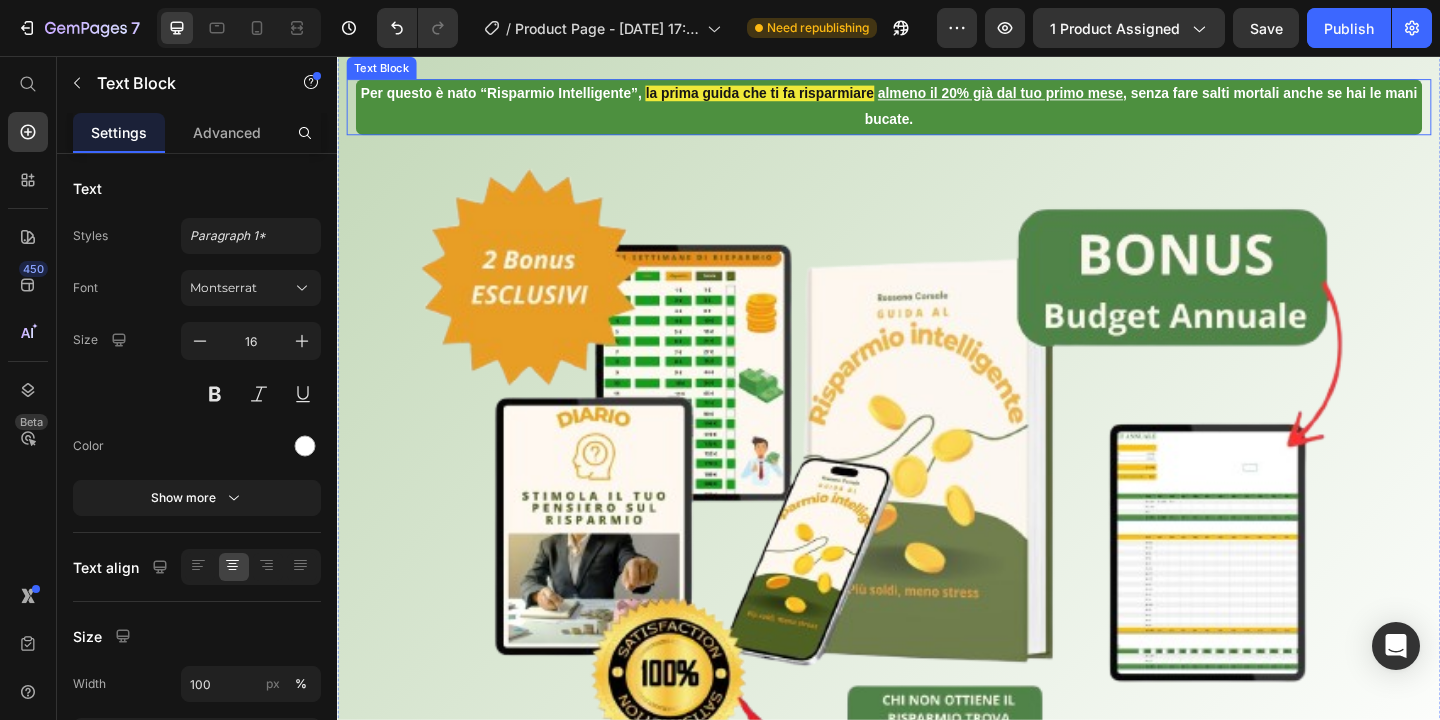 click on "Per questo è nato “Risparmio Intelligente”," at bounding box center (515, 96) 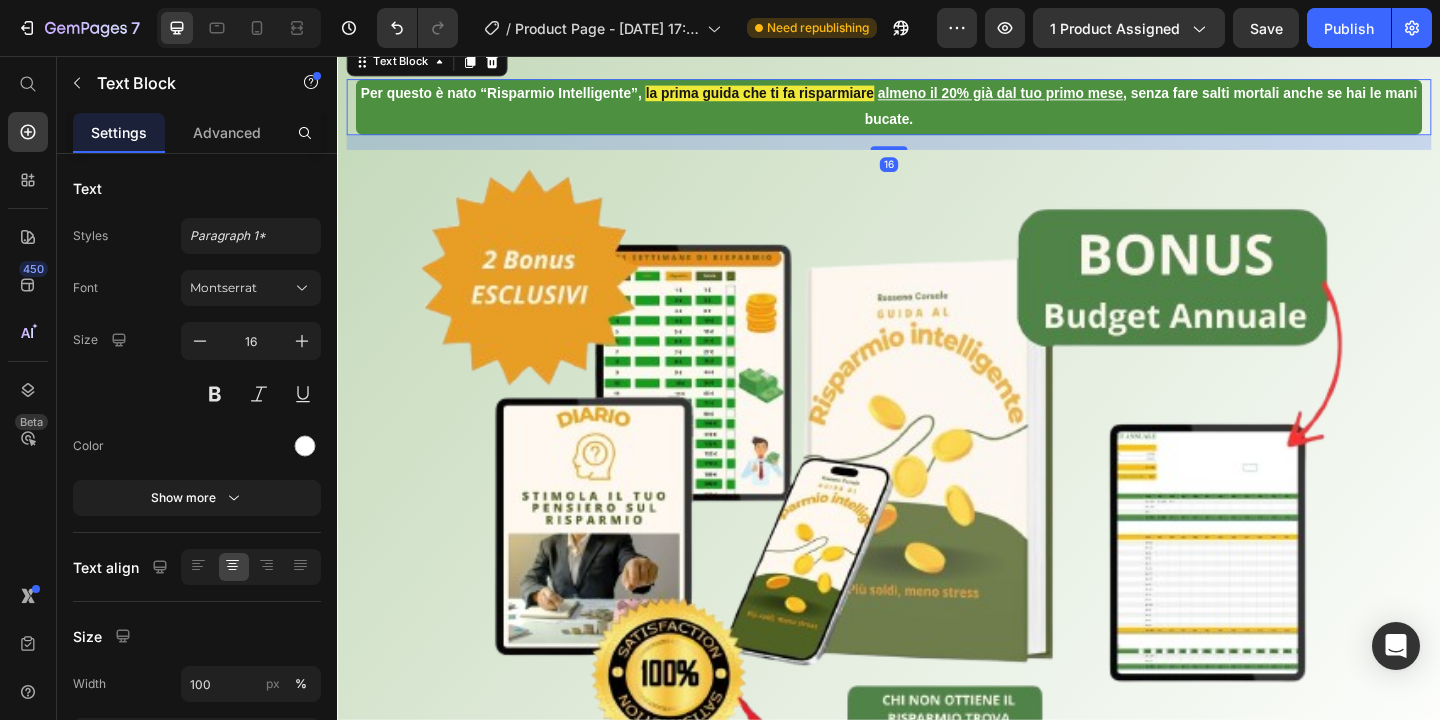 click on "Per questo è nato “Risparmio Intelligente”," at bounding box center [515, 96] 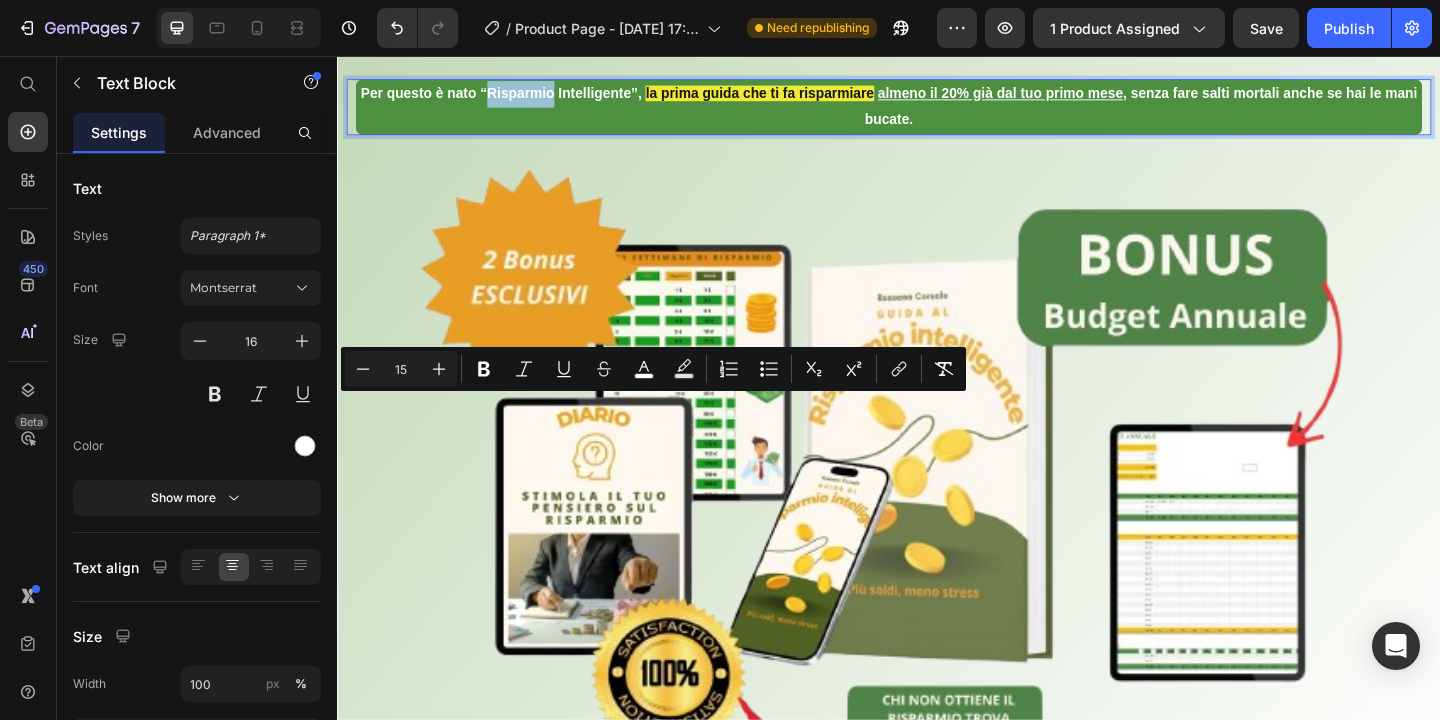 click on "Per questo è nato “Risparmio Intelligente”," at bounding box center [515, 96] 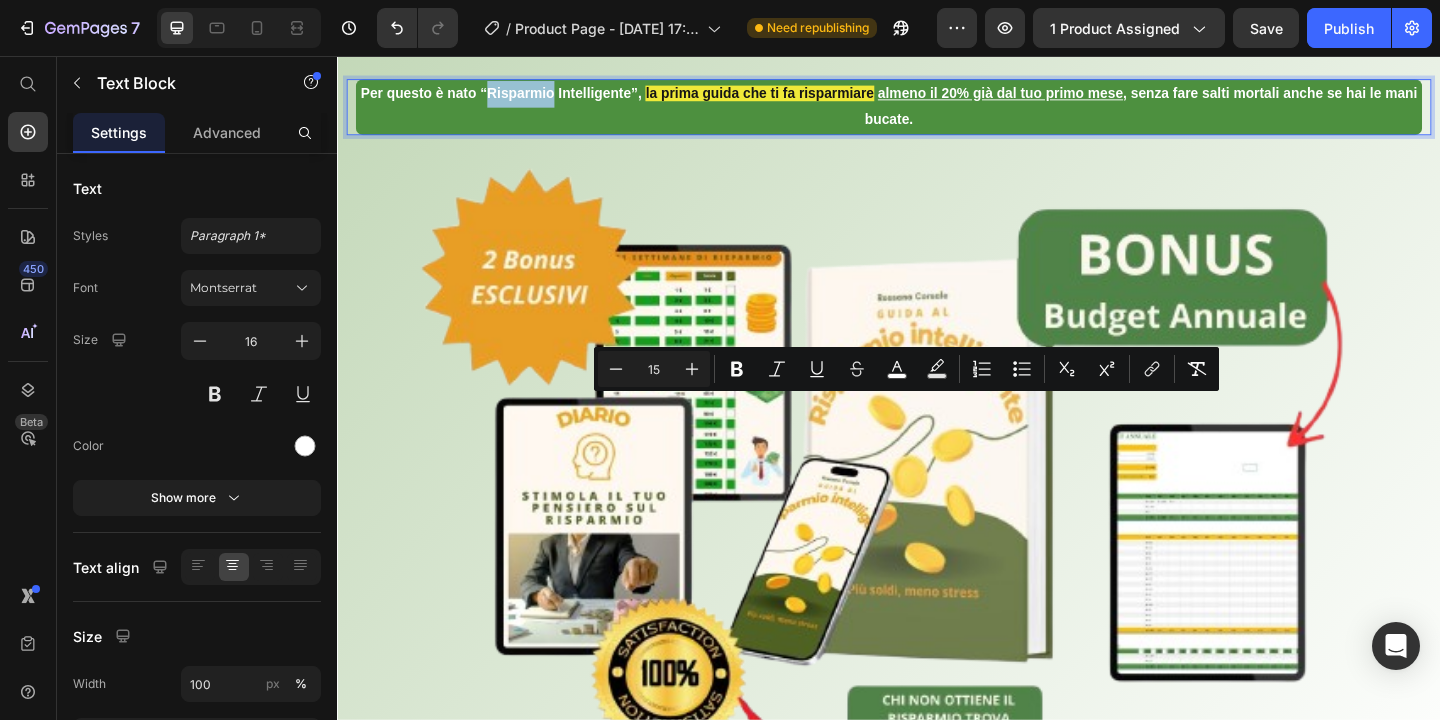 click on "Per questo è nato “Risparmio Intelligente”," at bounding box center (515, 96) 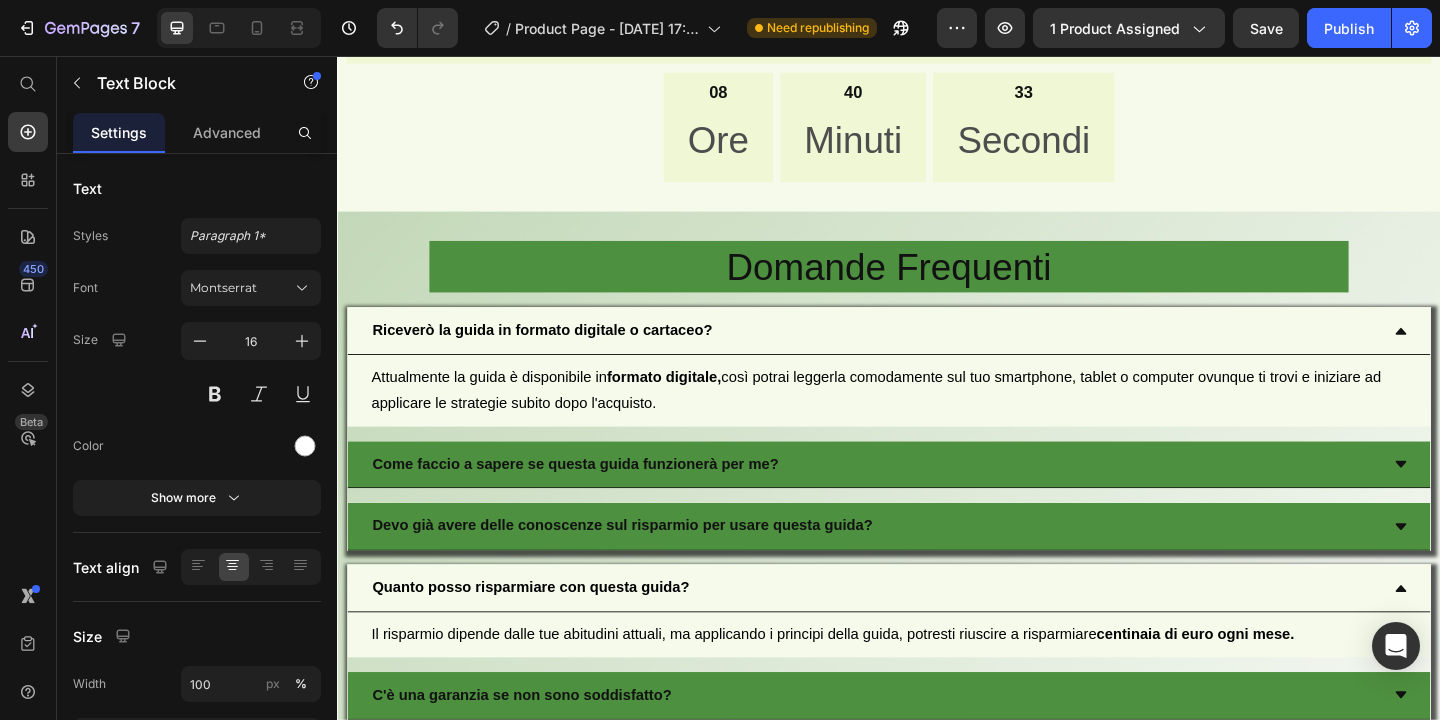 scroll, scrollTop: 14319, scrollLeft: 0, axis: vertical 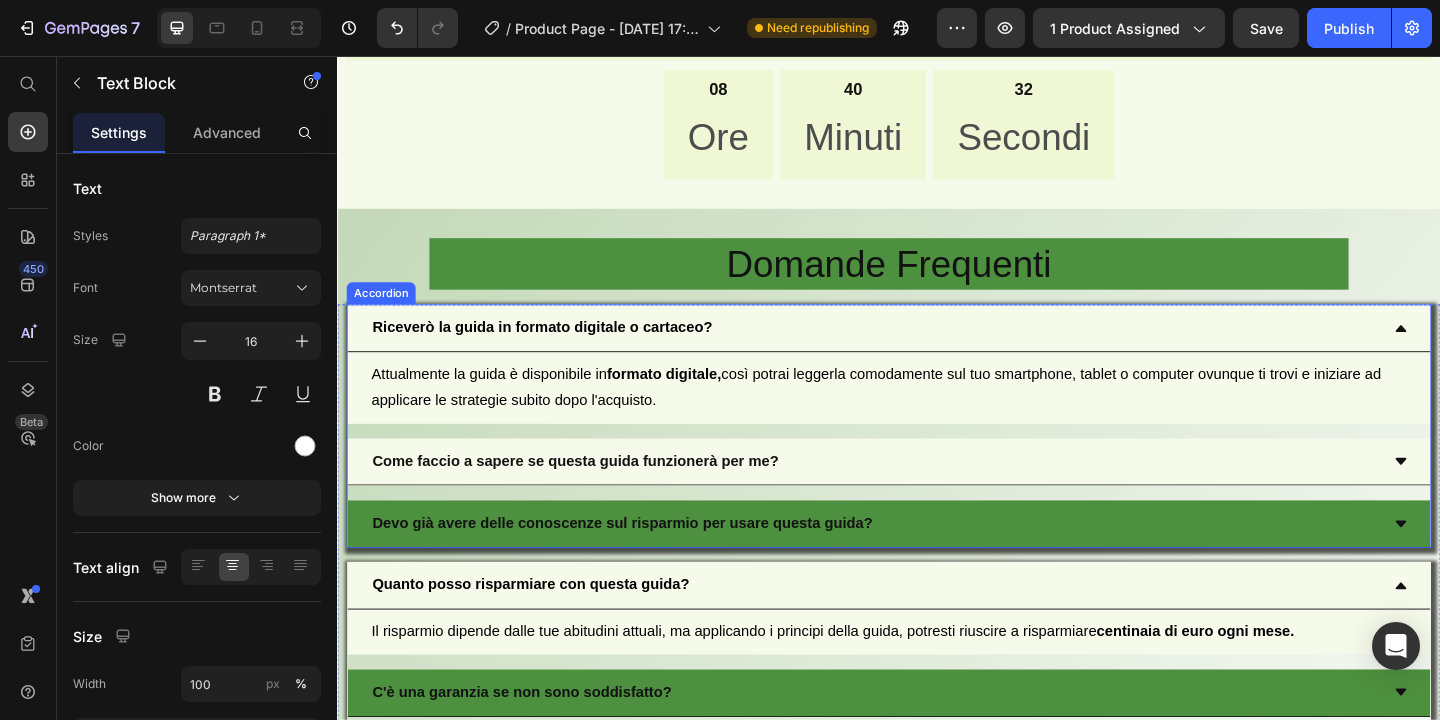 click 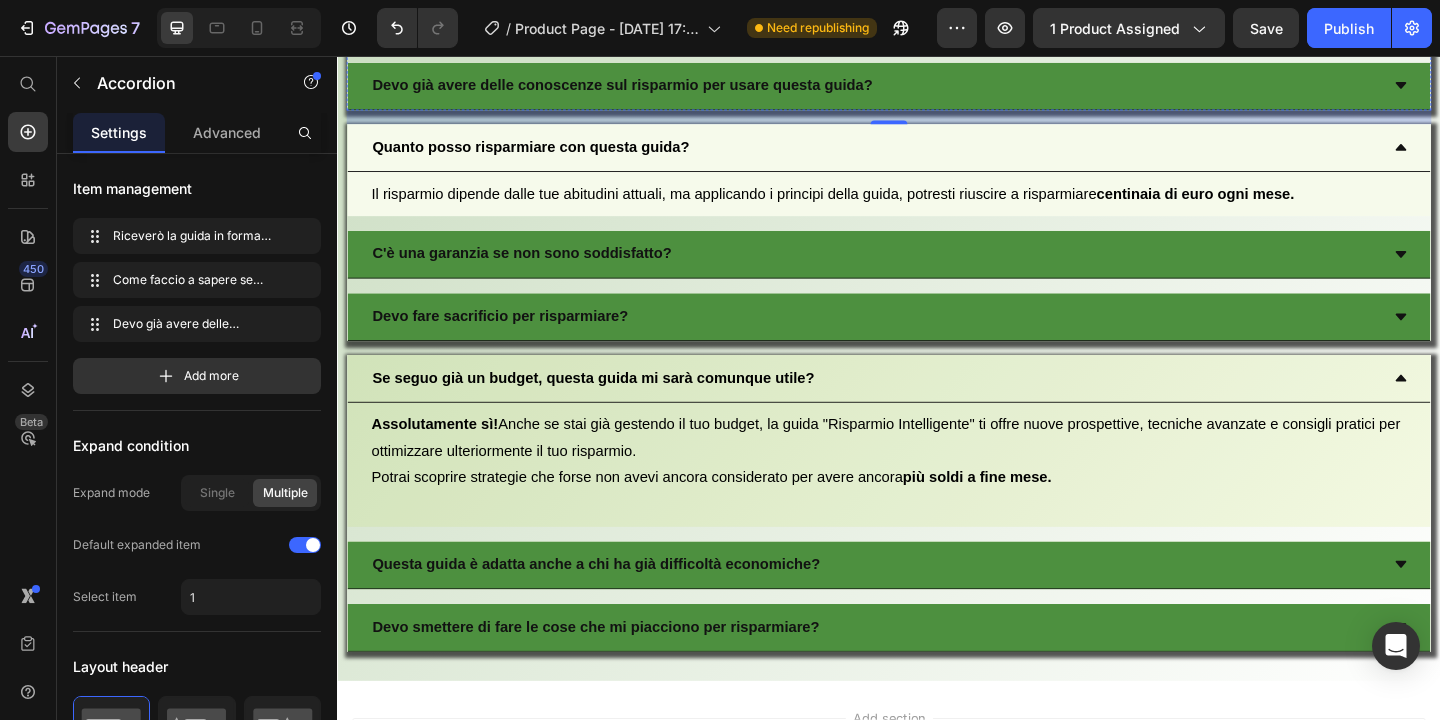 scroll, scrollTop: 14924, scrollLeft: 0, axis: vertical 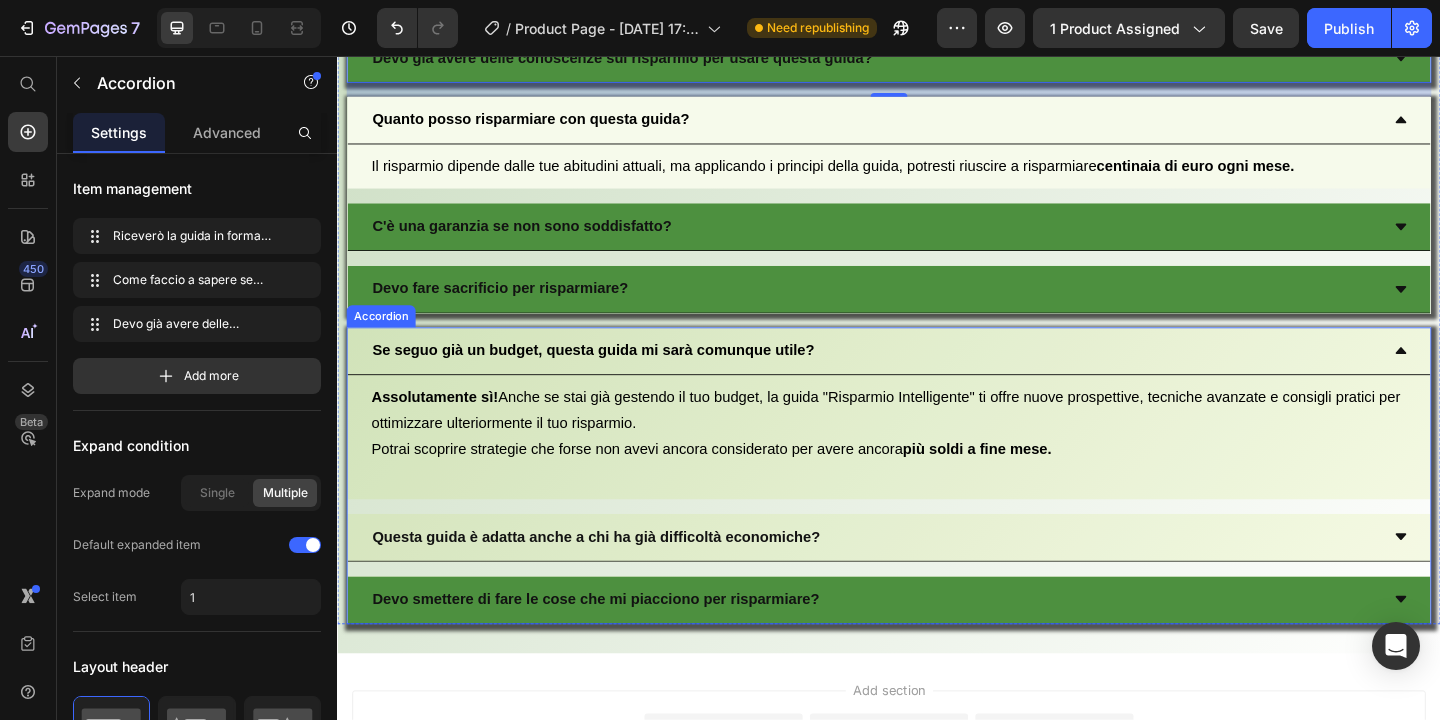 click 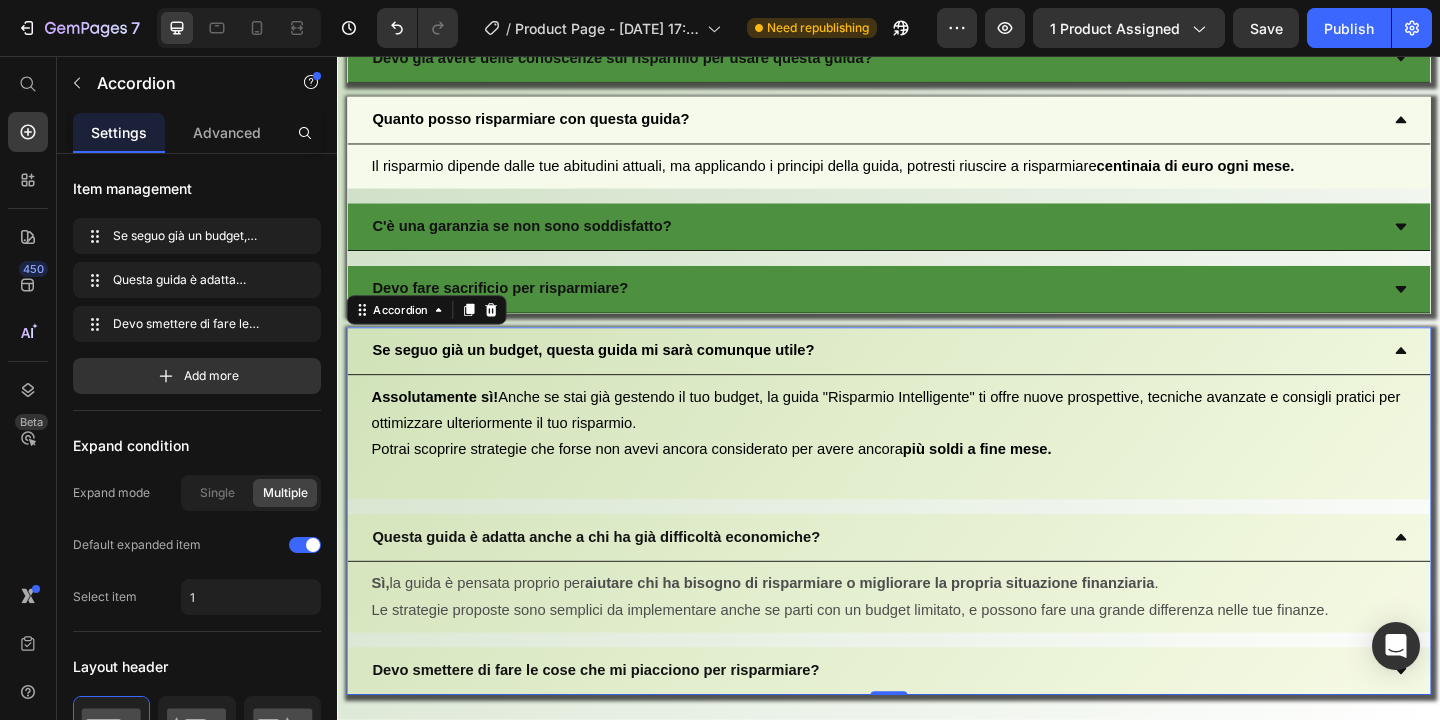 click 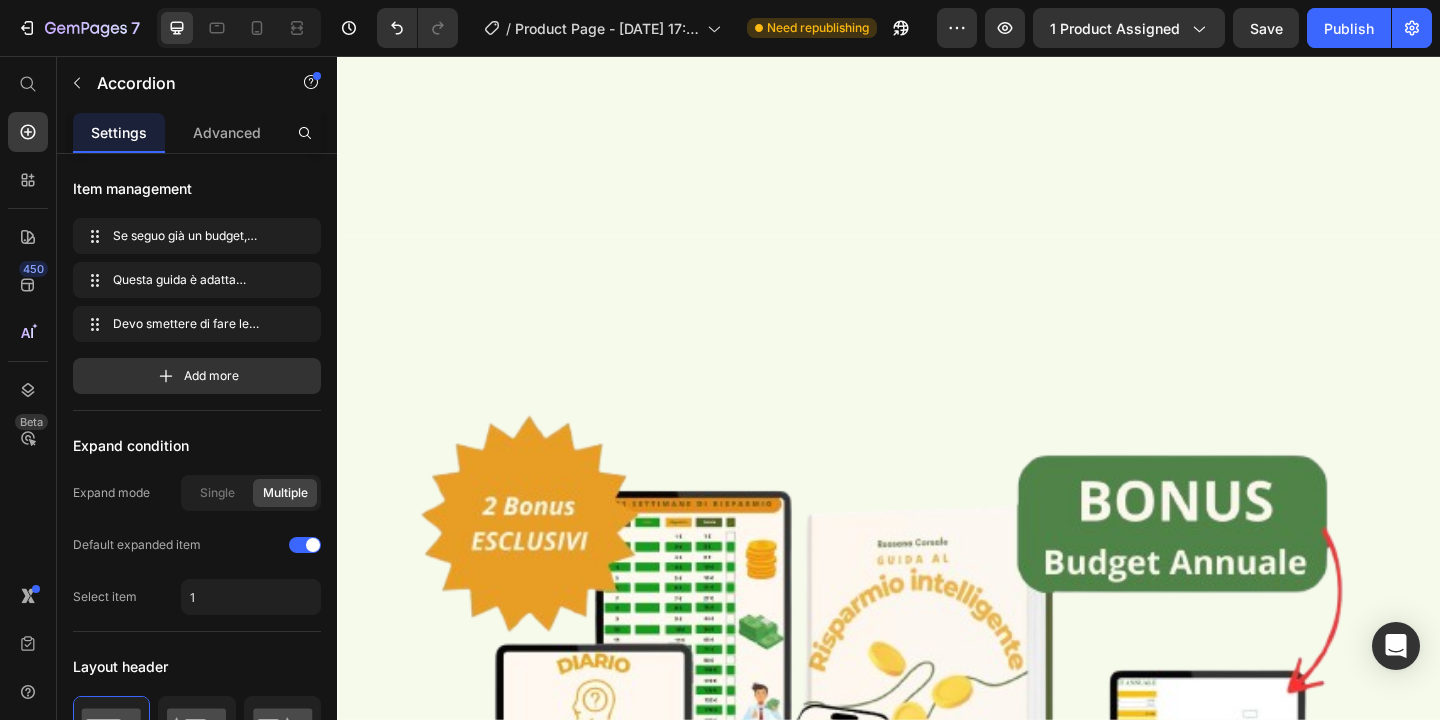 scroll, scrollTop: 0, scrollLeft: 0, axis: both 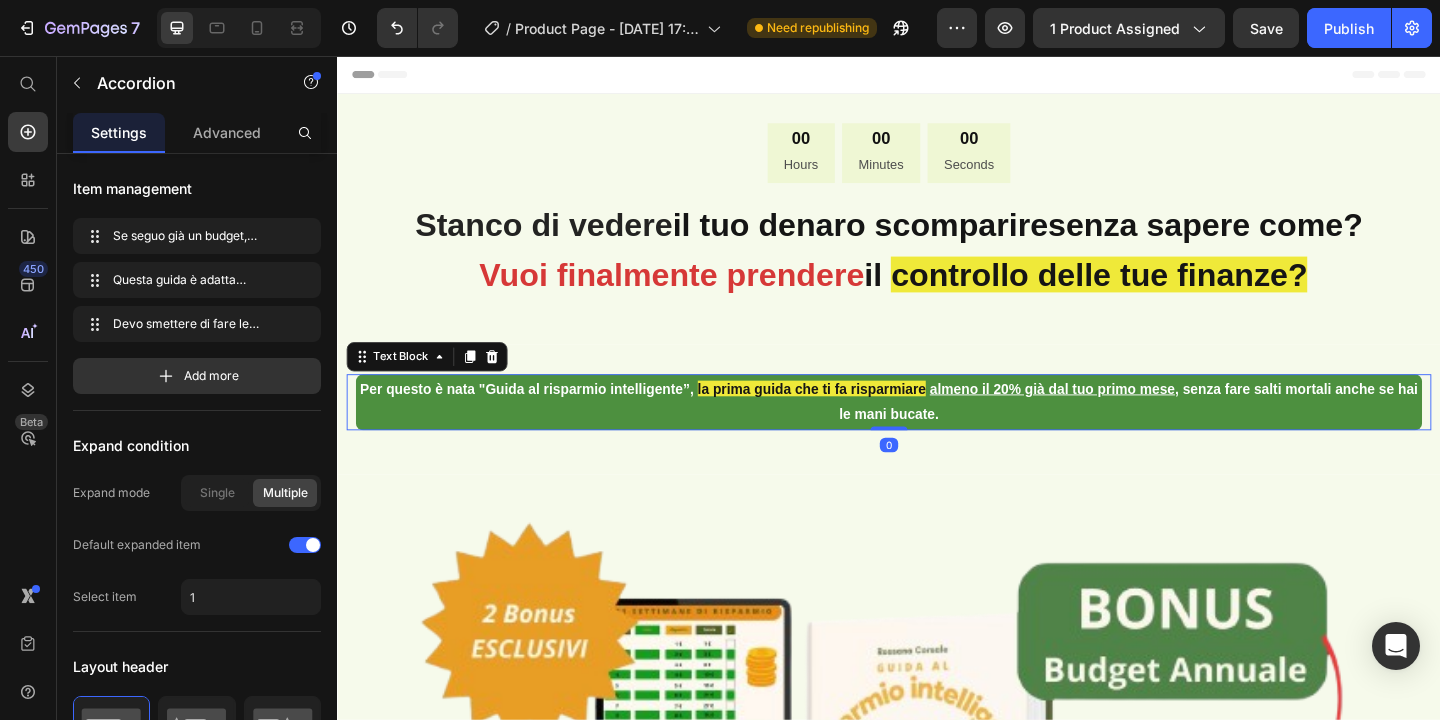 click on "Per questo è nata "Guida al risparmio intelligente”," at bounding box center [543, 417] 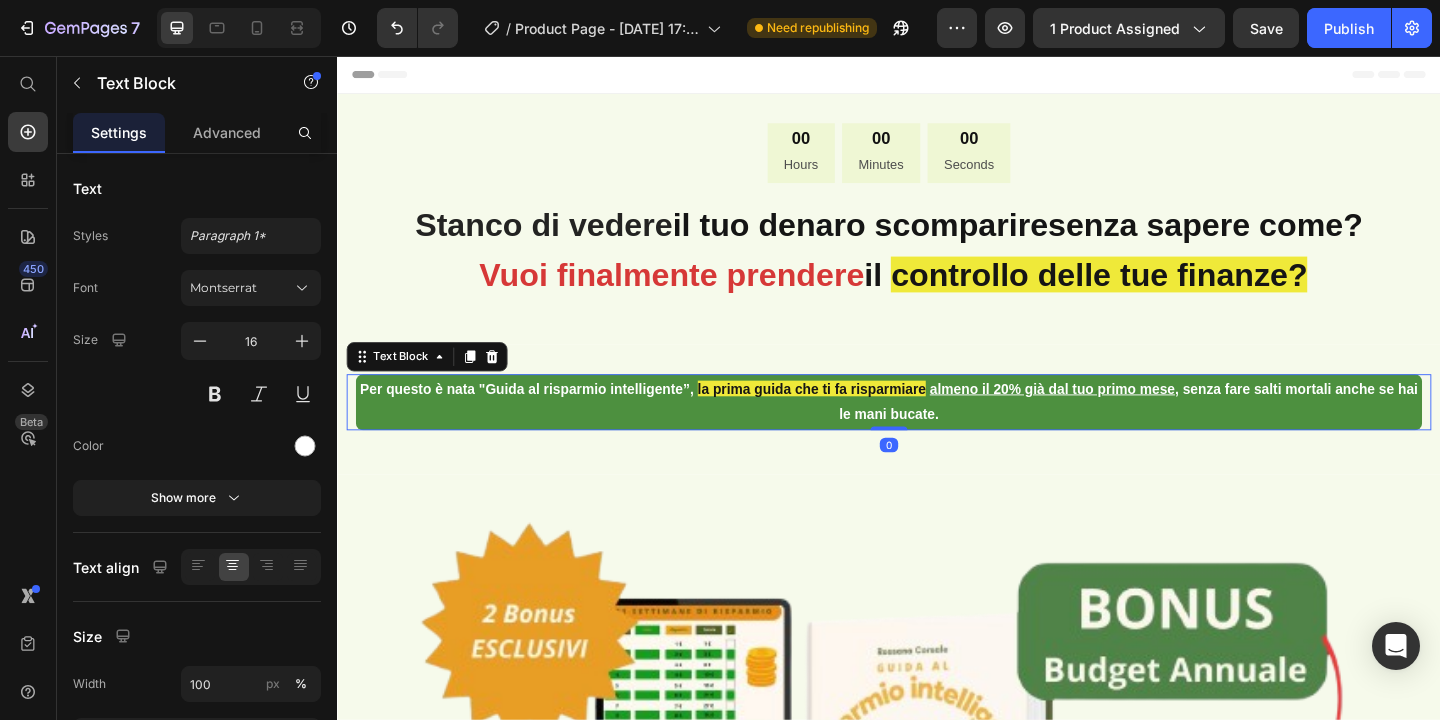 click on "Per questo è nata "Guida al risparmio intelligente”," at bounding box center (543, 417) 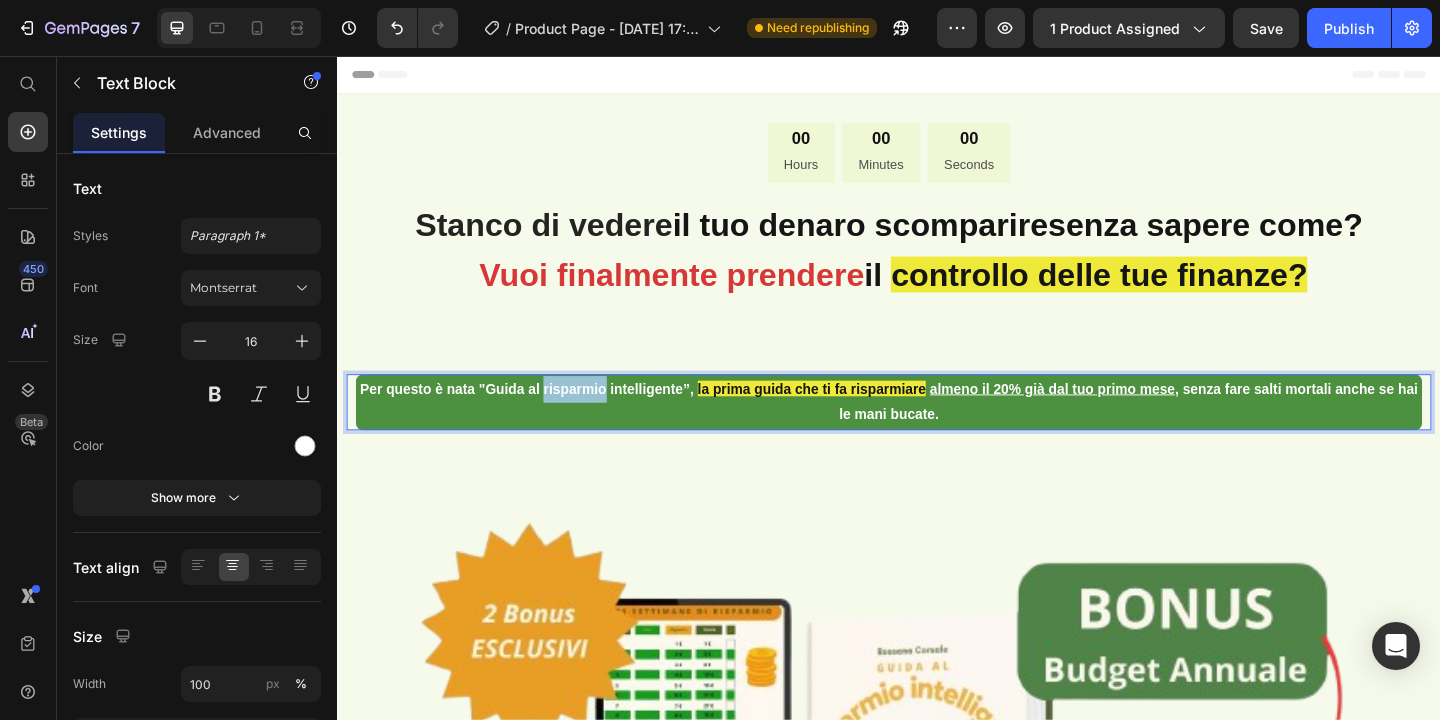 click on "Per questo è nata "Guida al risparmio intelligente”," at bounding box center [543, 417] 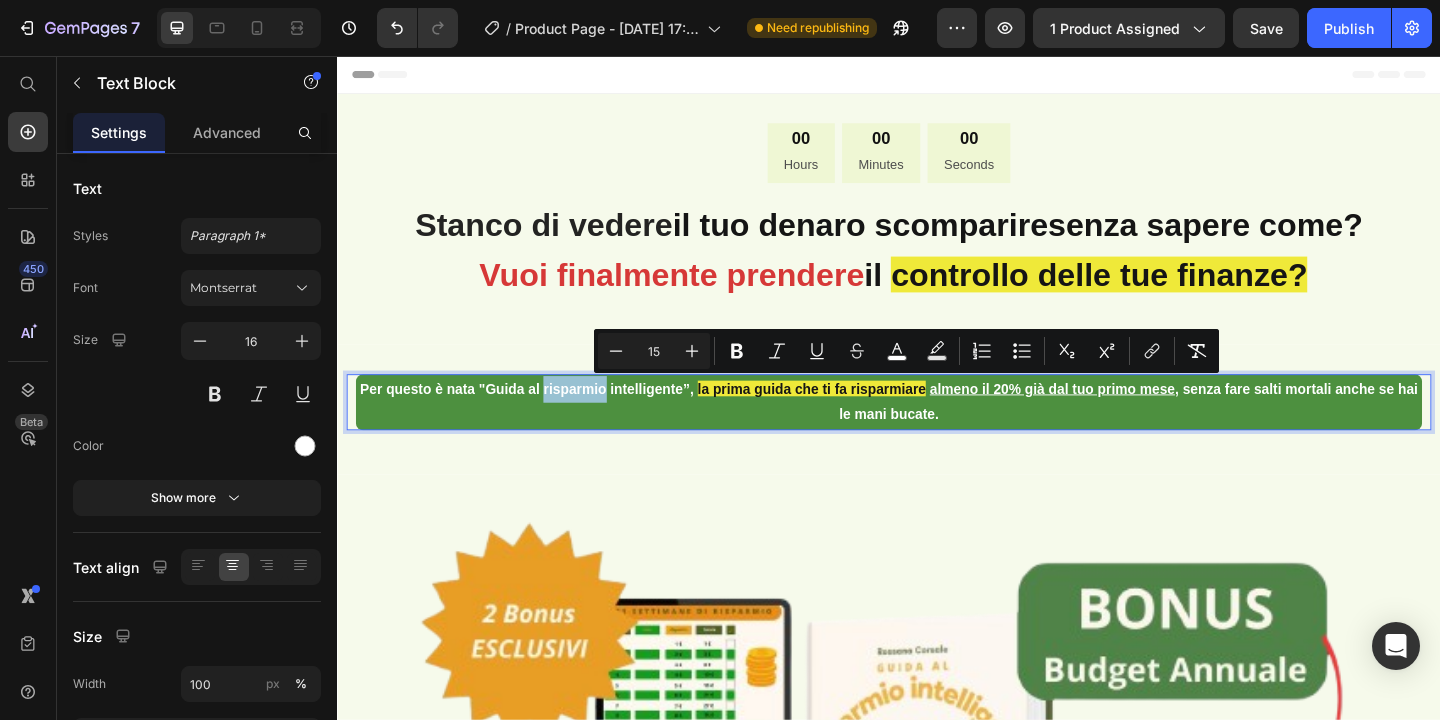 click on "Per questo è nata "Guida al risparmio intelligente”," at bounding box center (543, 417) 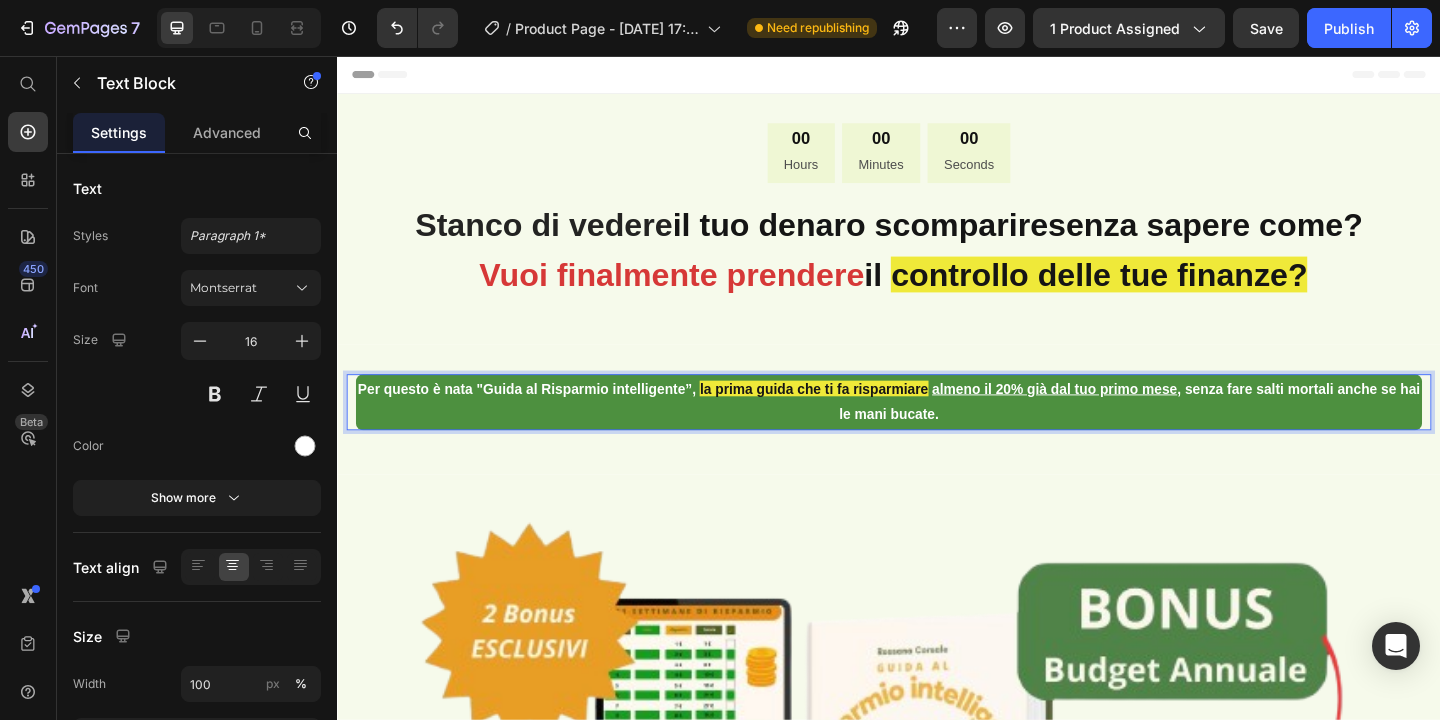 click on "Per questo è nata "Guida al Risparmio intelligente”," at bounding box center (543, 417) 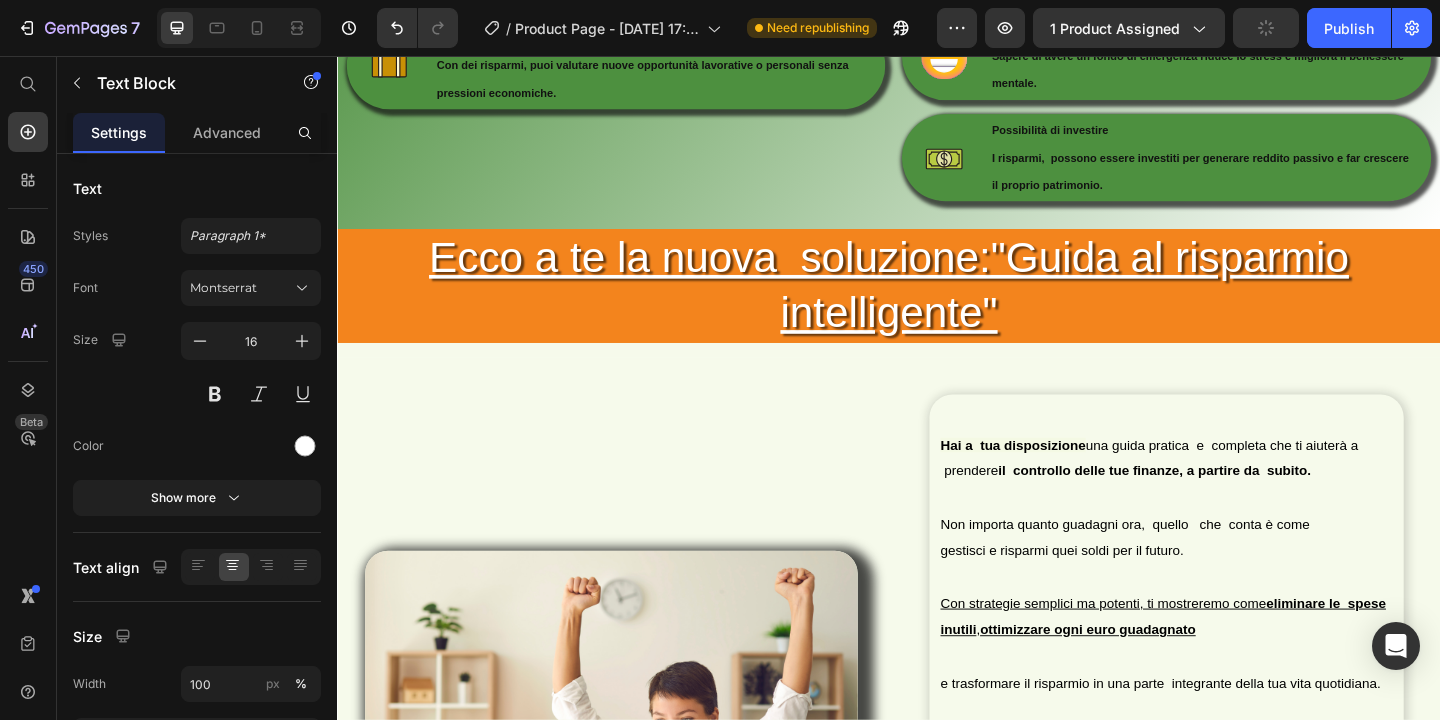 scroll, scrollTop: 5468, scrollLeft: 0, axis: vertical 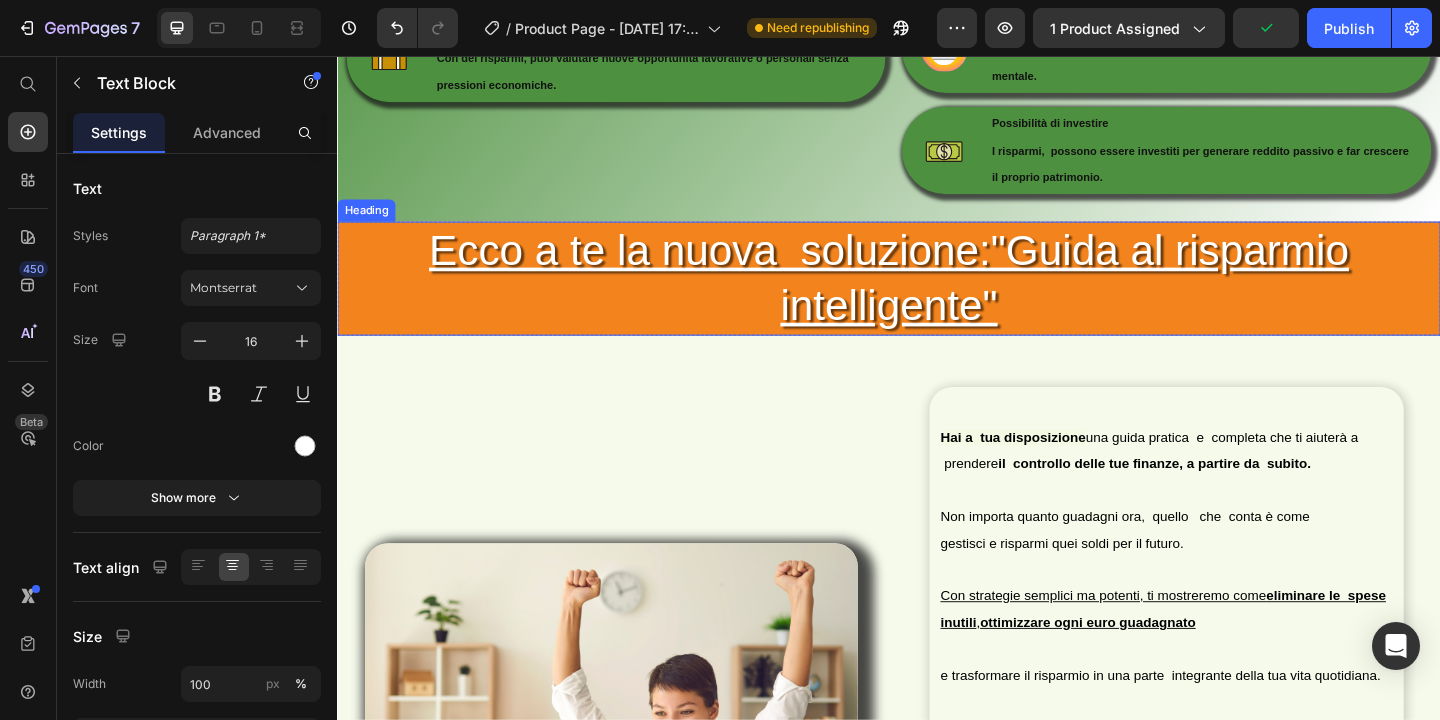 click on "Ecco a te la nuova  soluzione:"Guida al risparmio intelligente"" at bounding box center (937, 297) 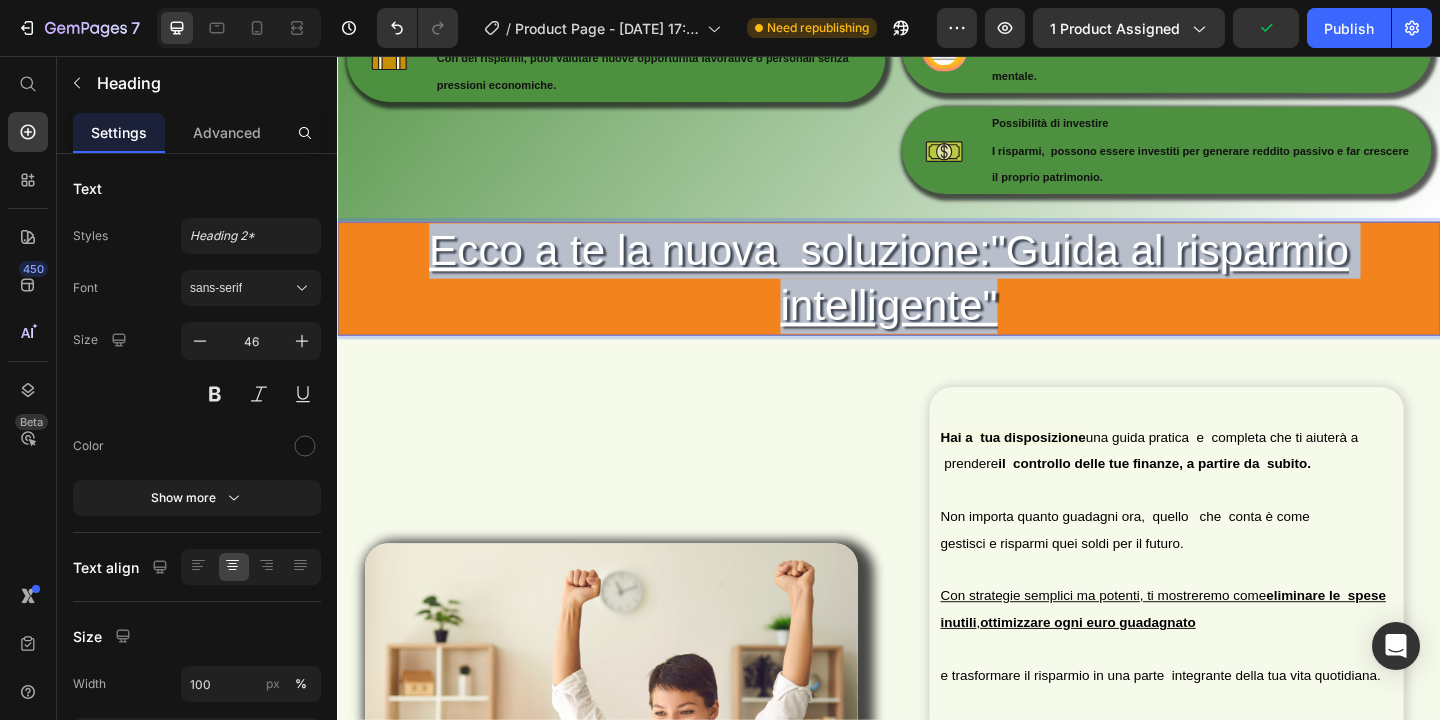 click on "Ecco a te la nuova  soluzione:"Guida al risparmio intelligente"" at bounding box center [937, 297] 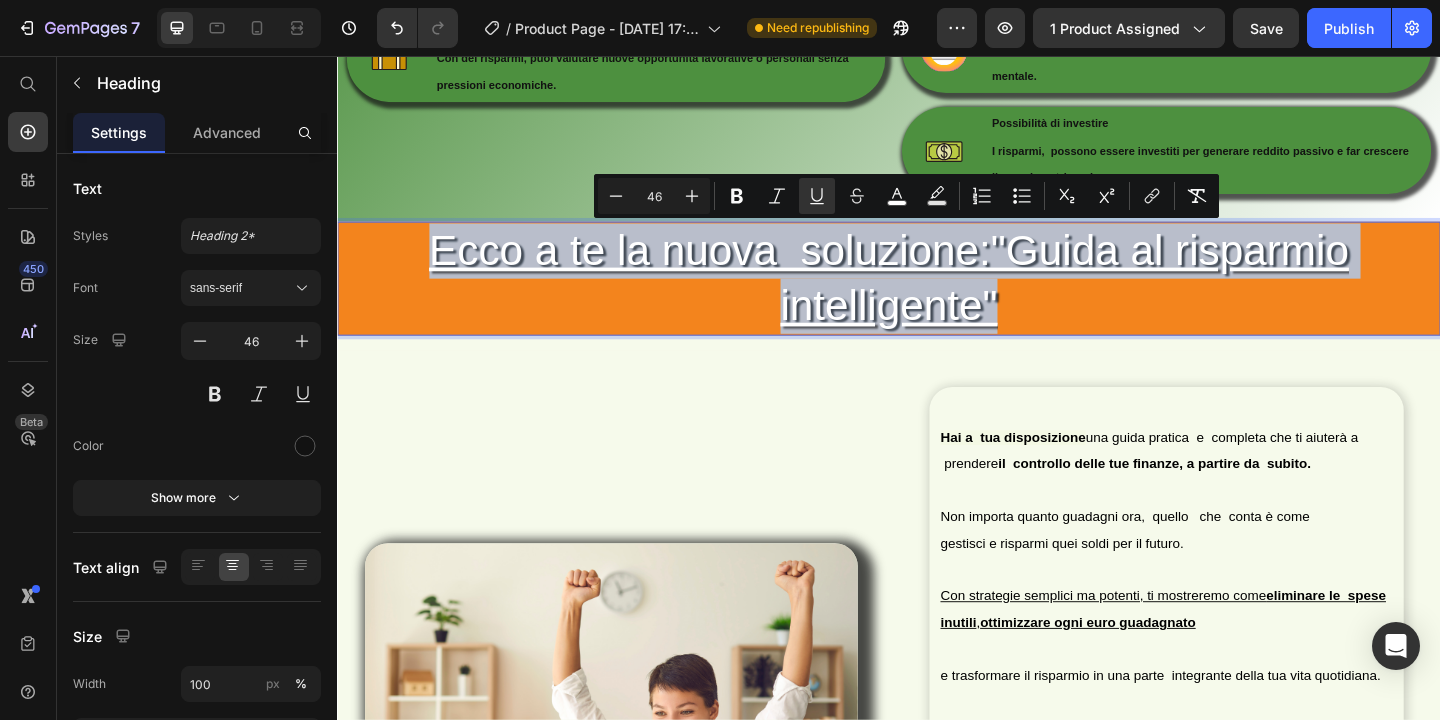 click on "Ecco a te la nuova  soluzione:"Guida al risparmio intelligente"" at bounding box center (937, 297) 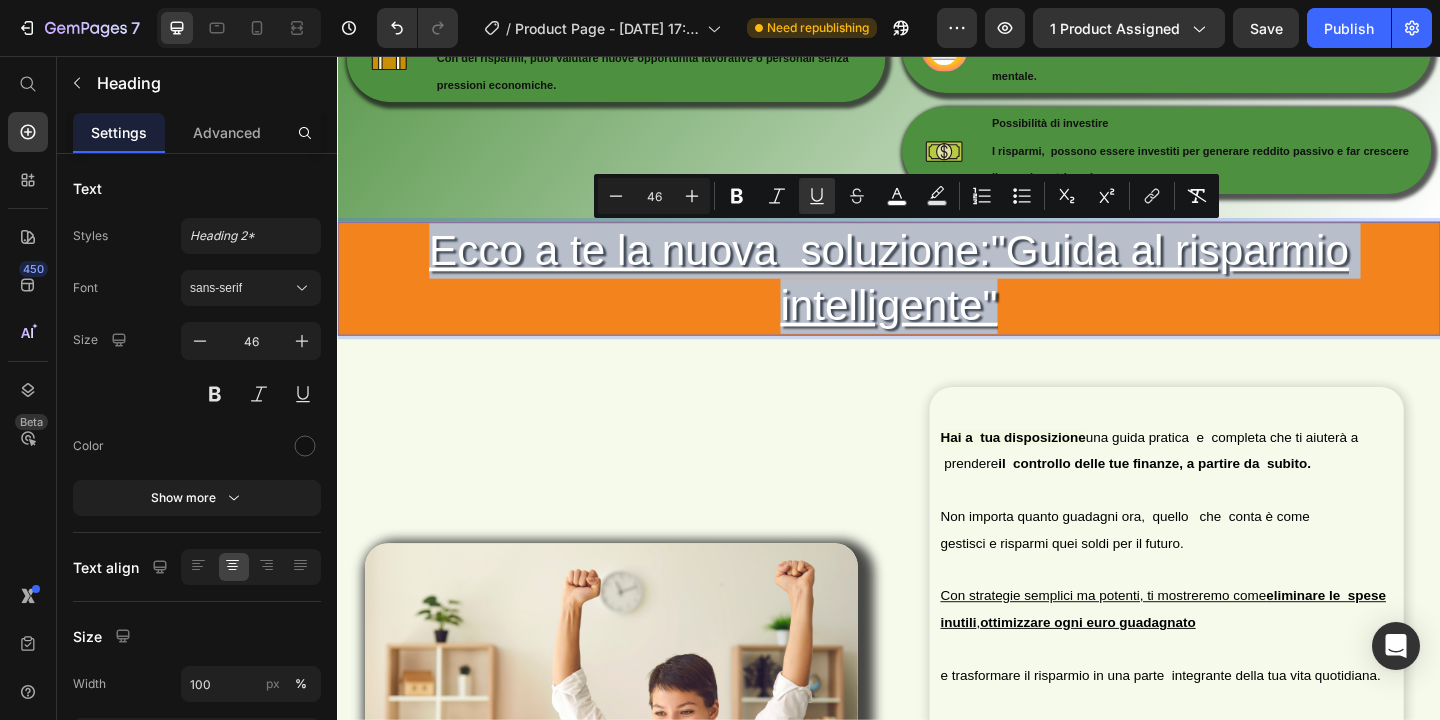 click on "Ecco a te la nuova  soluzione:"Guida al risparmio intelligente"" at bounding box center [937, 298] 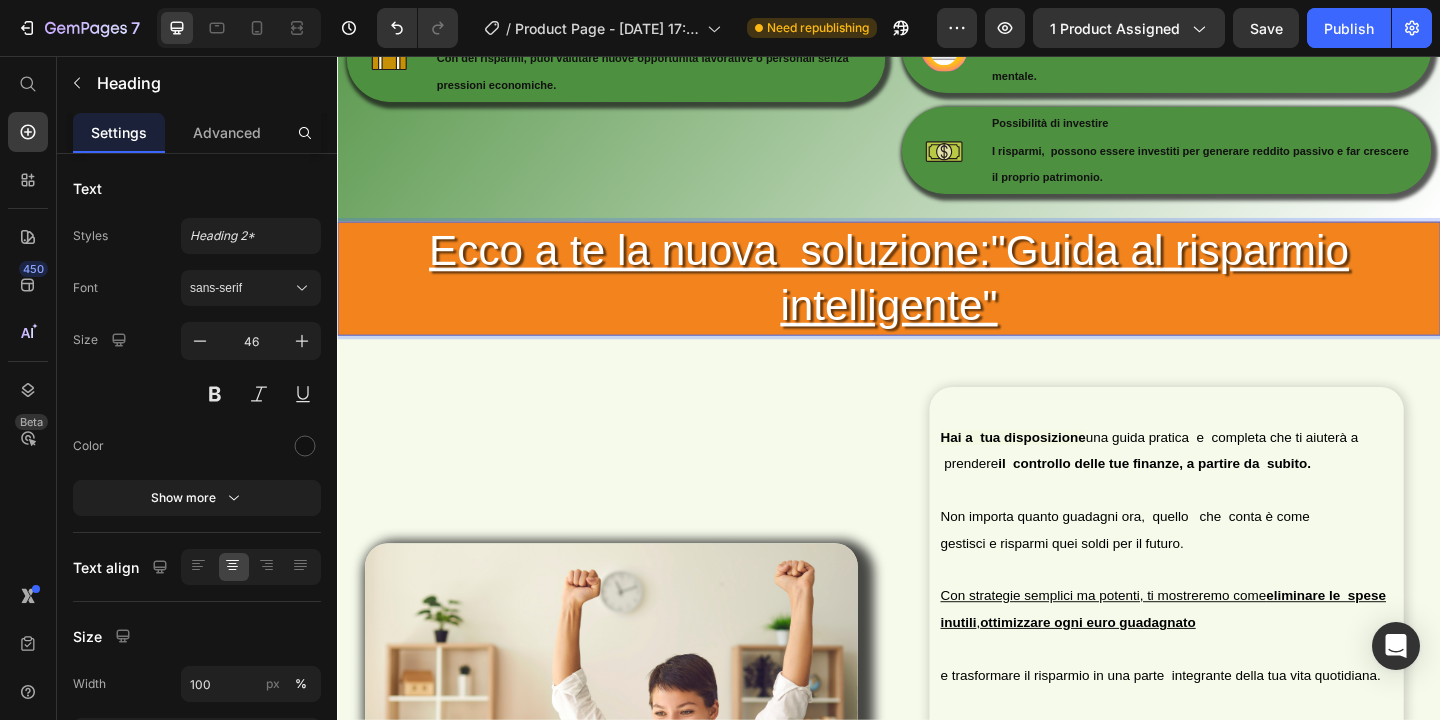 click on "Ecco a te la nuova  soluzione:"Guida al risparmio intelligente"" at bounding box center [937, 297] 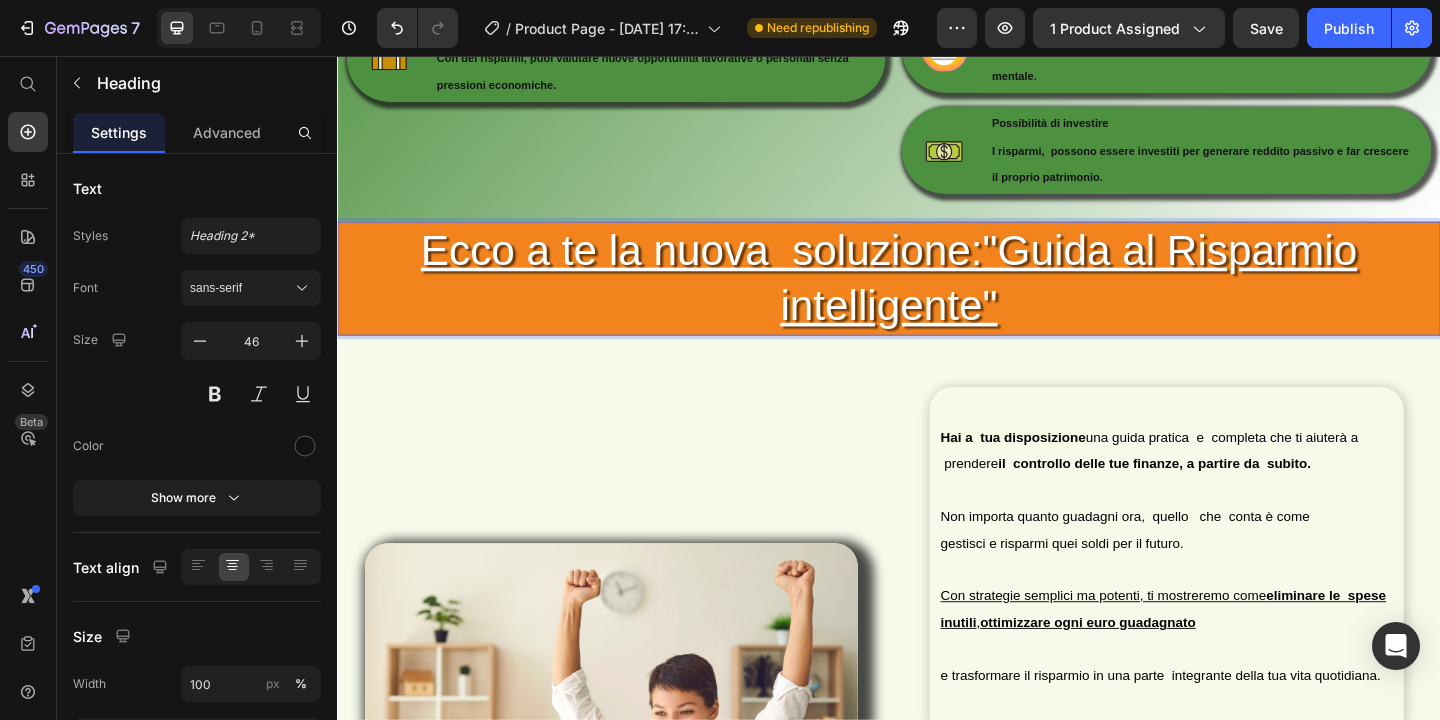 click on "Ecco a te la nuova  soluzione:"Guida al Risparmio intelligente"" at bounding box center [937, 297] 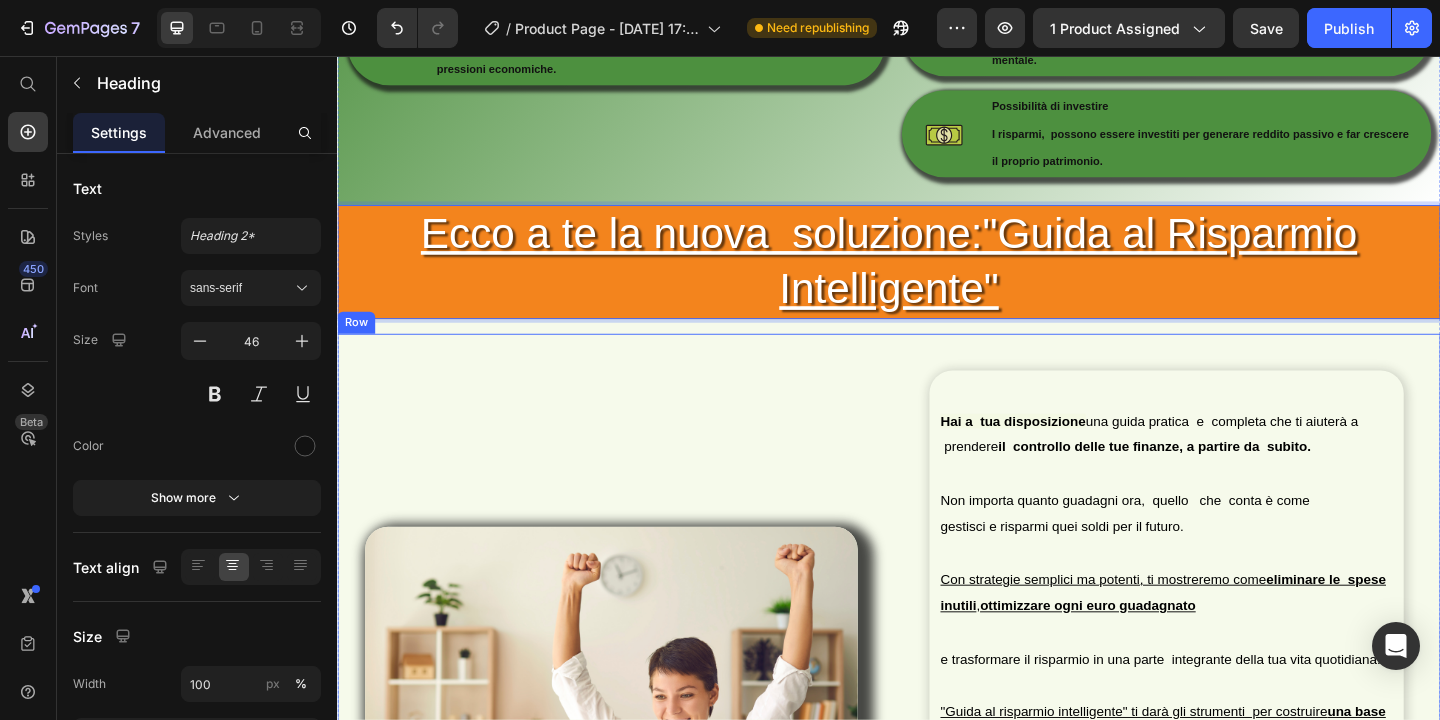 scroll, scrollTop: 5487, scrollLeft: 0, axis: vertical 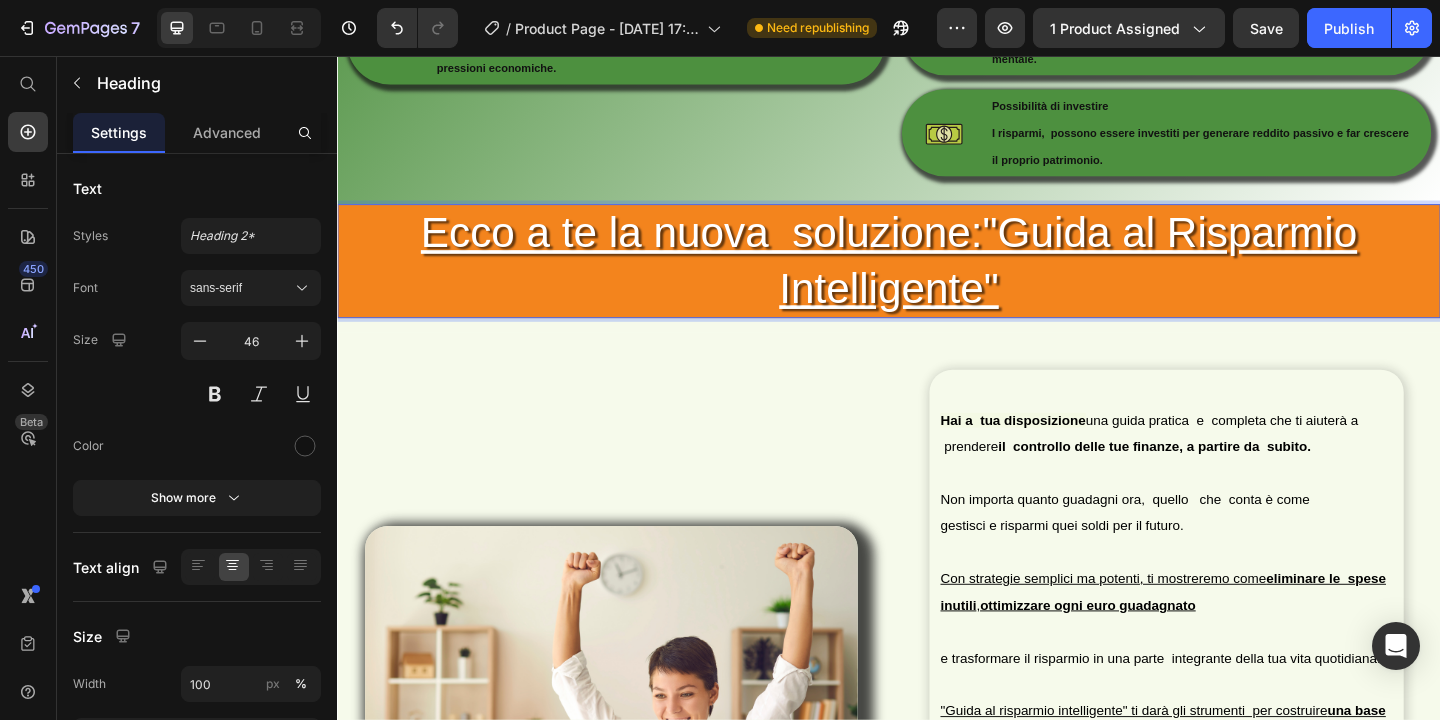 click on "Ecco a te la nuova  soluzione:"Guida al Risparmio Intelligente"" at bounding box center [937, 278] 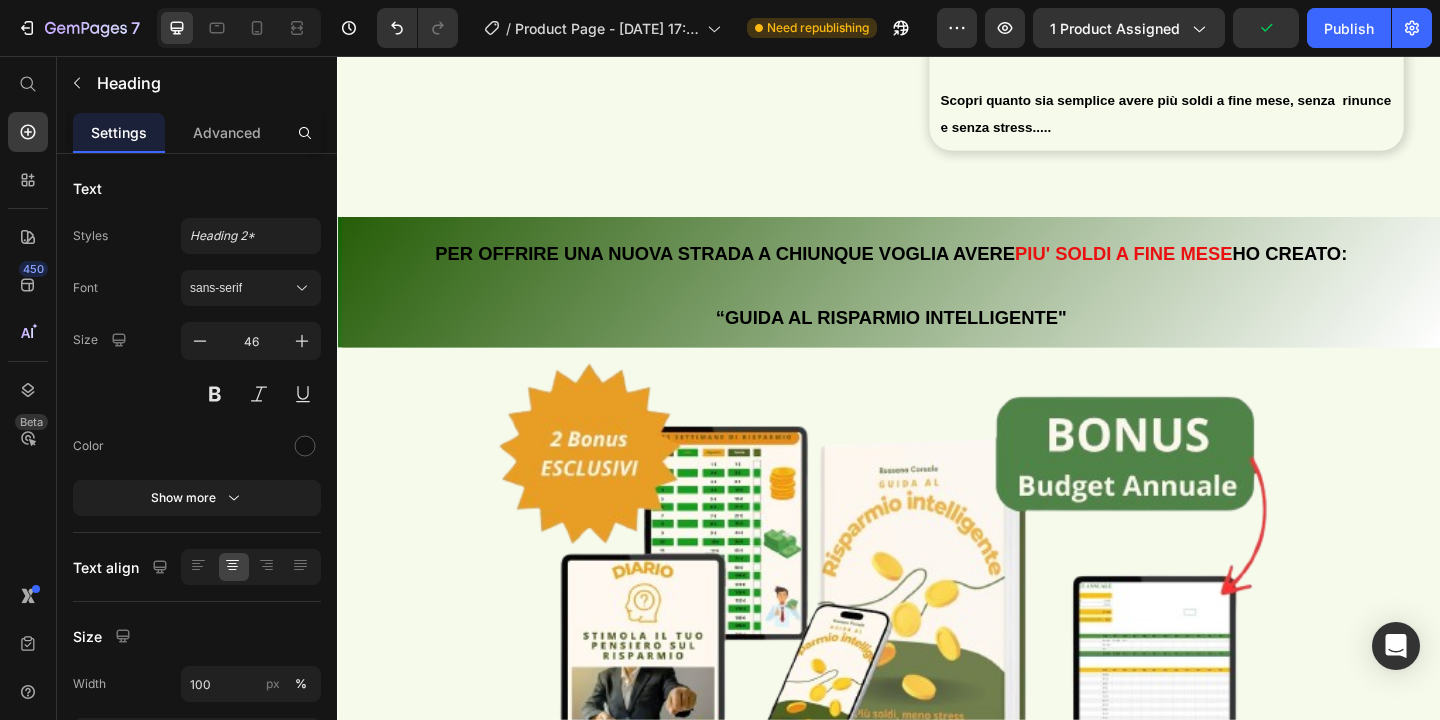 scroll, scrollTop: 6493, scrollLeft: 0, axis: vertical 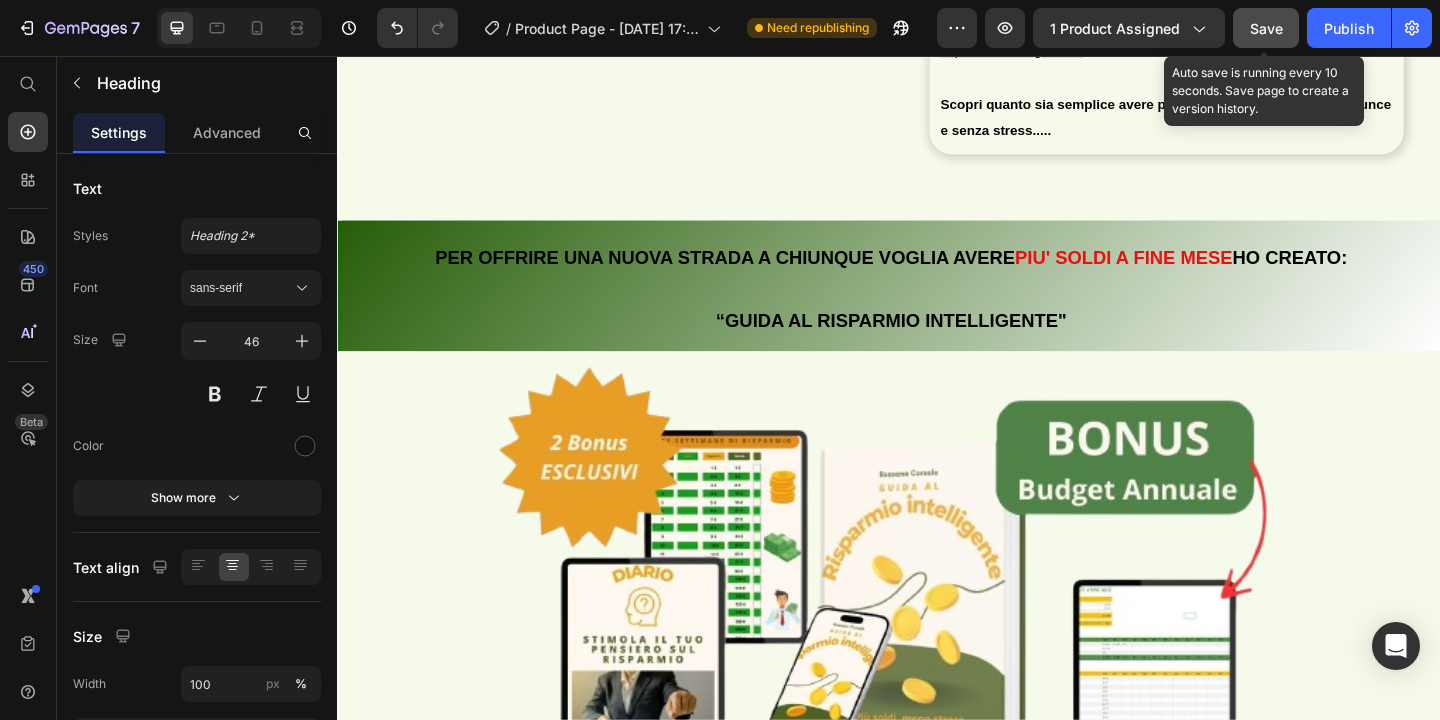 click on "Save" at bounding box center (1266, 28) 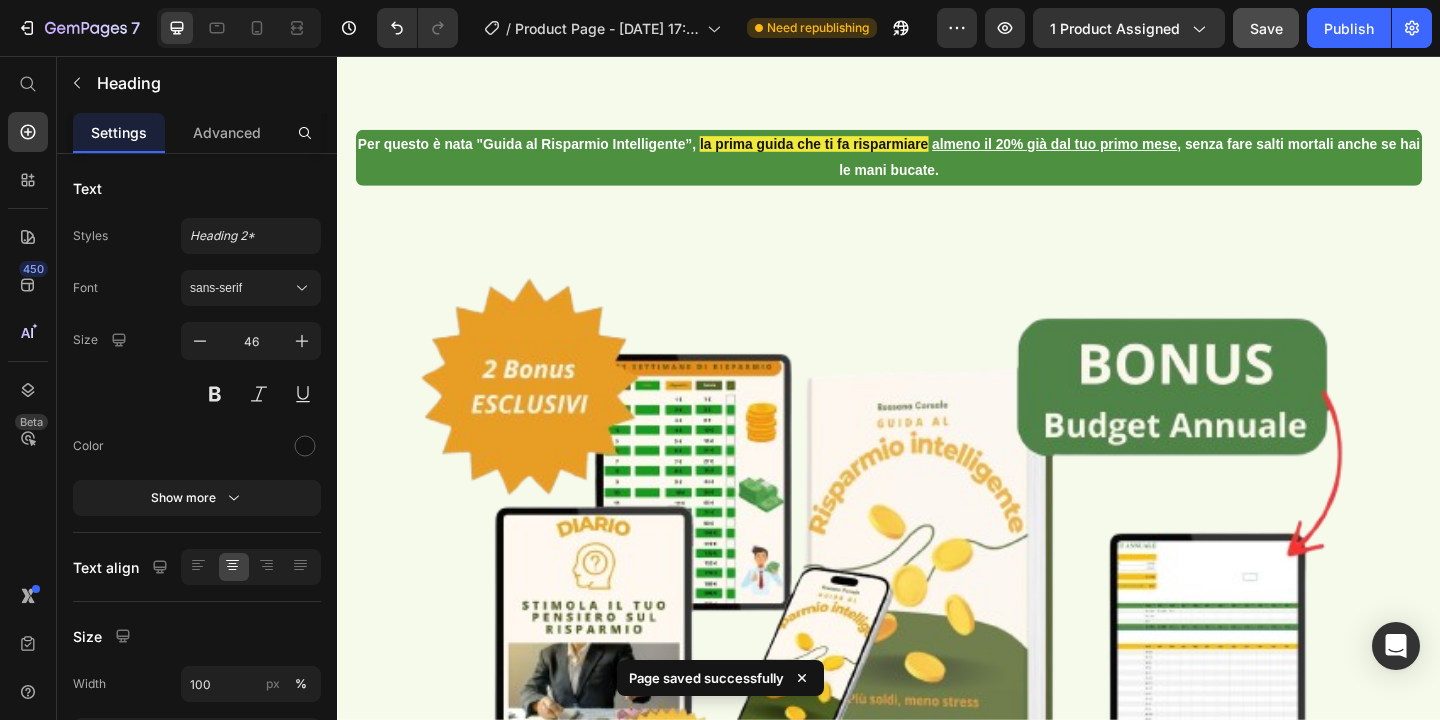 scroll, scrollTop: 0, scrollLeft: 0, axis: both 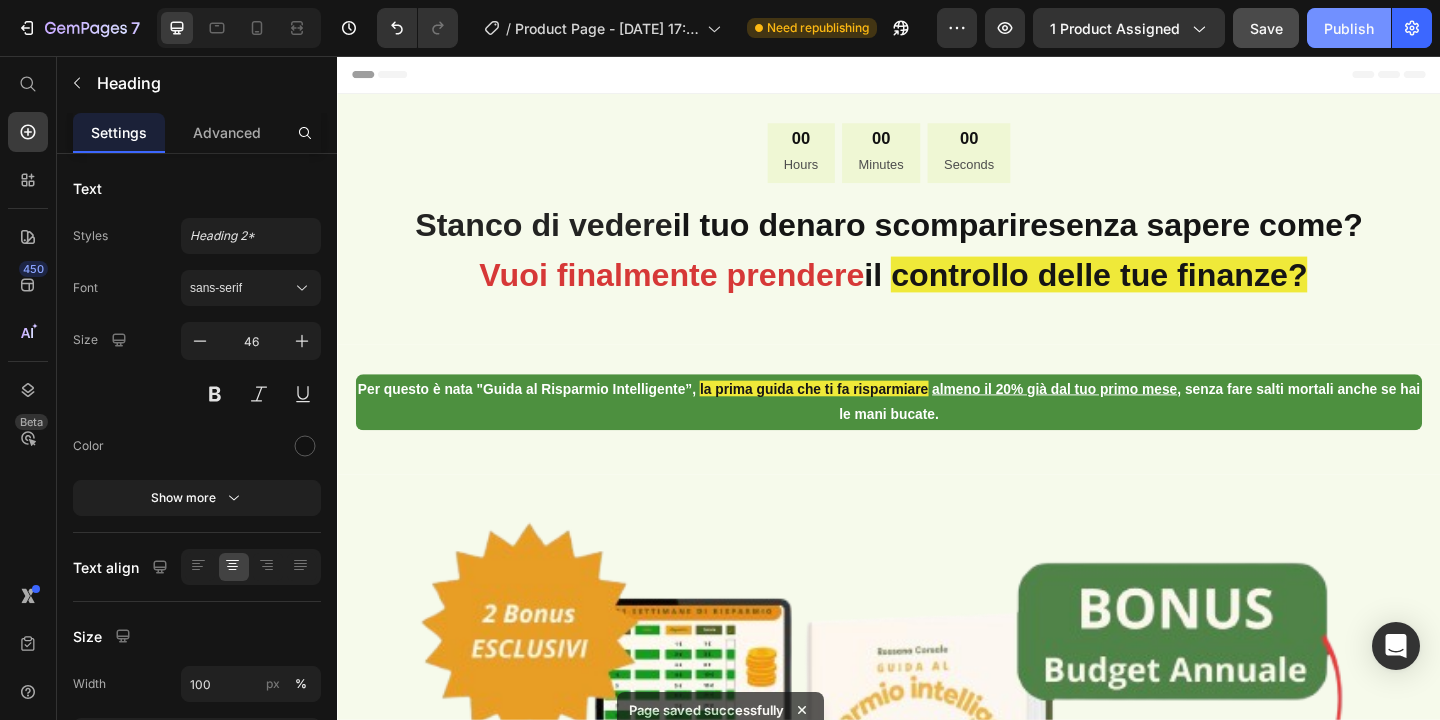 click on "Publish" at bounding box center [1349, 28] 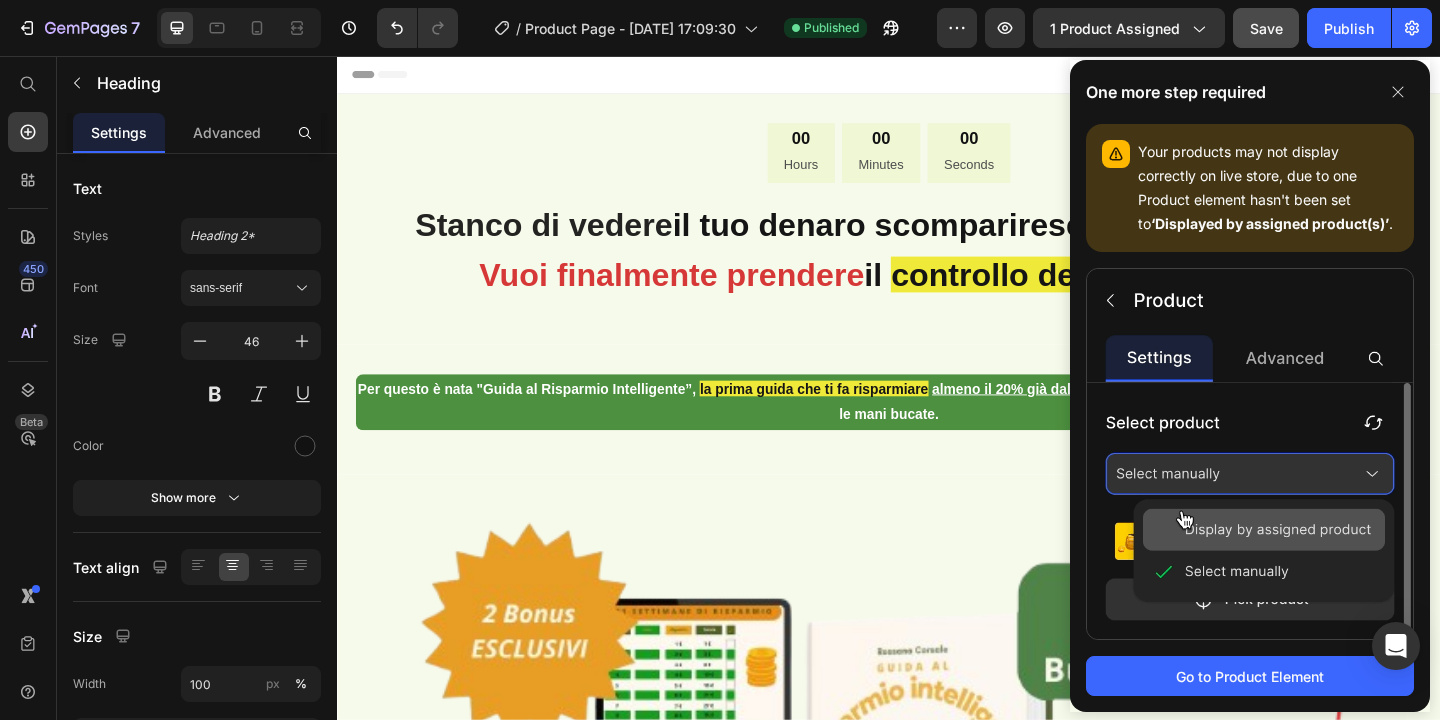 click 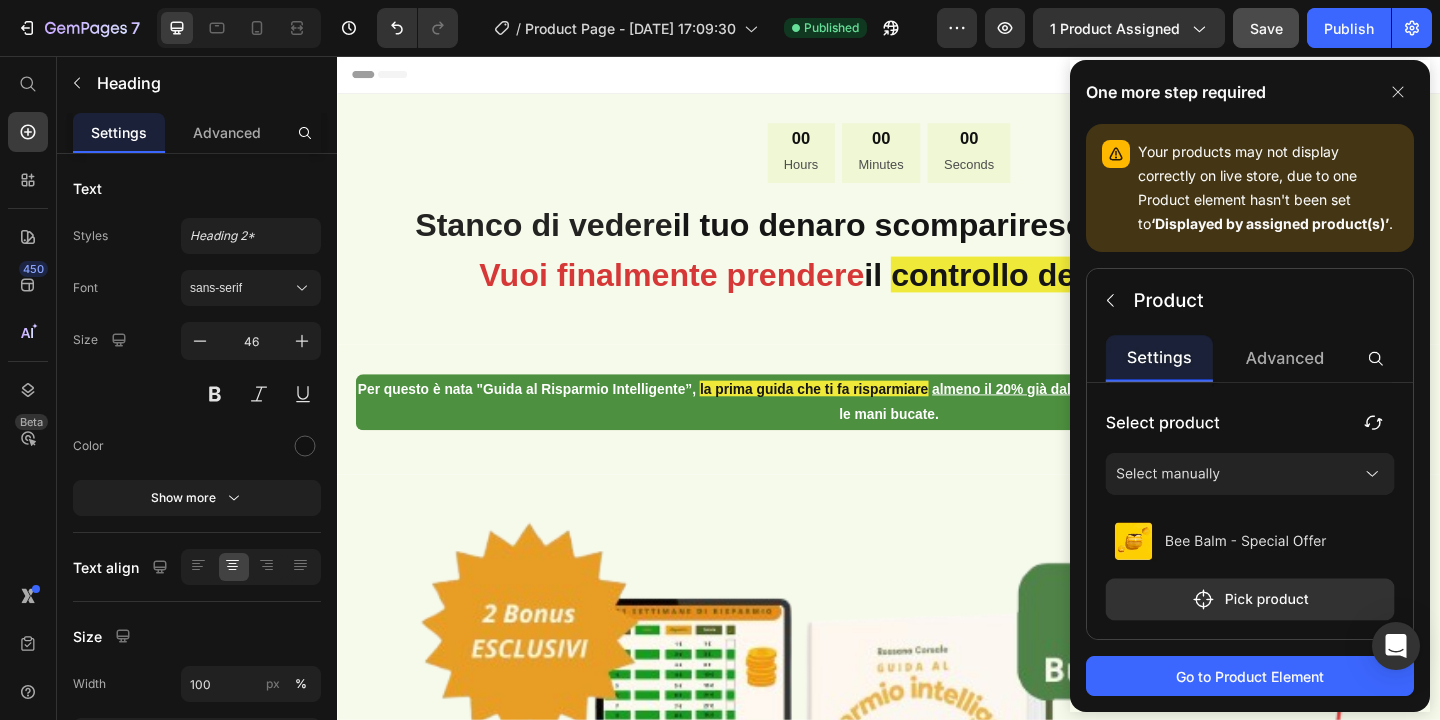 click 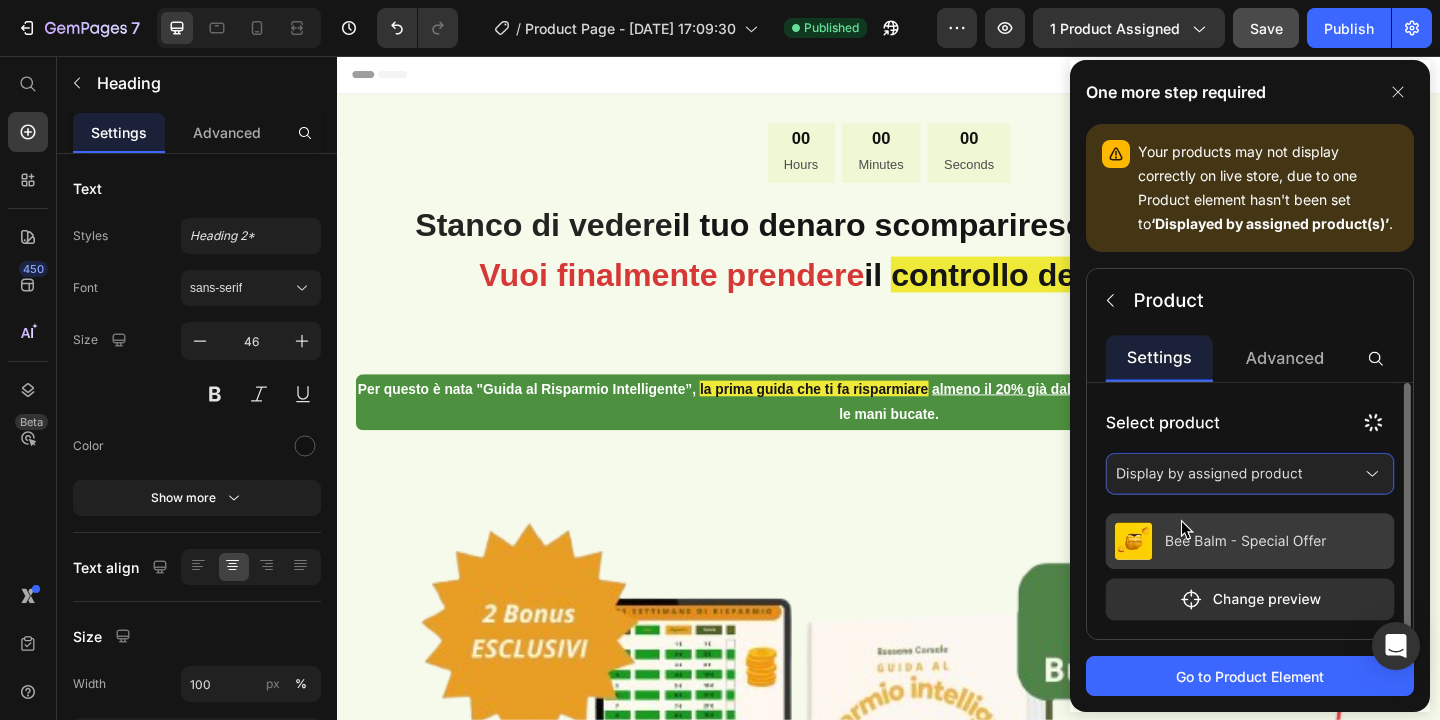 click 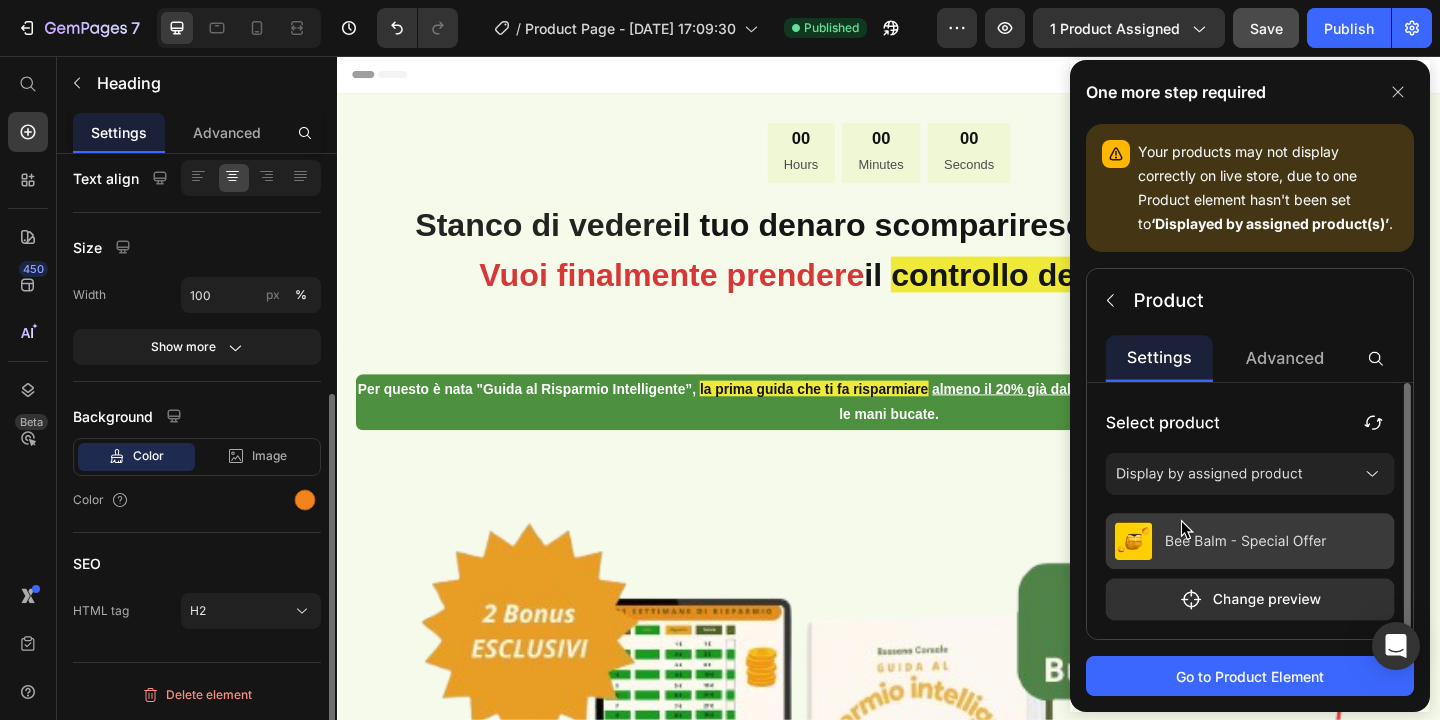 scroll, scrollTop: 0, scrollLeft: 0, axis: both 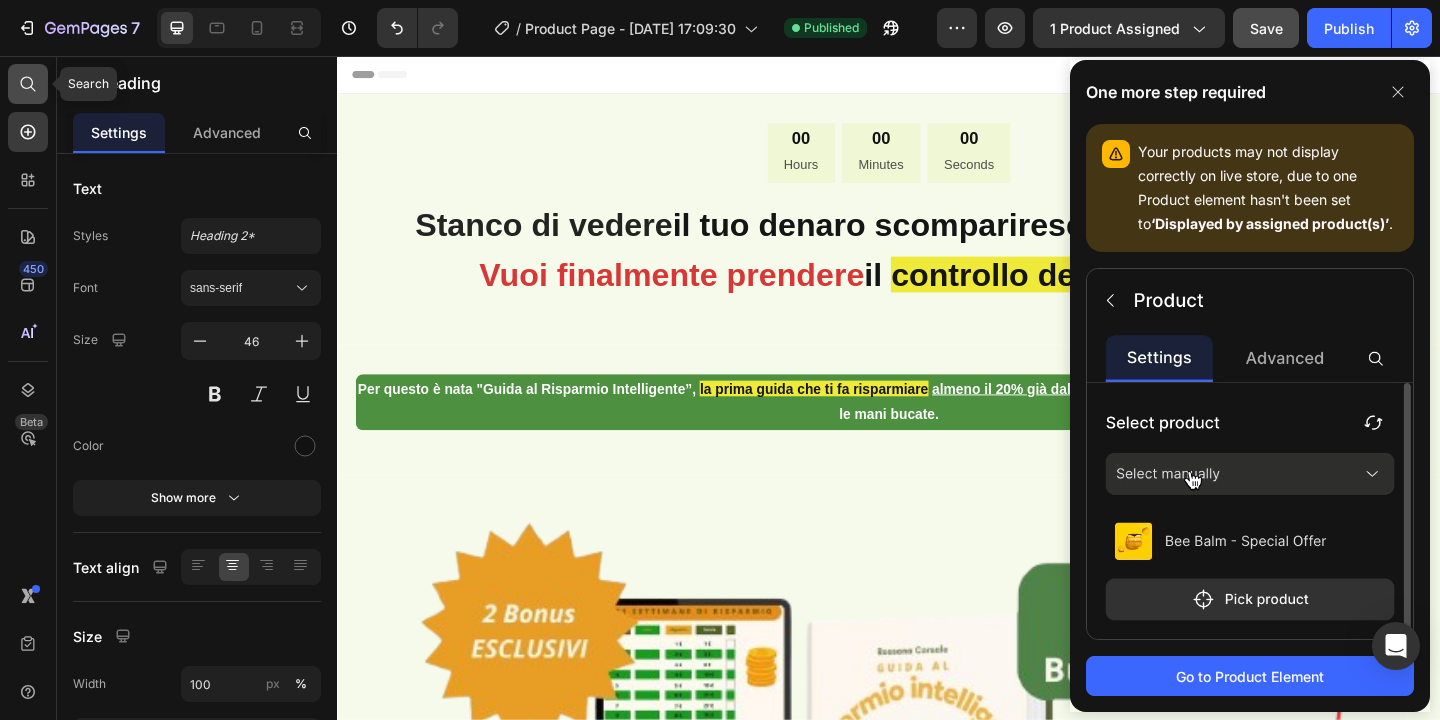 click 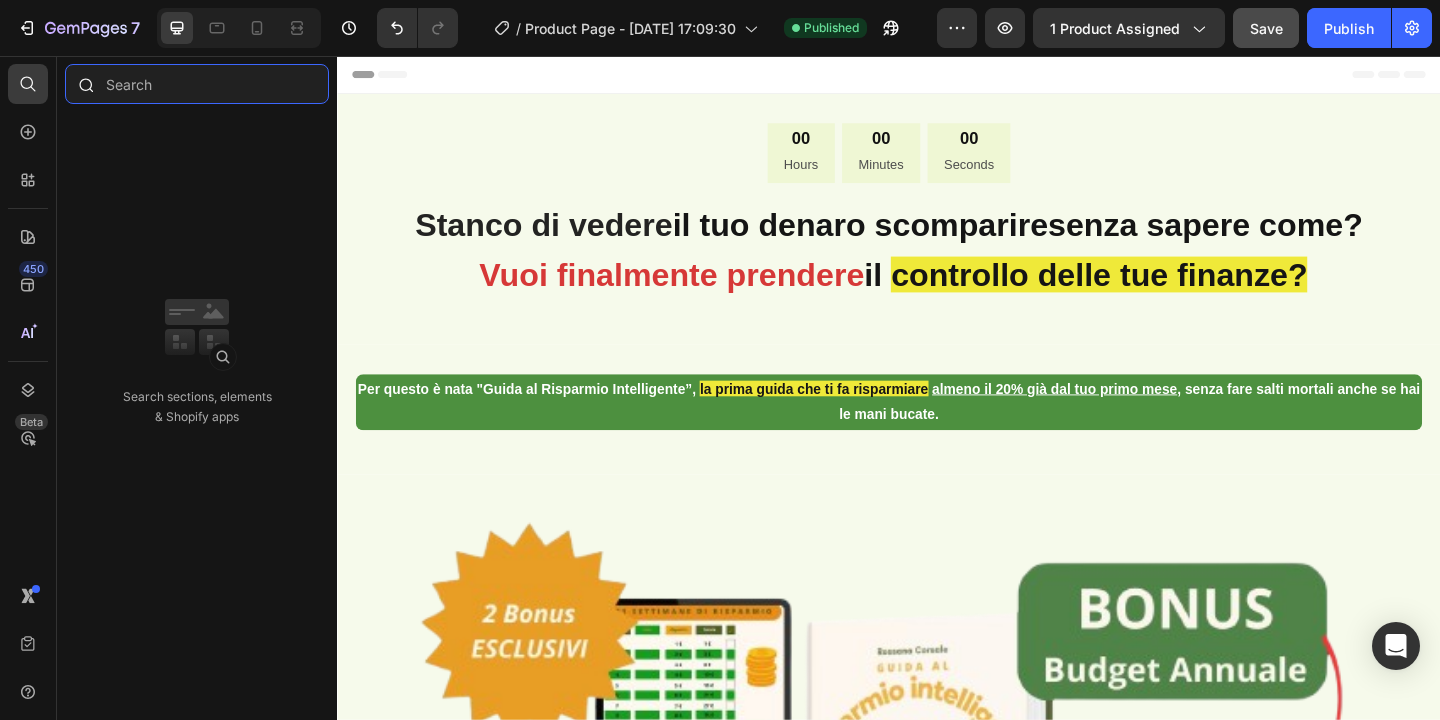 click at bounding box center (197, 84) 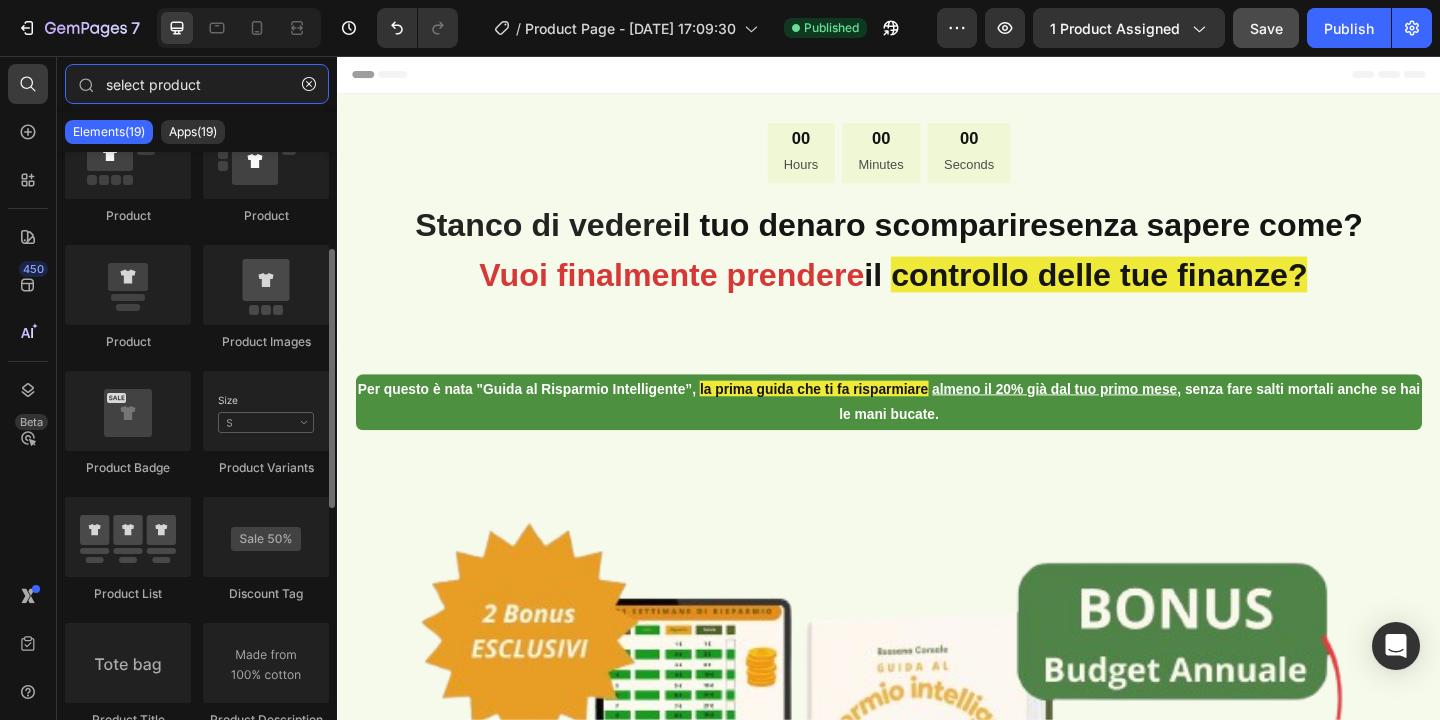 scroll, scrollTop: 221, scrollLeft: 0, axis: vertical 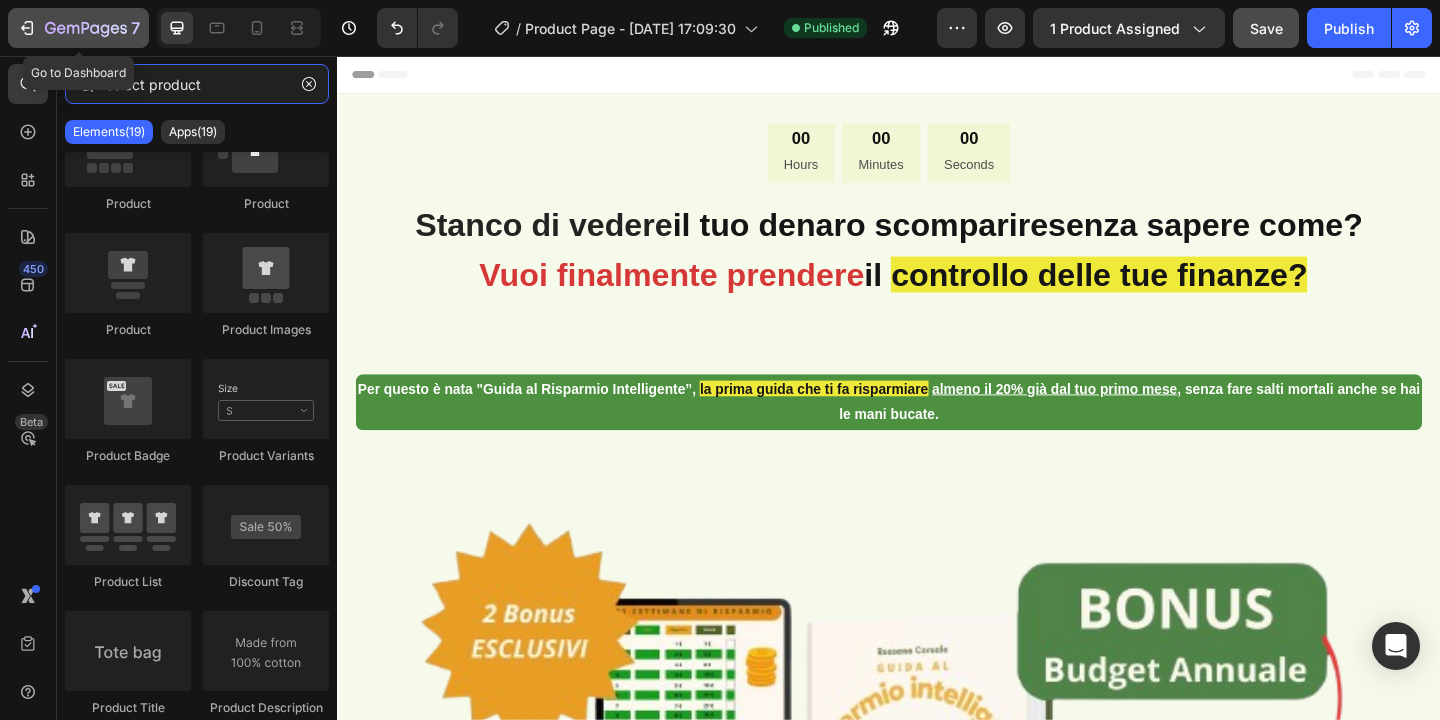 type on "select product" 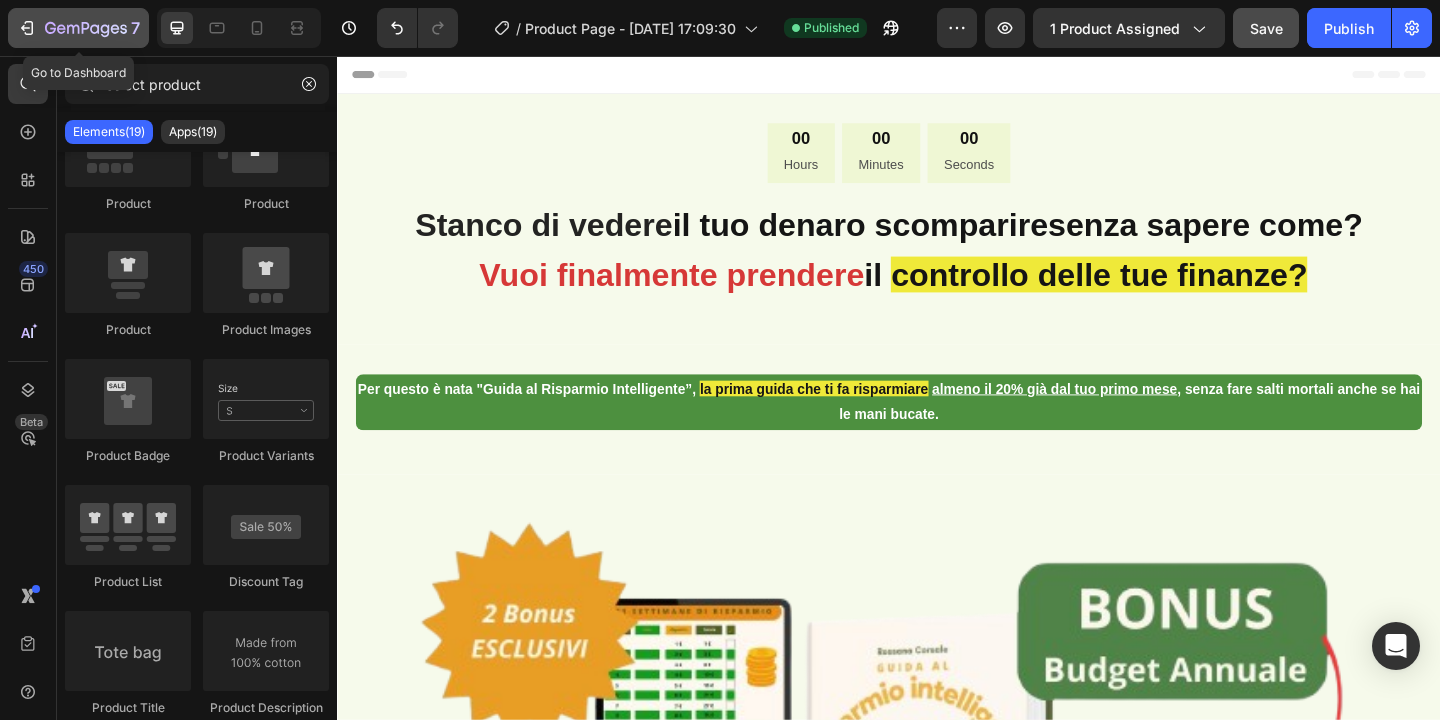 click 